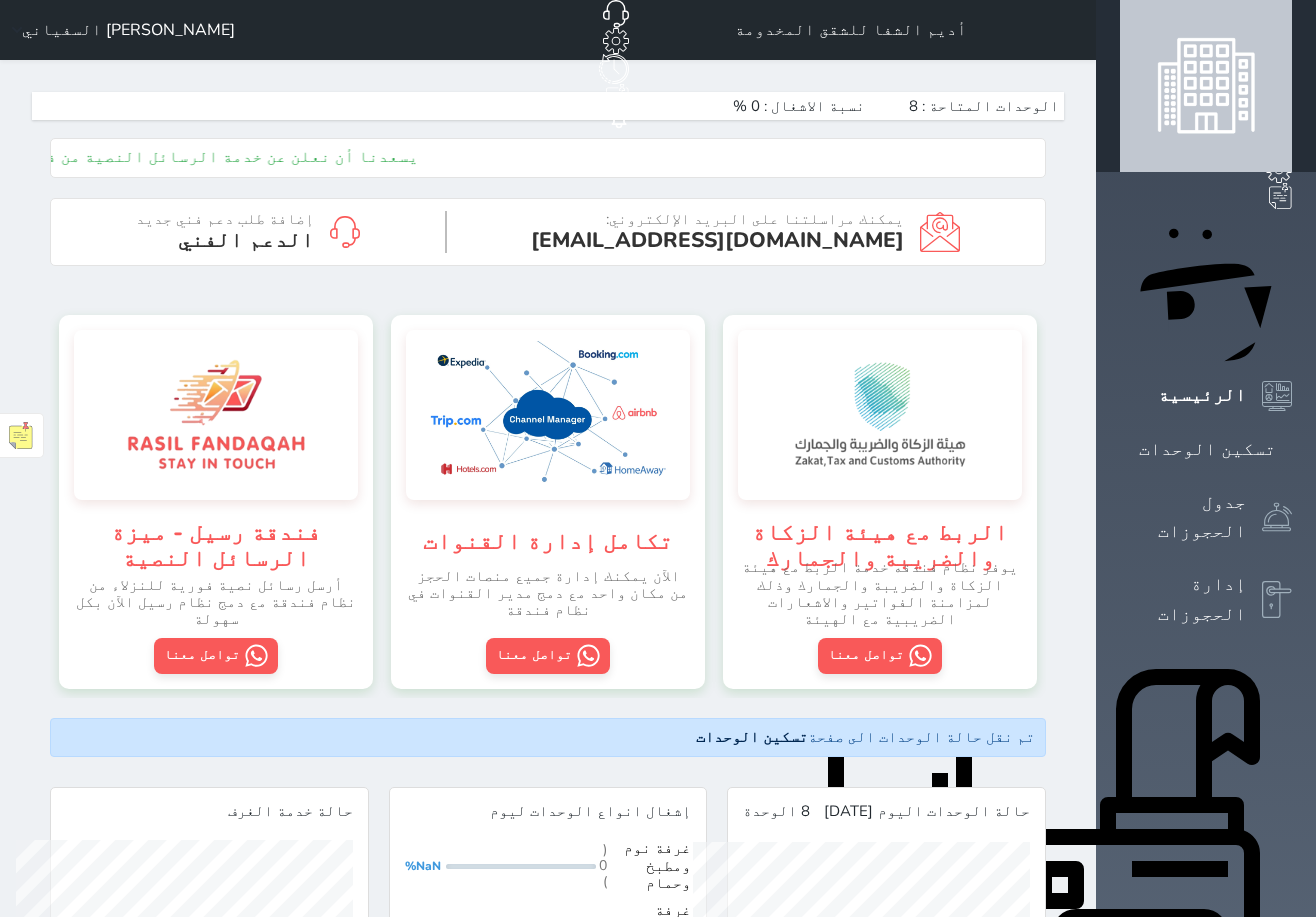 scroll, scrollTop: 0, scrollLeft: 0, axis: both 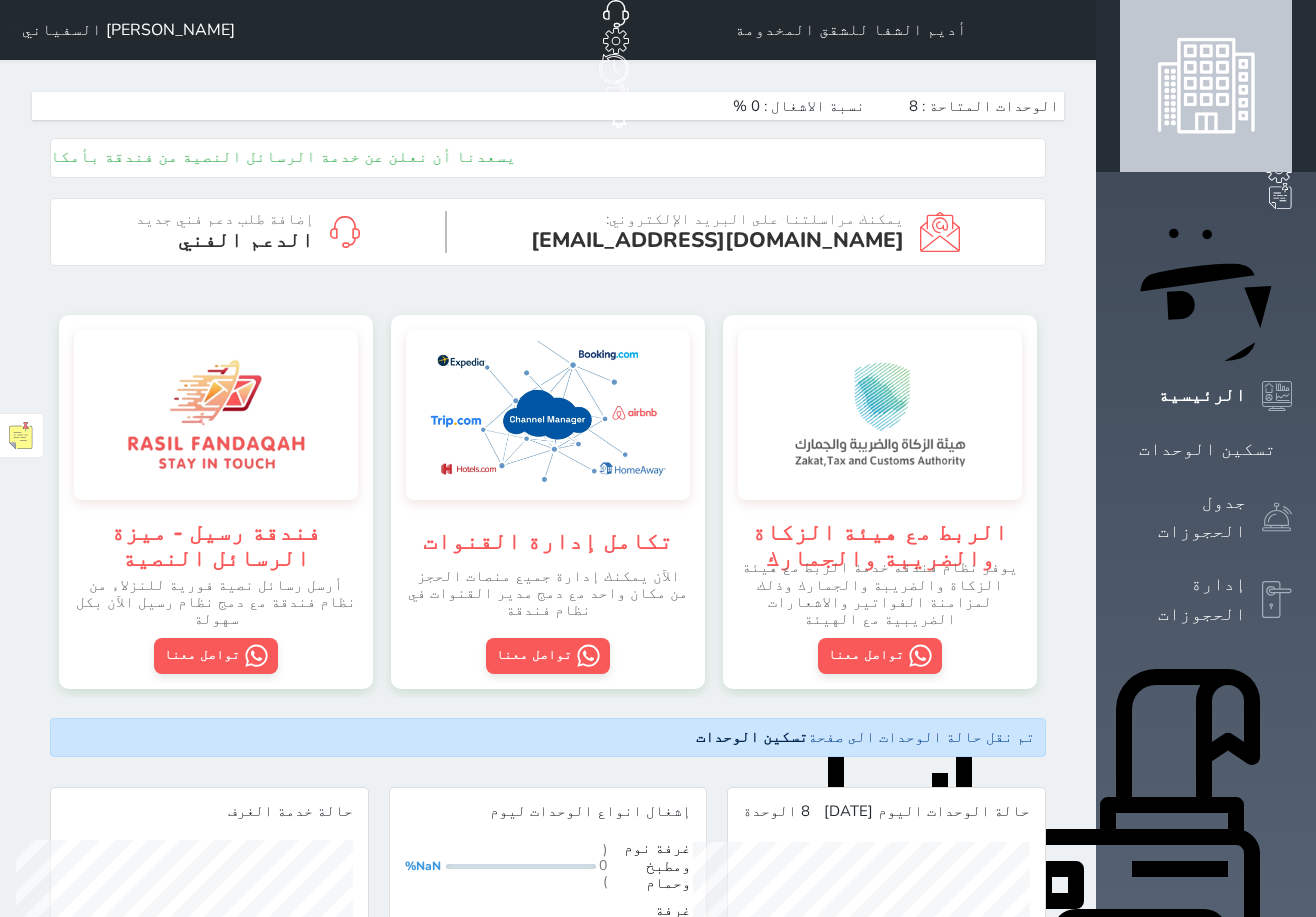click 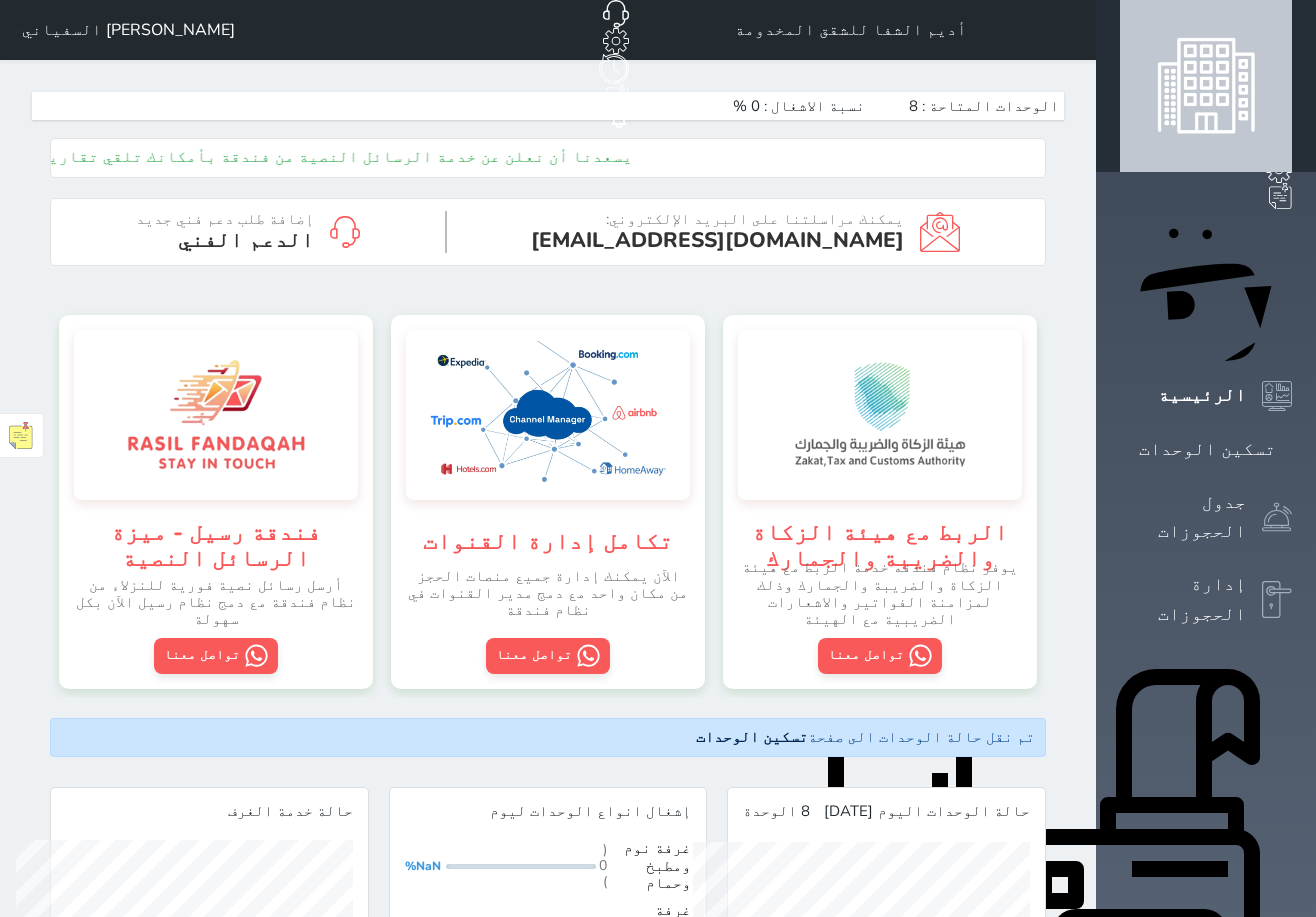 scroll, scrollTop: 0, scrollLeft: 0, axis: both 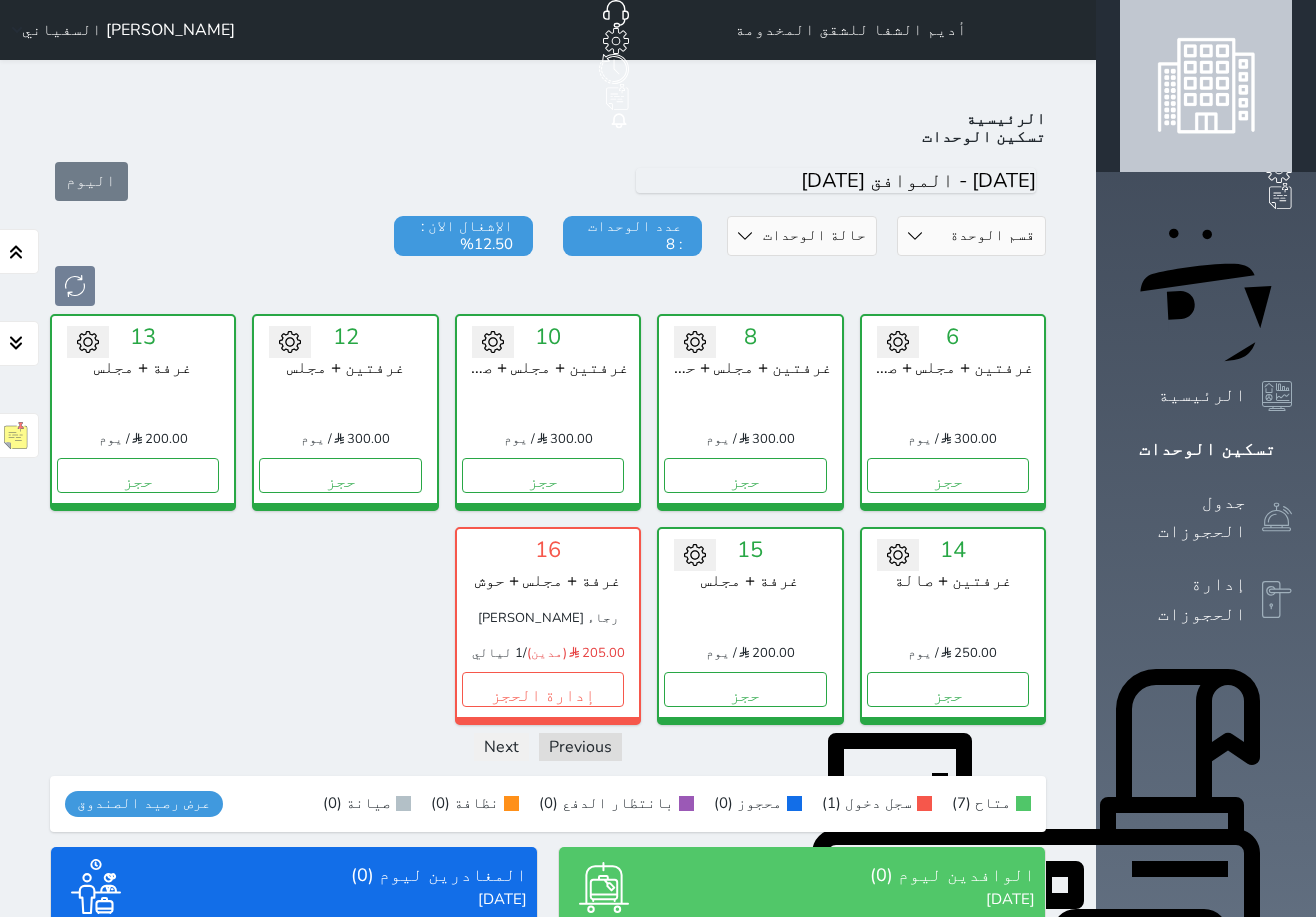 click on "[PERSON_NAME] السفياني" at bounding box center (128, 30) 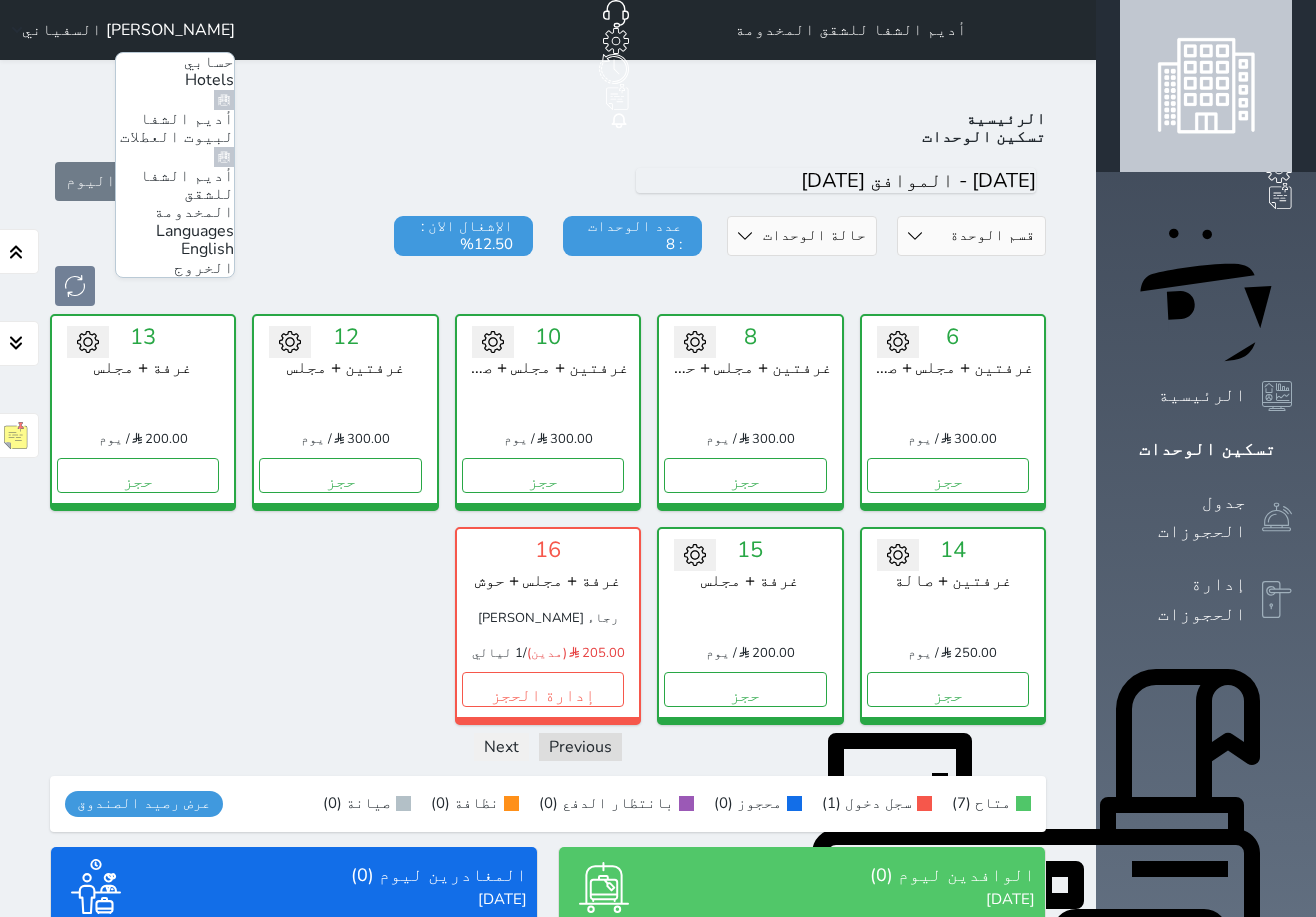 click on "أديم الشفا لبيوت العطلات" at bounding box center [177, 128] 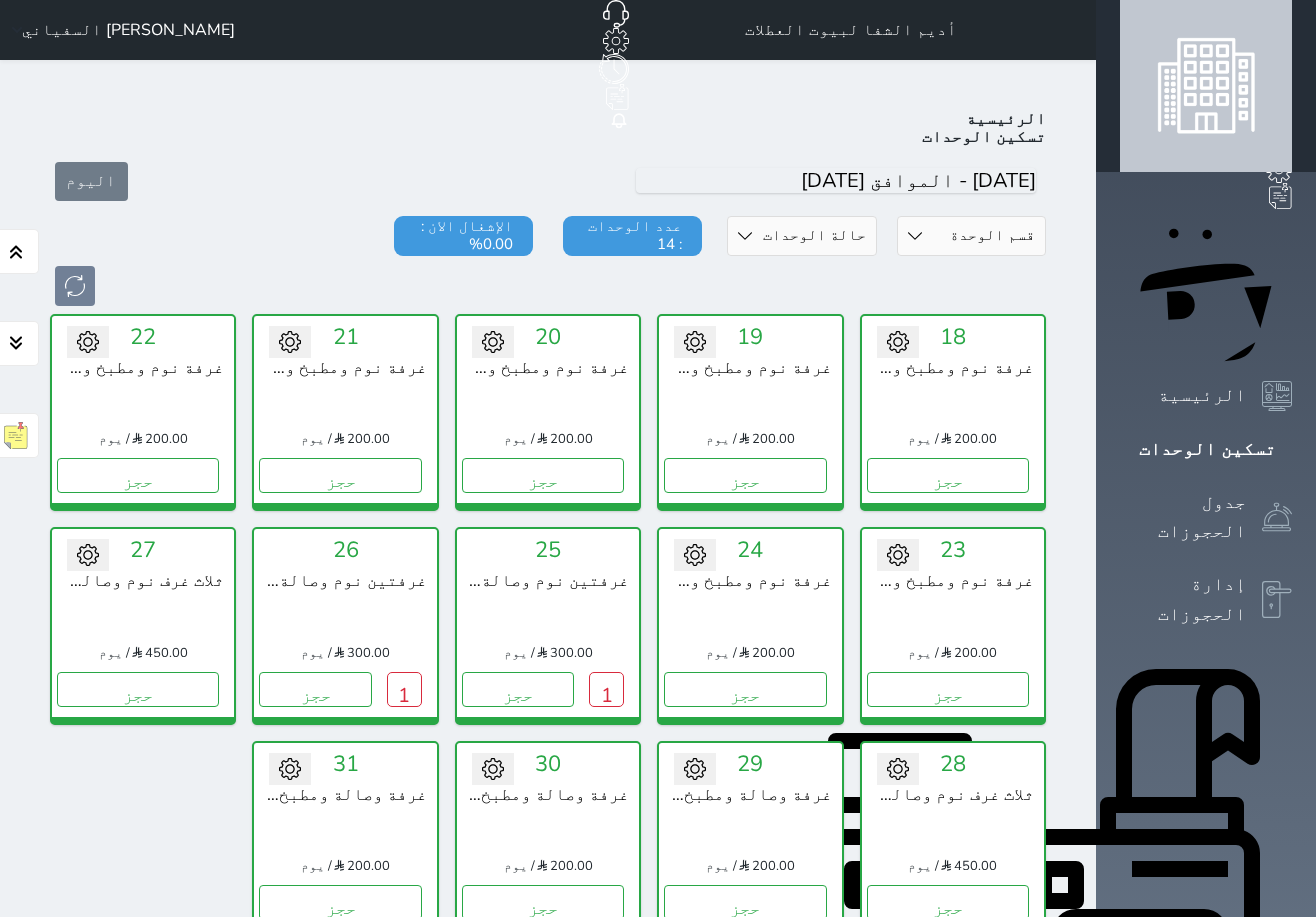 scroll, scrollTop: 78, scrollLeft: 0, axis: vertical 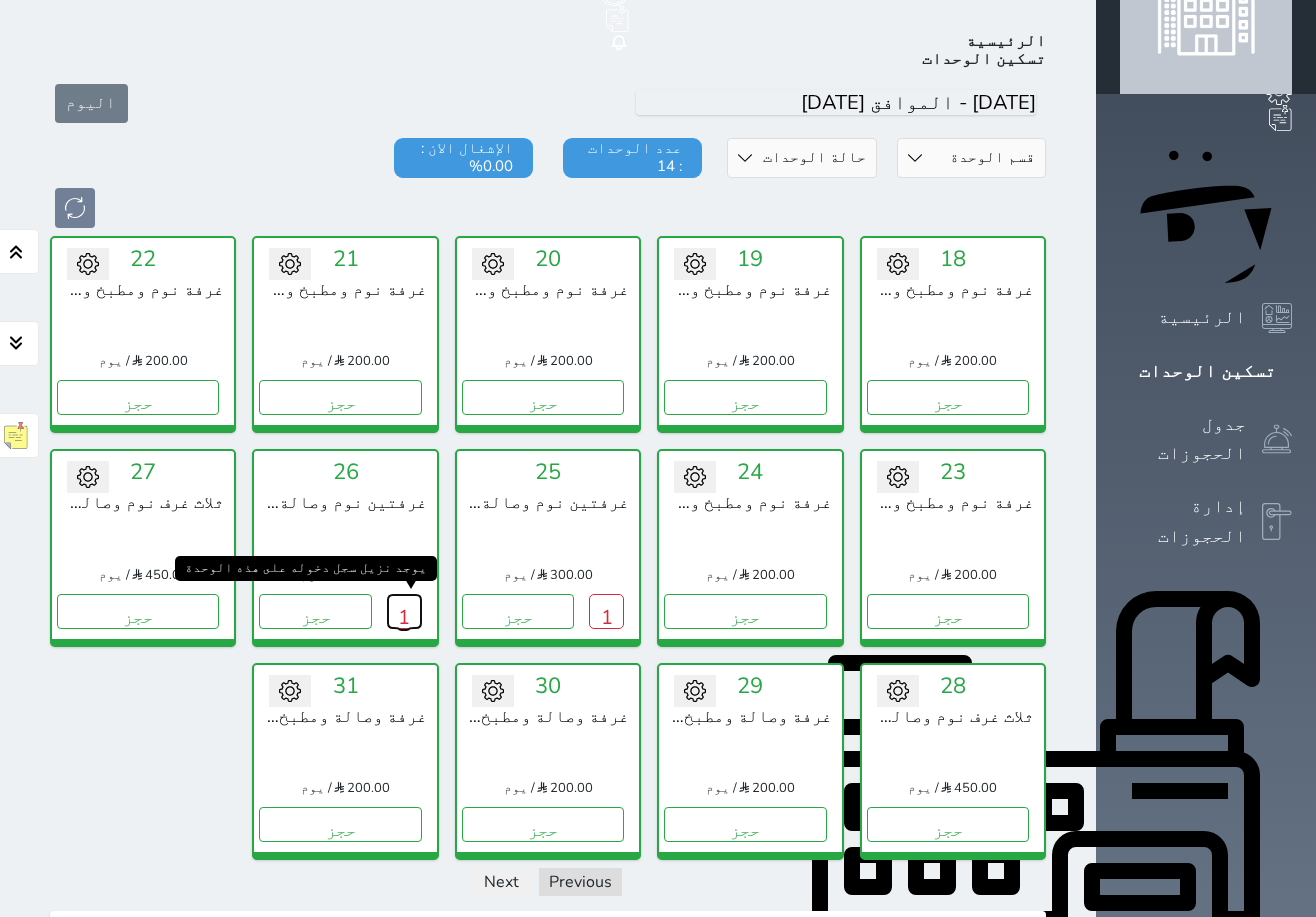 click on "1" at bounding box center [404, 611] 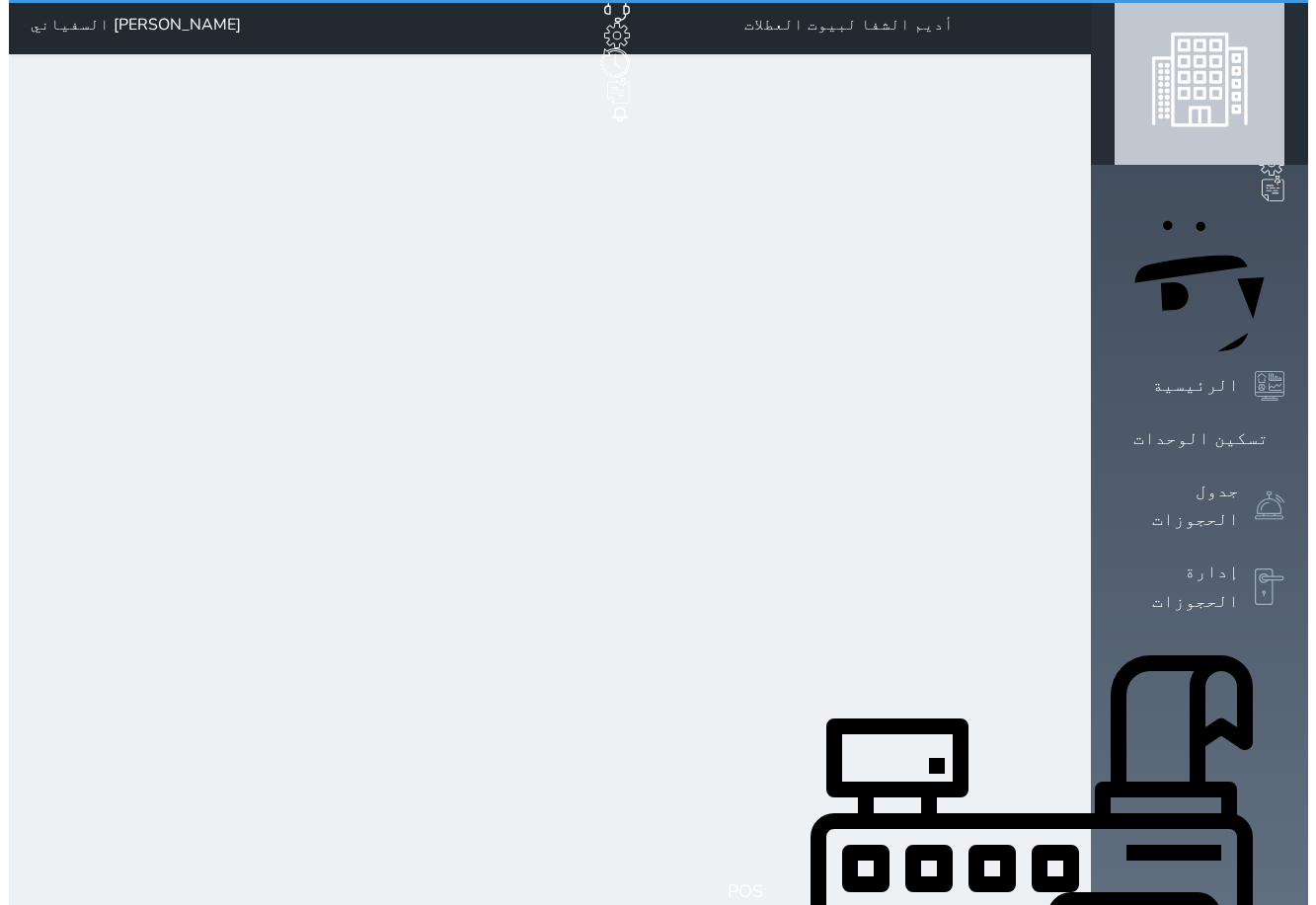 scroll, scrollTop: 0, scrollLeft: 0, axis: both 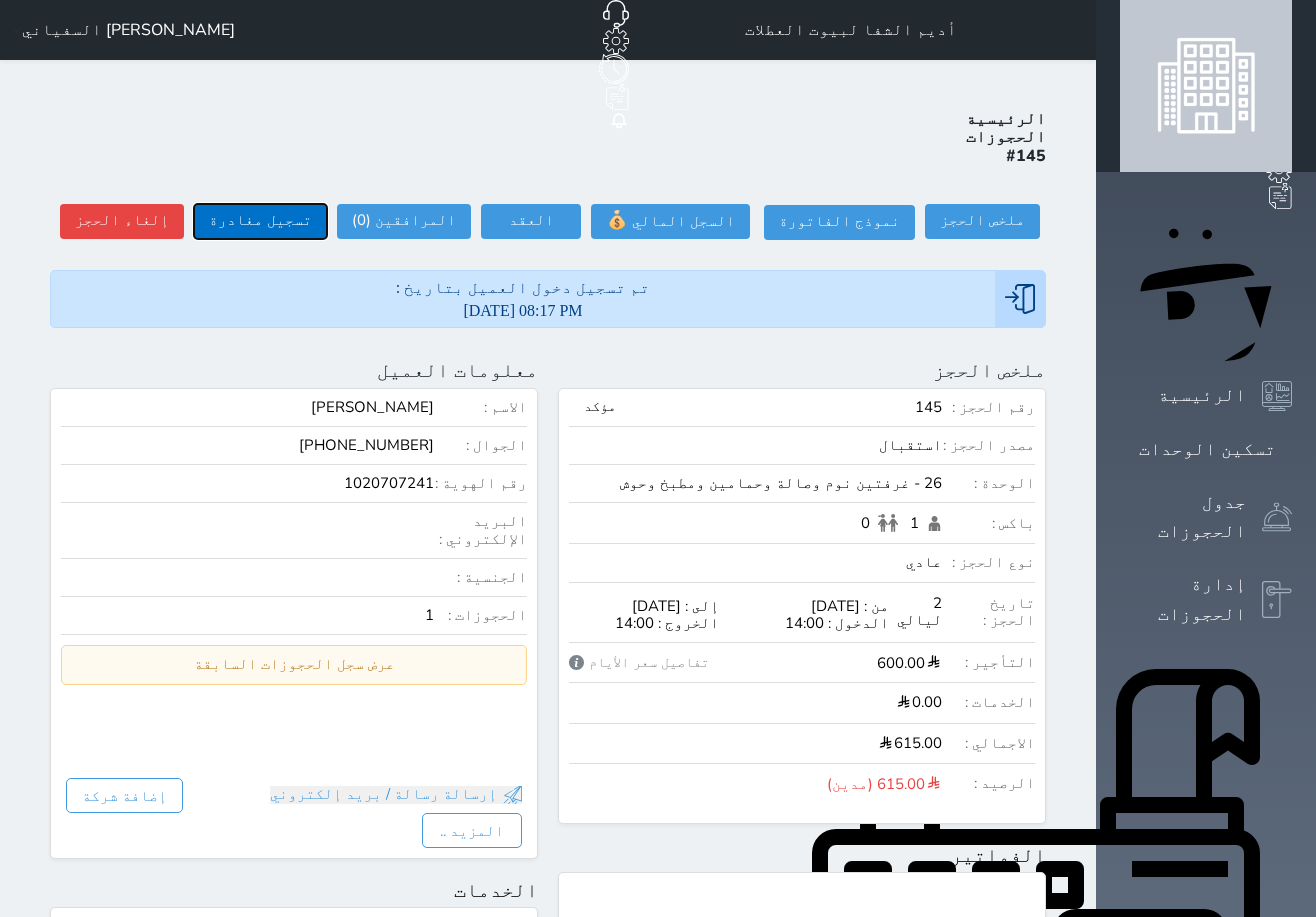 click on "تسجيل مغادرة" at bounding box center [260, 221] 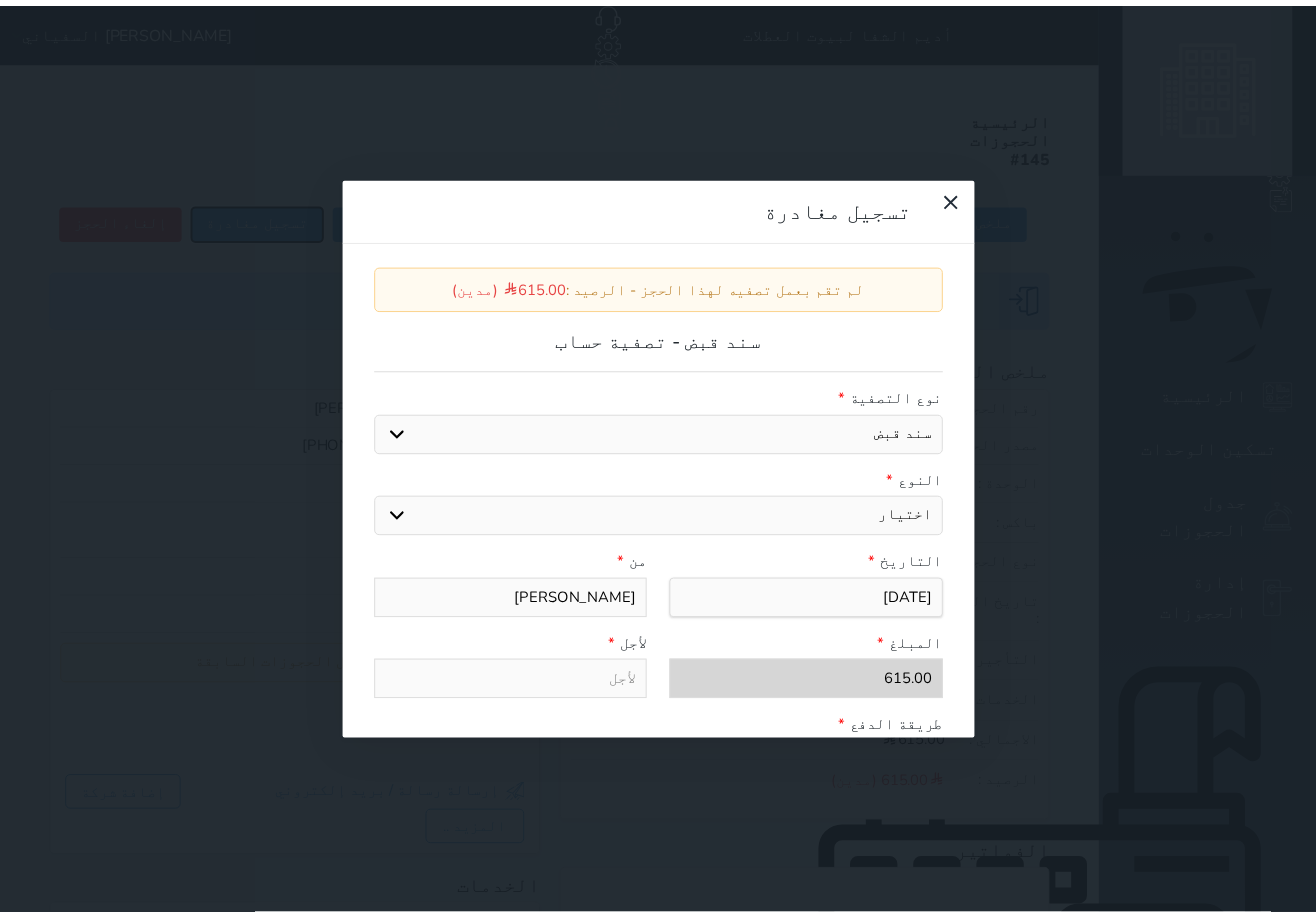scroll, scrollTop: 302, scrollLeft: 0, axis: vertical 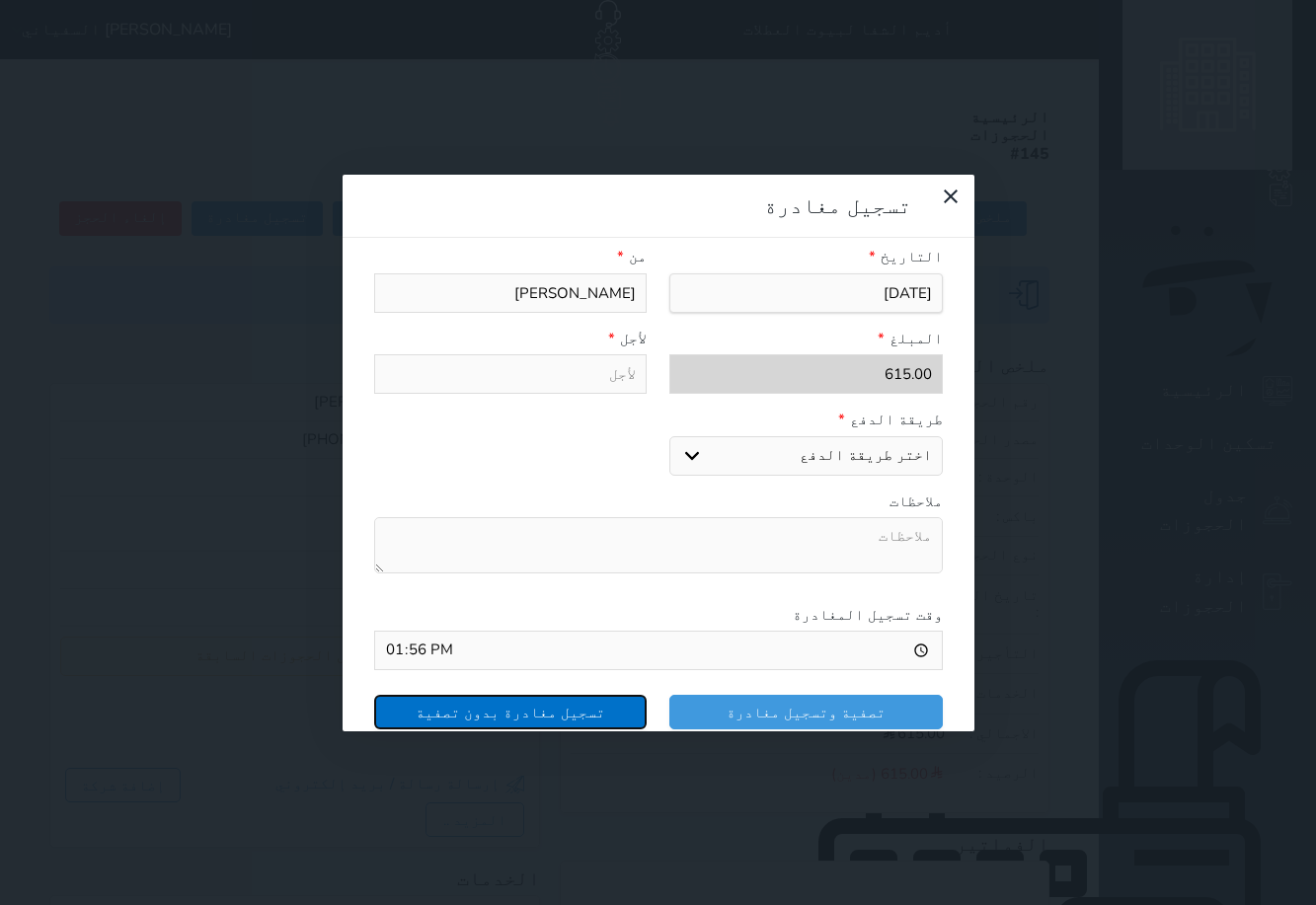 click on "تسجيل مغادرة بدون تصفية" at bounding box center [510, 712] 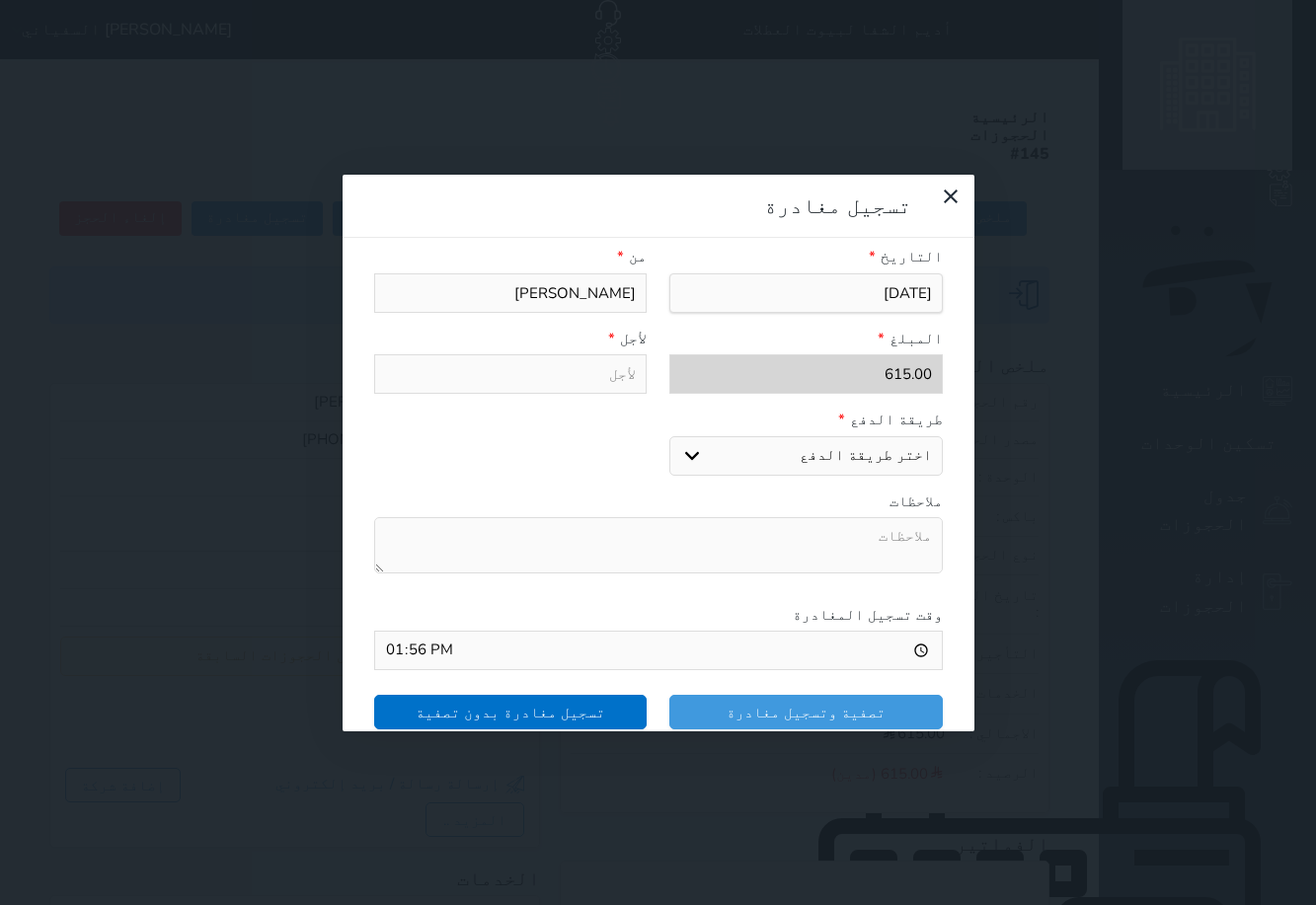 select 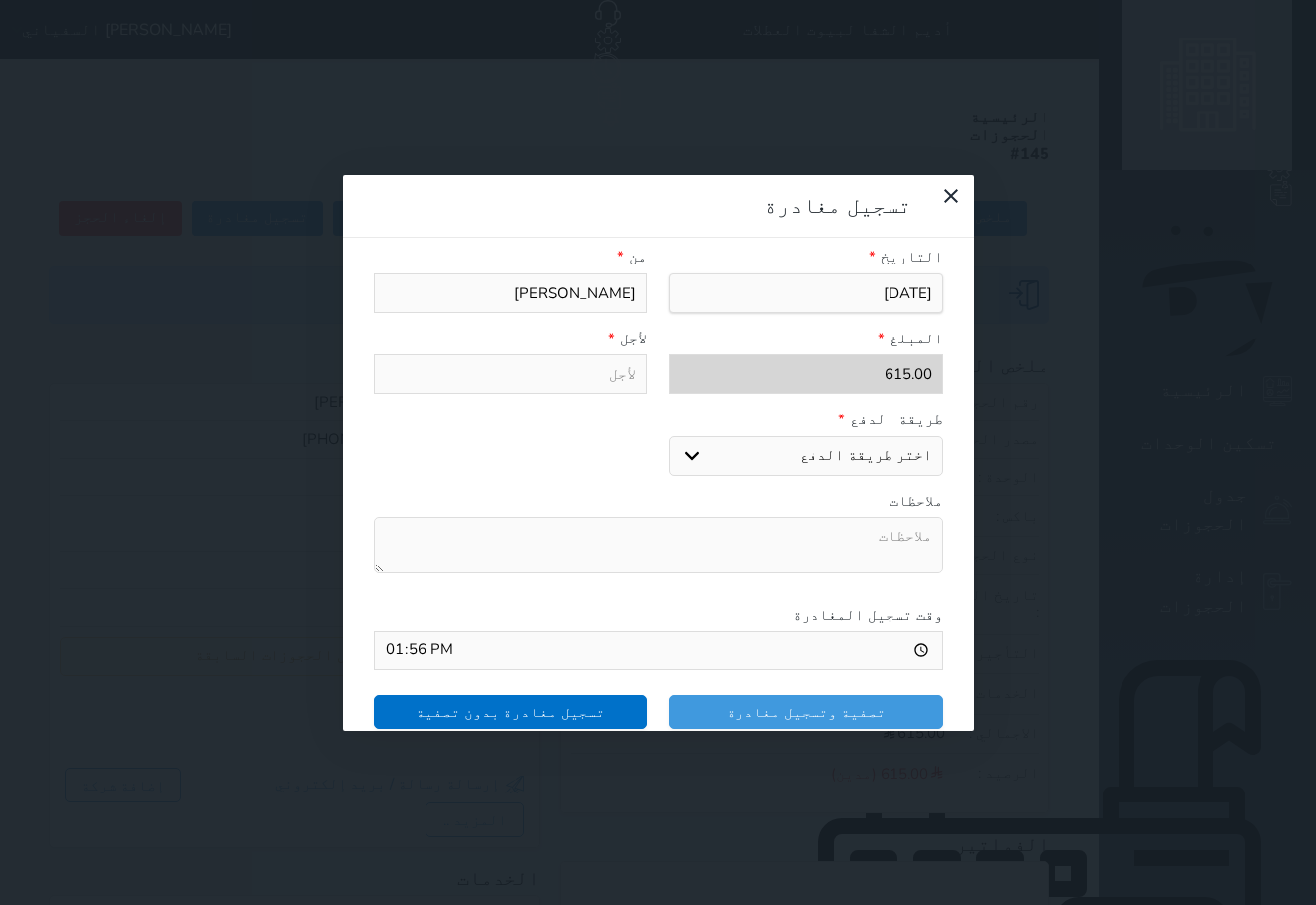 select 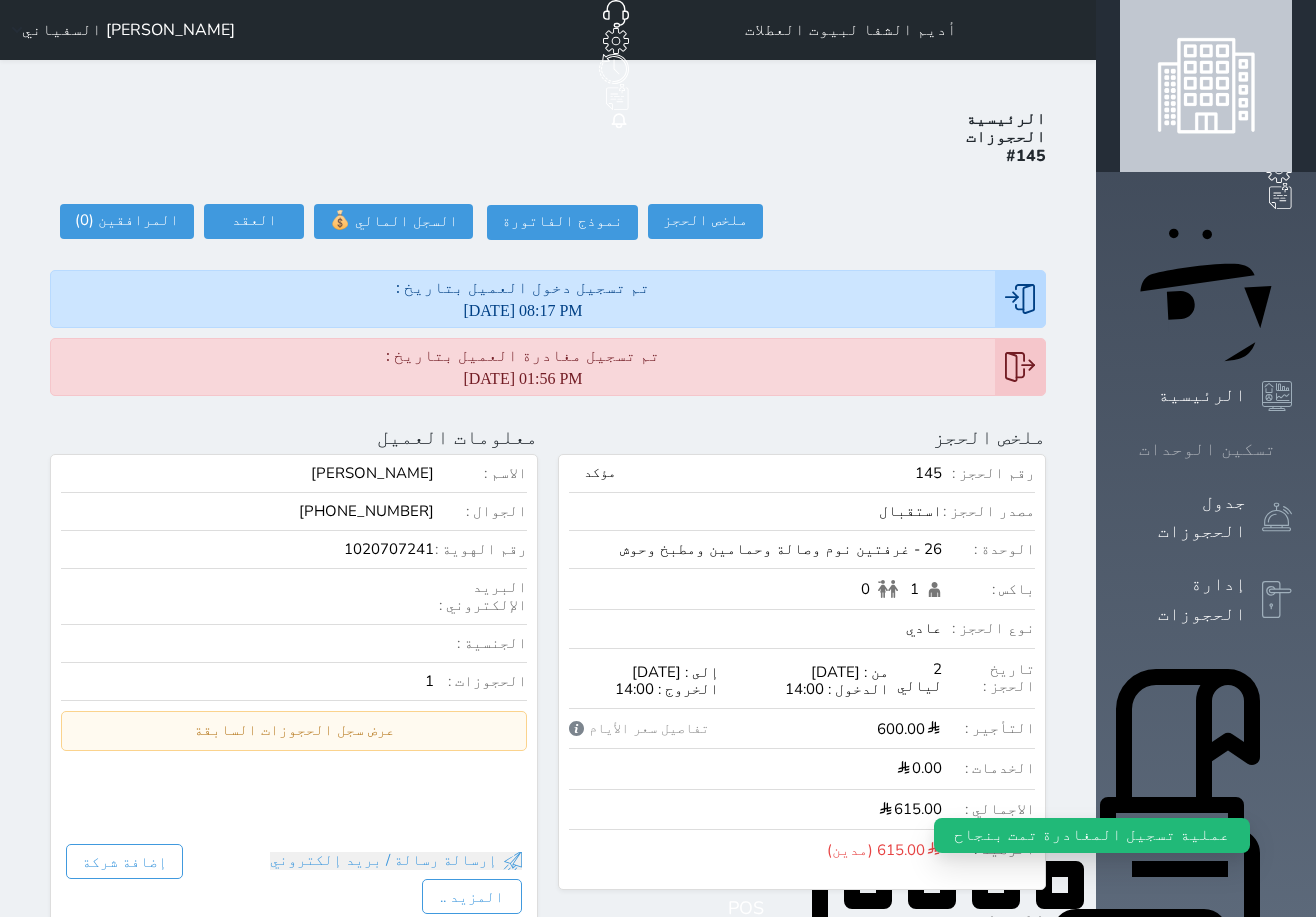 click on "تسكين الوحدات" at bounding box center [1206, 449] 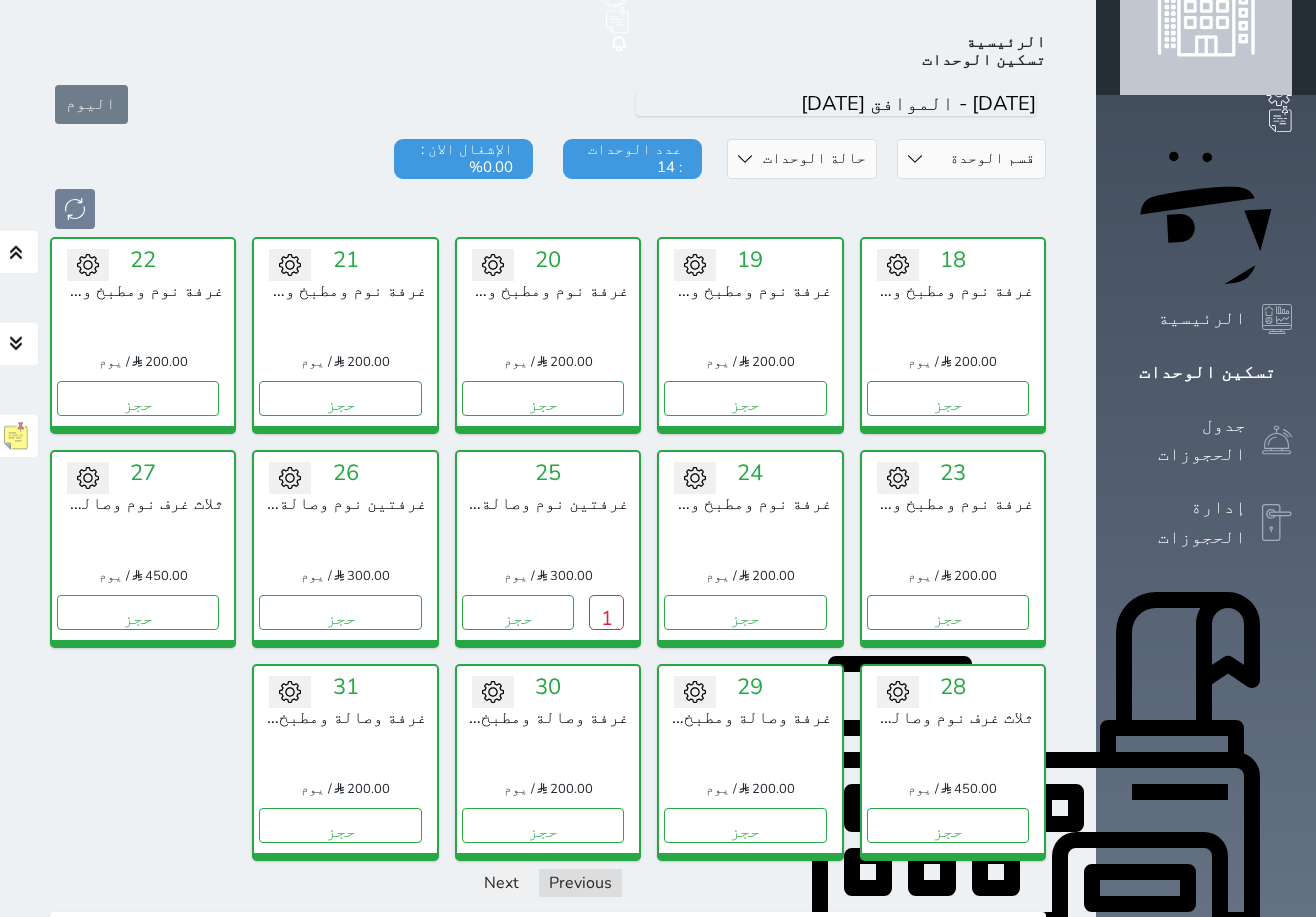 scroll, scrollTop: 78, scrollLeft: 0, axis: vertical 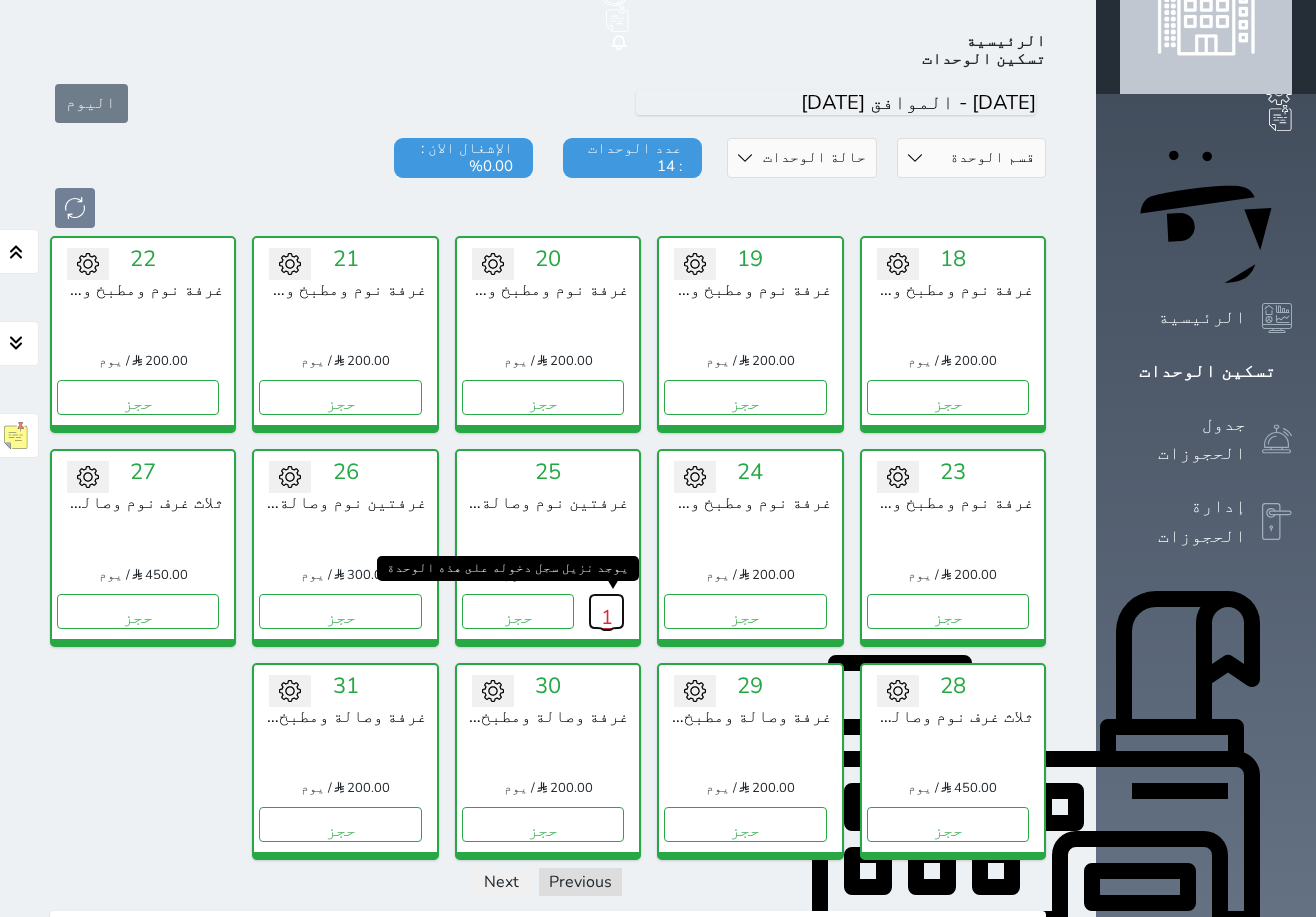 click on "1" at bounding box center [606, 611] 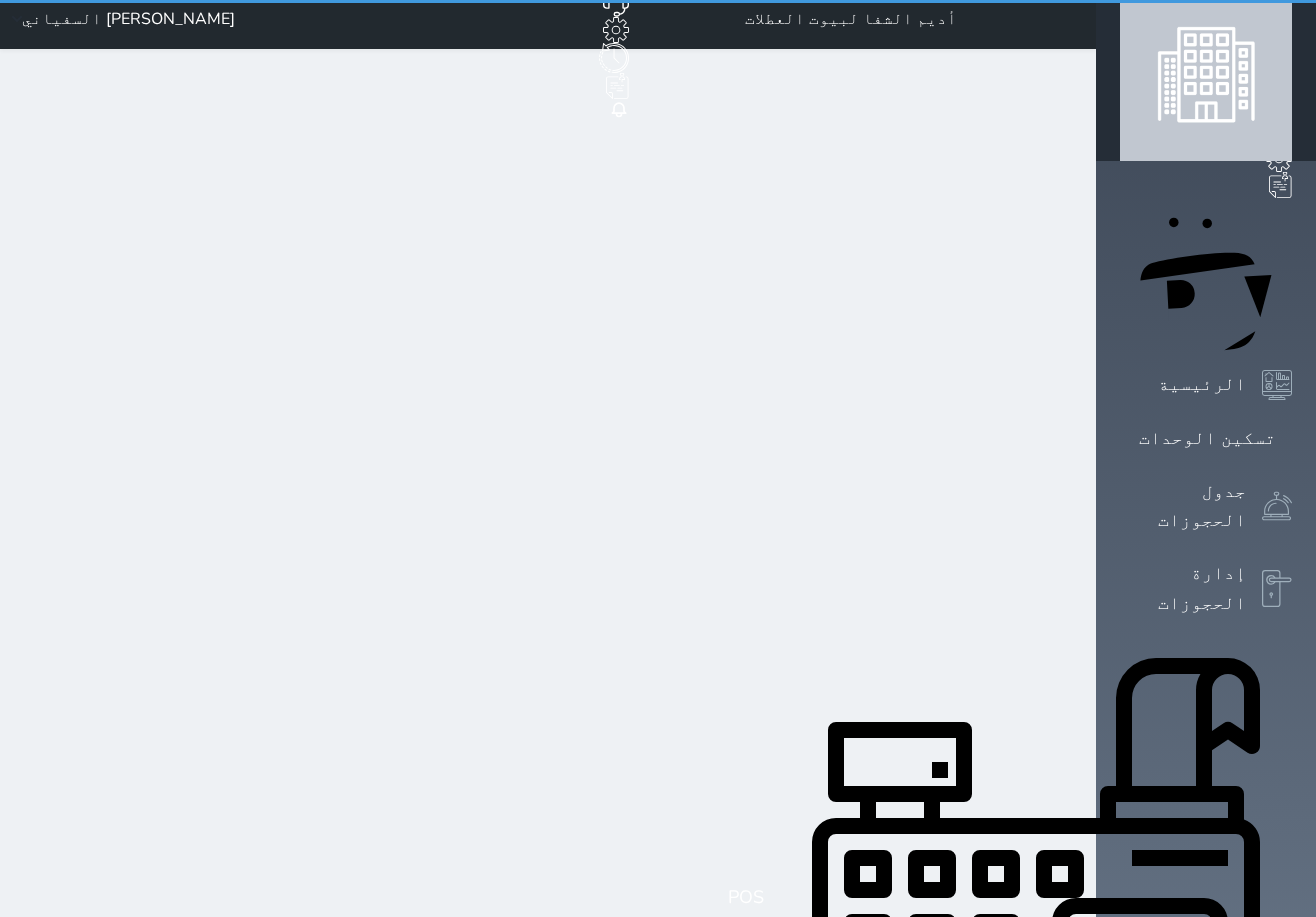 scroll, scrollTop: 0, scrollLeft: 0, axis: both 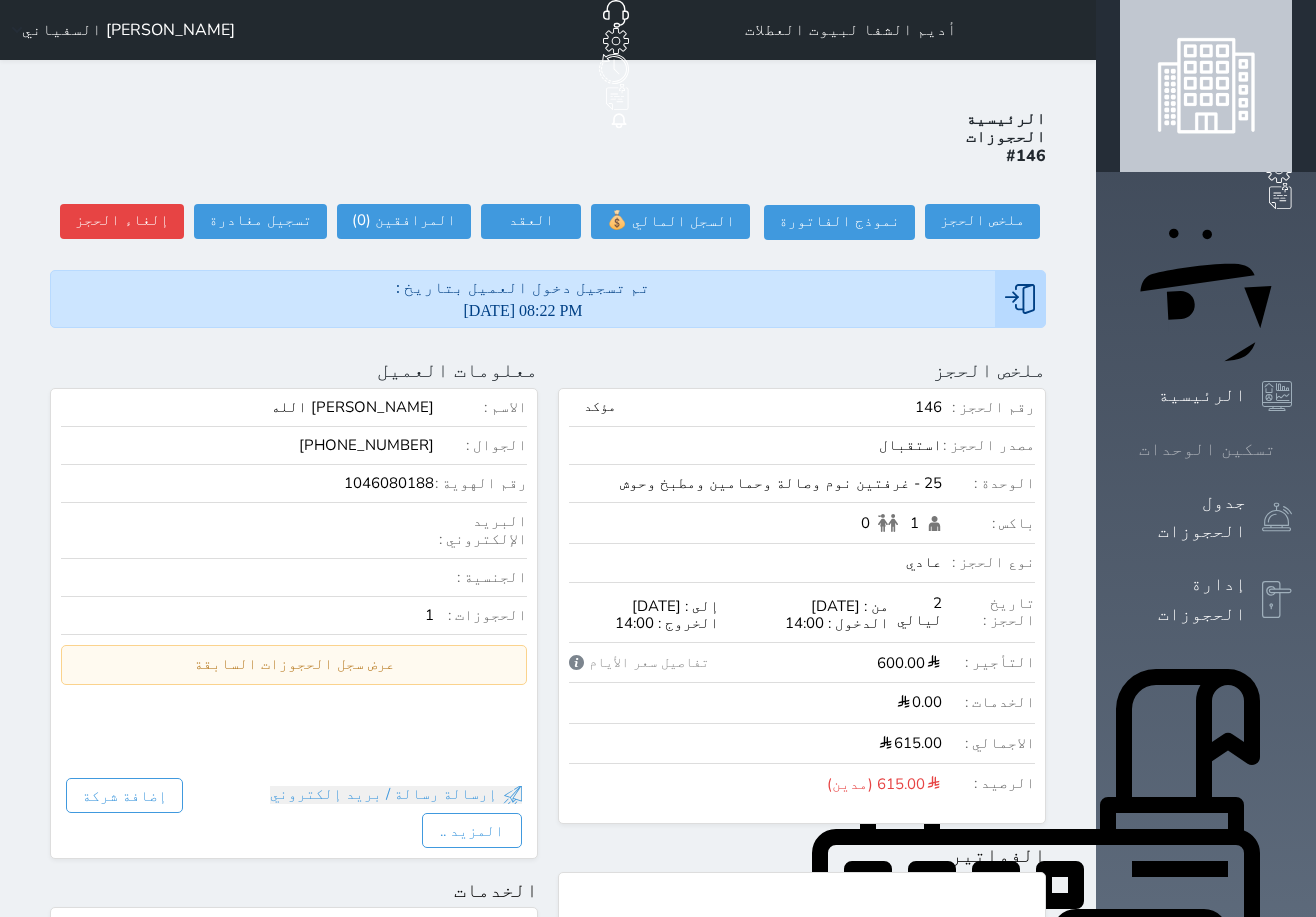 click 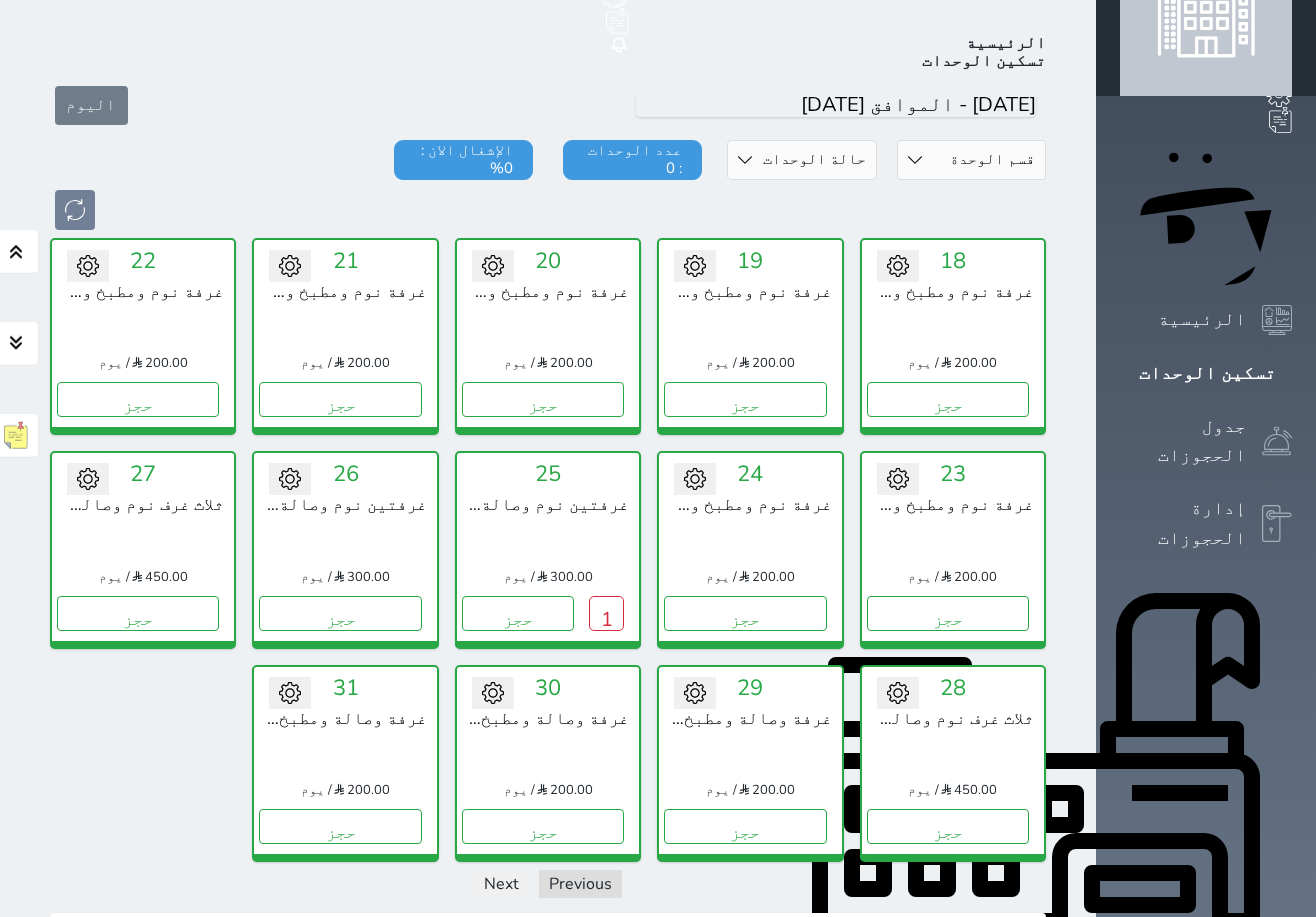 scroll, scrollTop: 78, scrollLeft: 0, axis: vertical 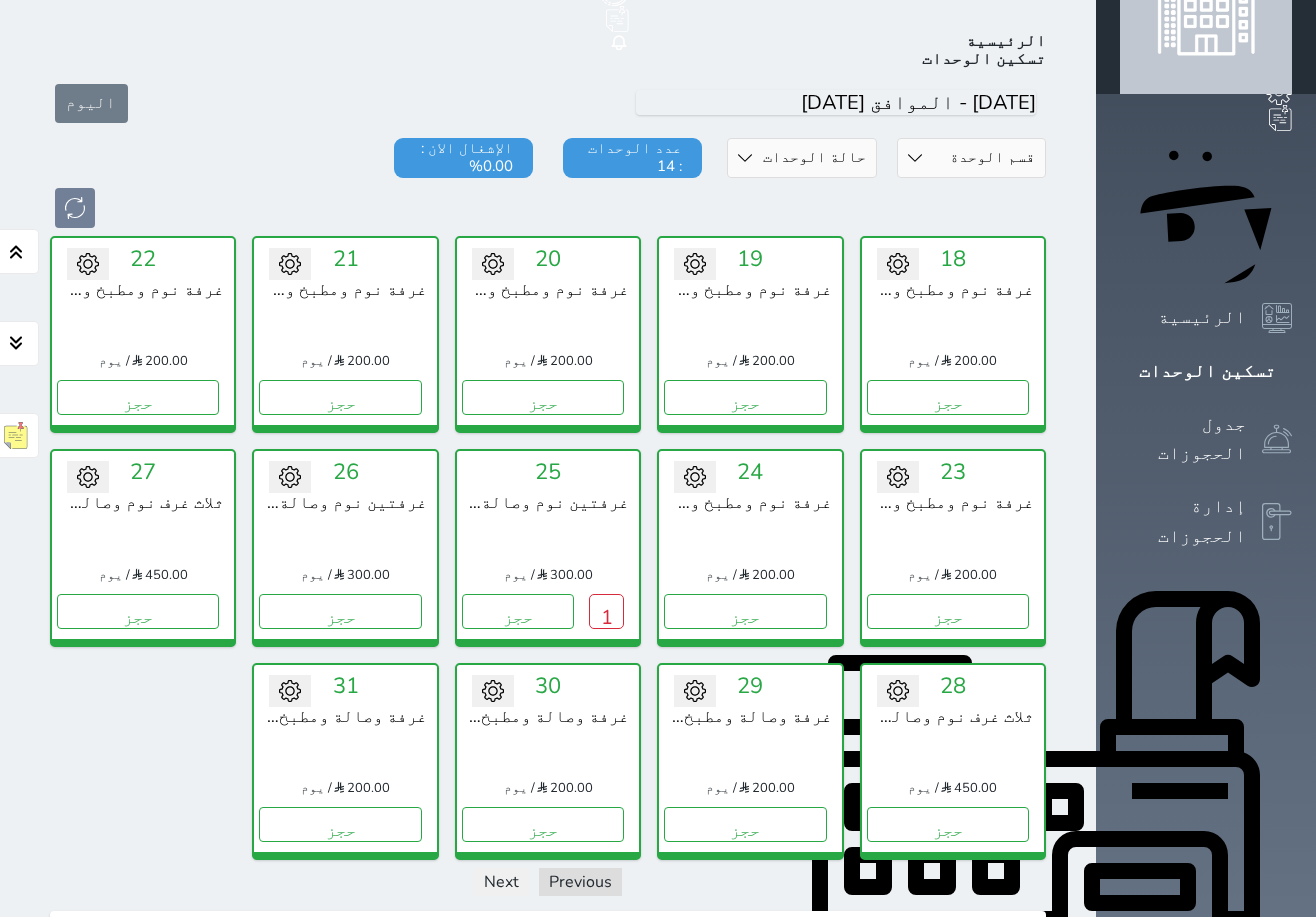 click on "تسكين الوحدات" at bounding box center [1206, 371] 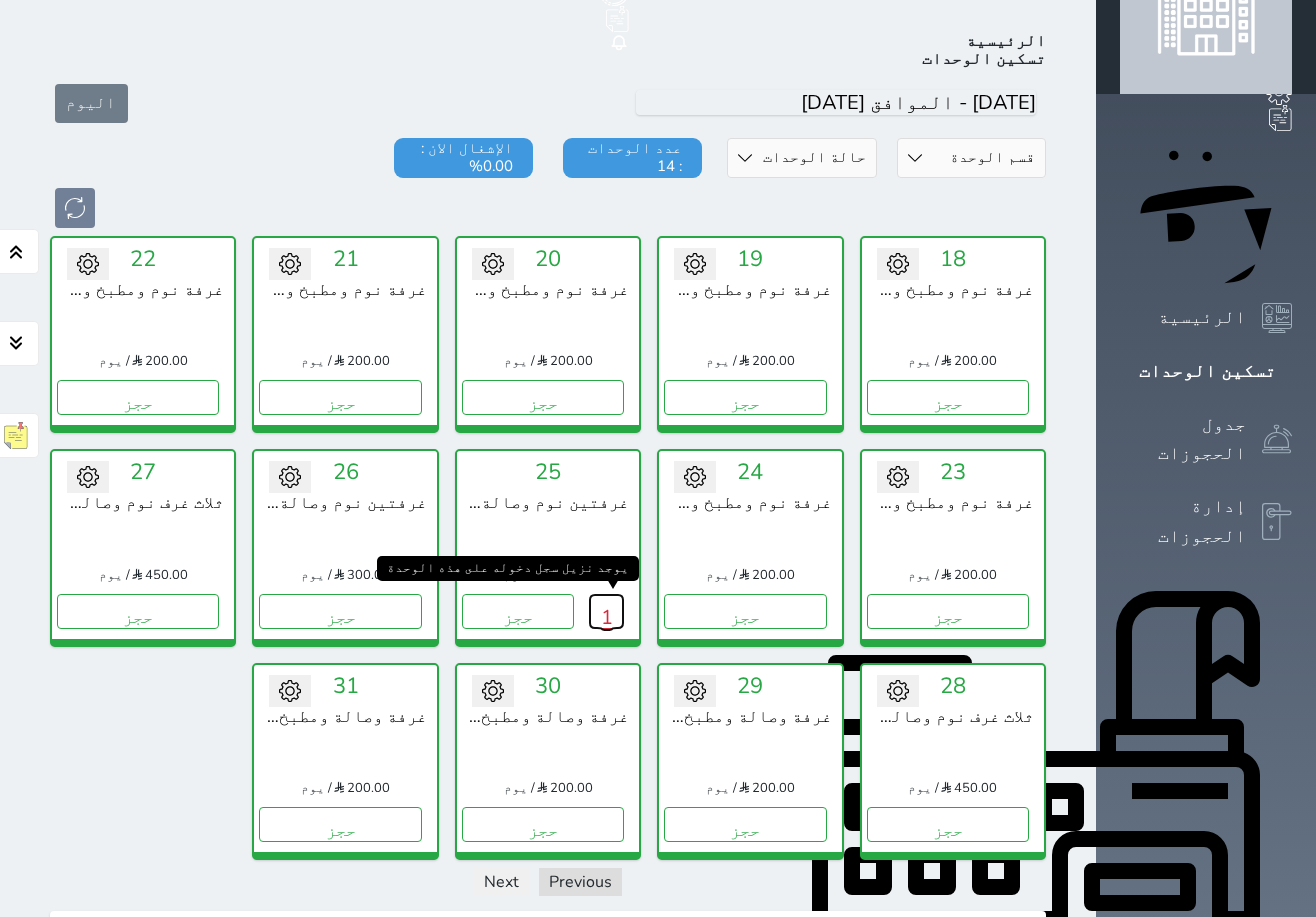 click on "1" at bounding box center [606, 611] 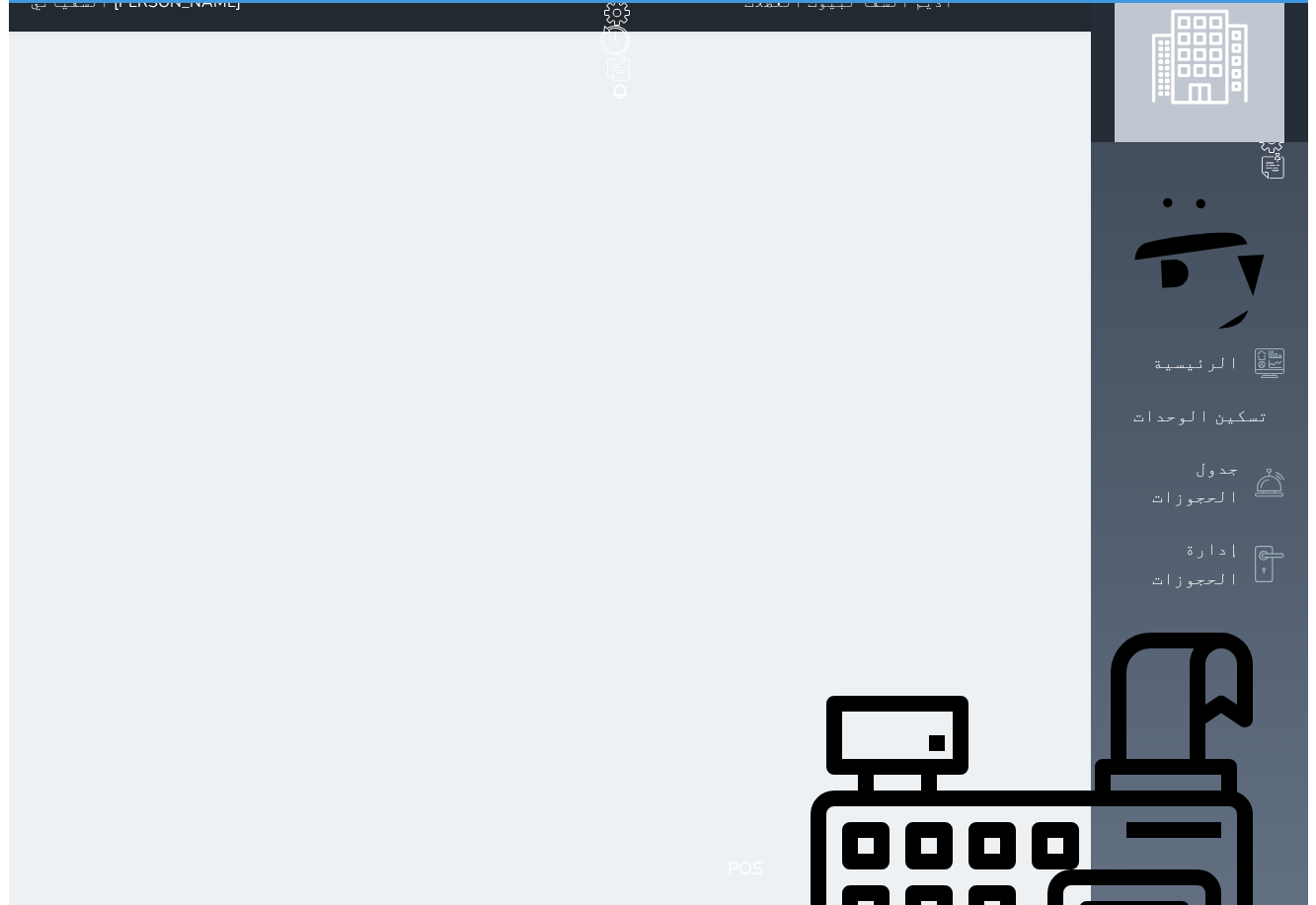 scroll, scrollTop: 0, scrollLeft: 0, axis: both 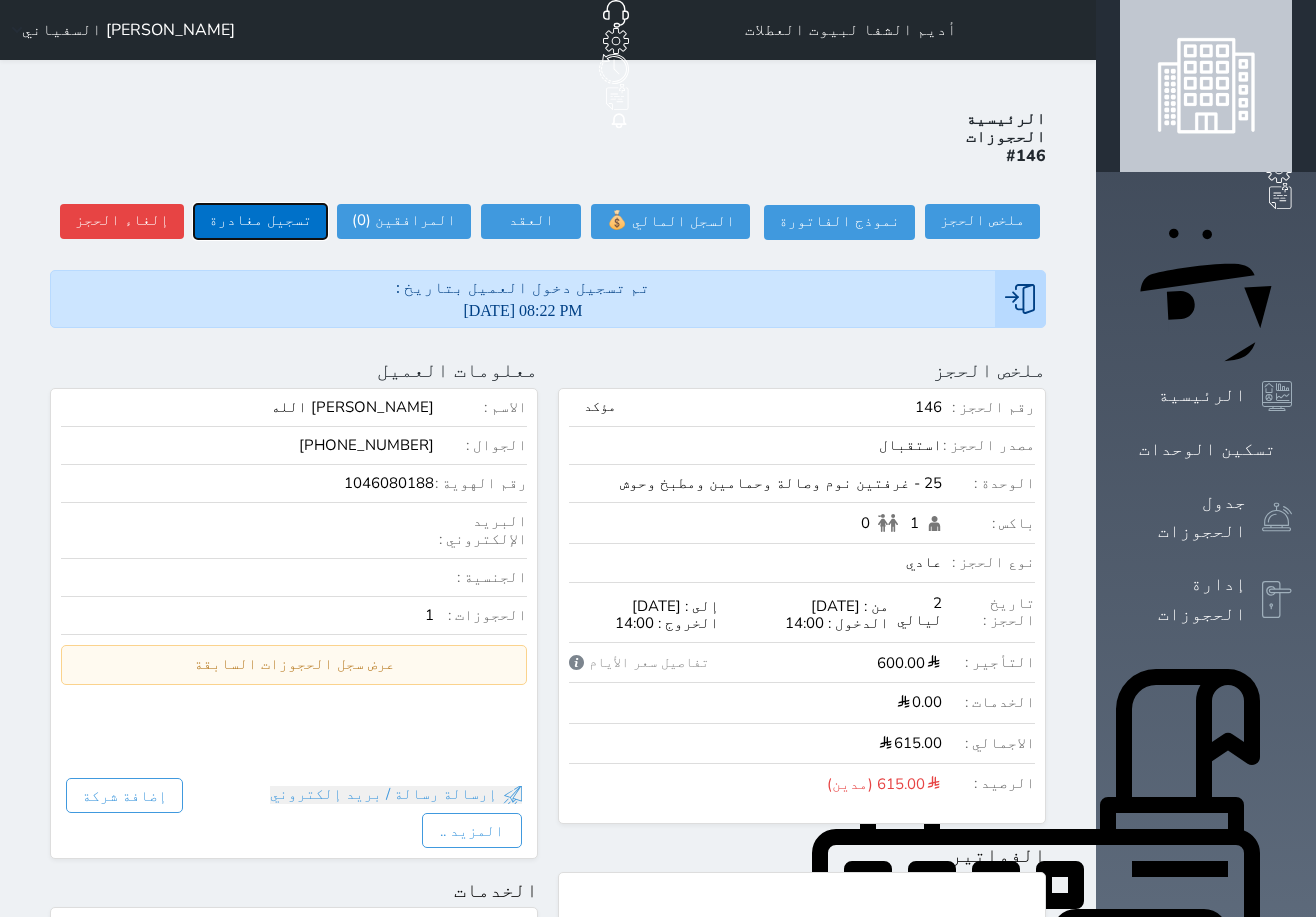 click on "تسجيل مغادرة" at bounding box center (260, 221) 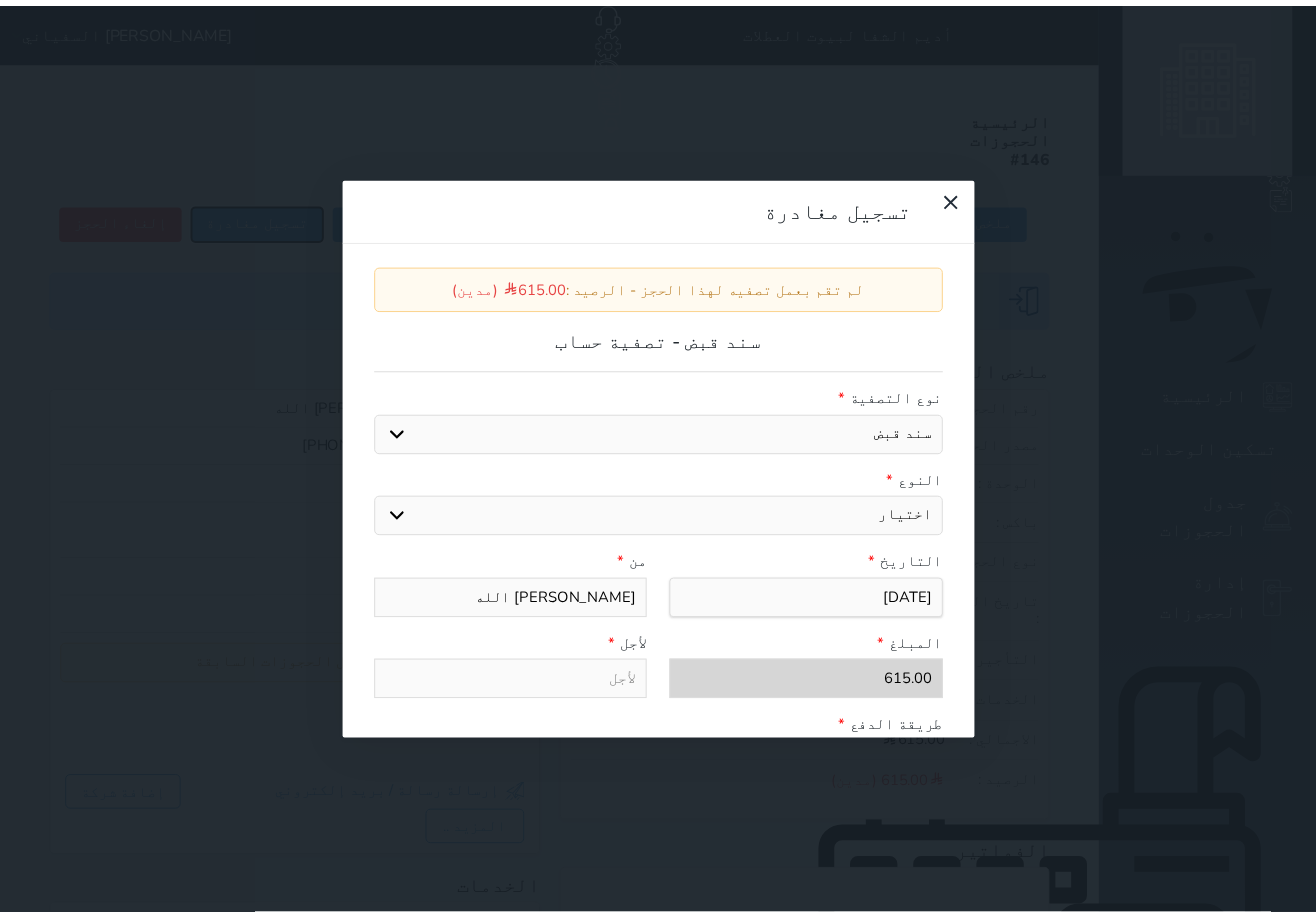 scroll, scrollTop: 302, scrollLeft: 0, axis: vertical 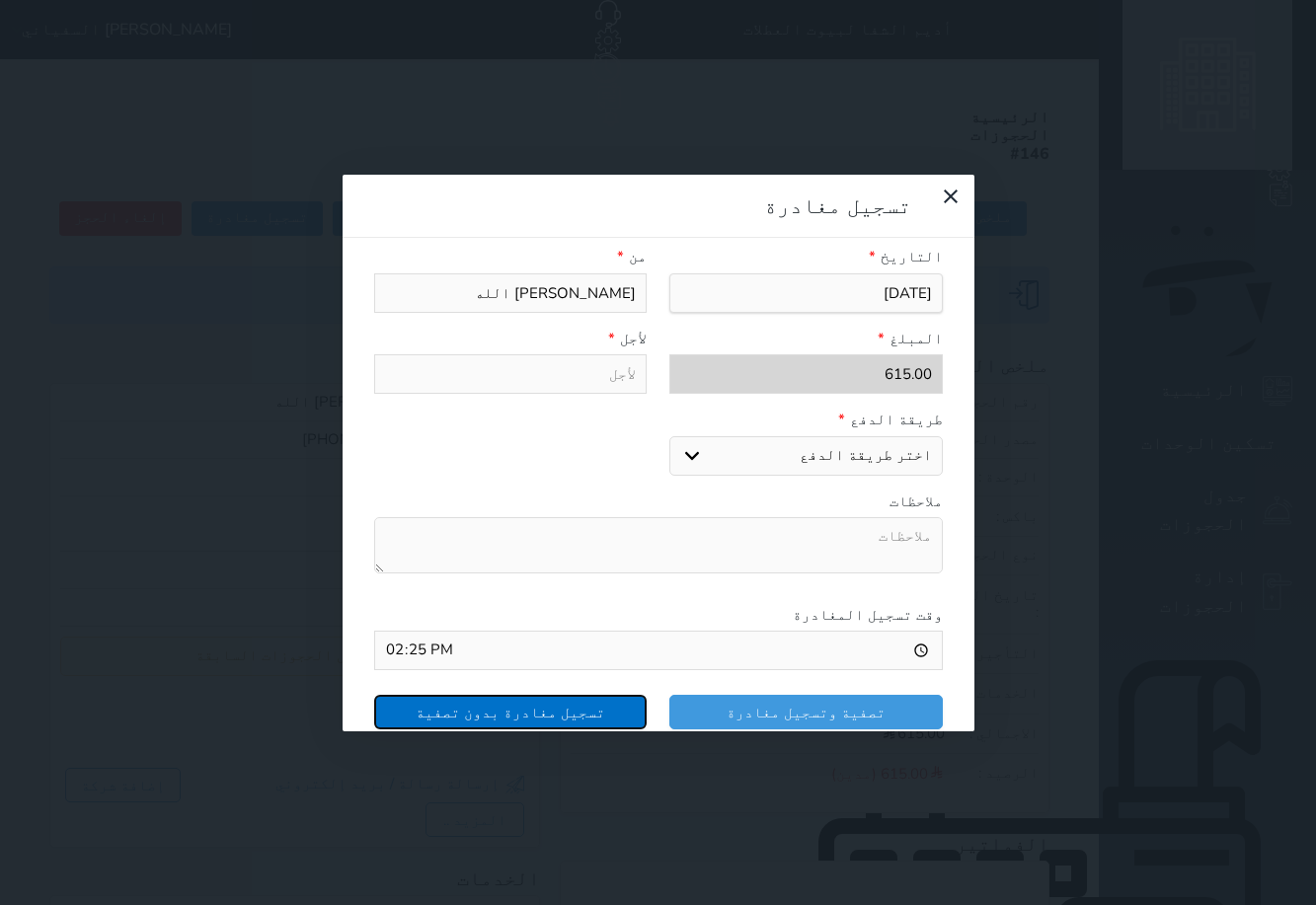 click on "تسجيل مغادرة بدون تصفية" at bounding box center [510, 712] 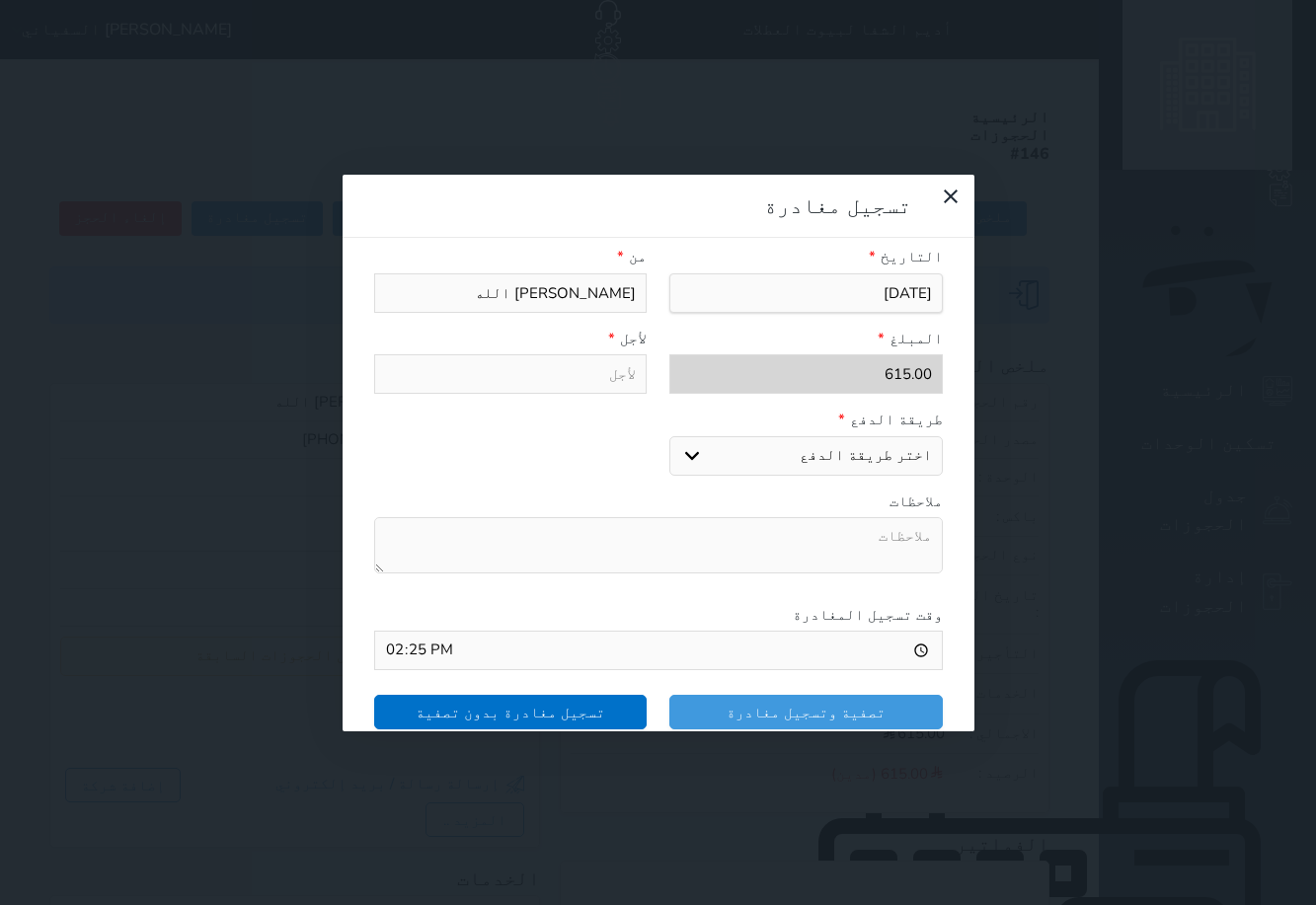 select 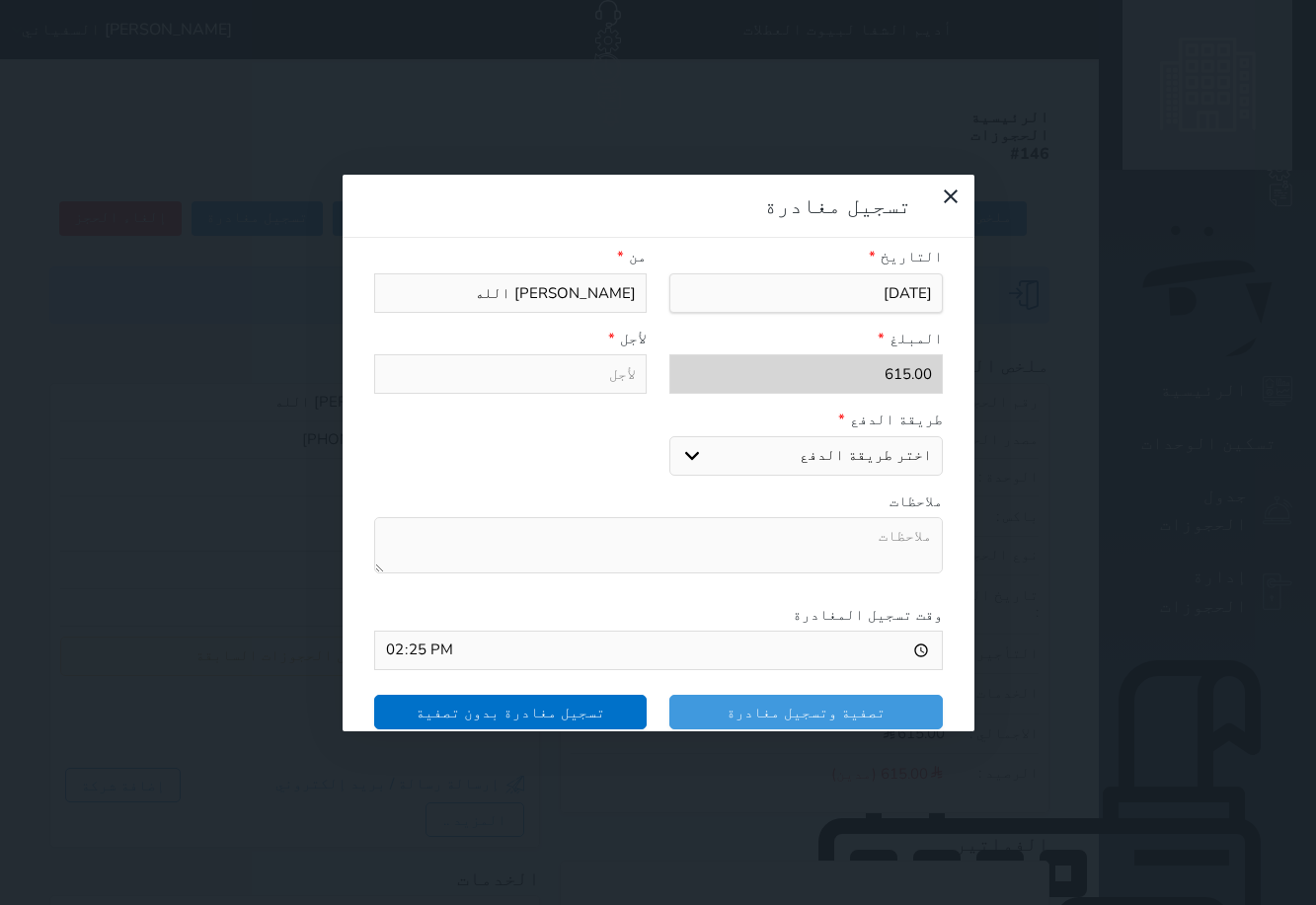 select 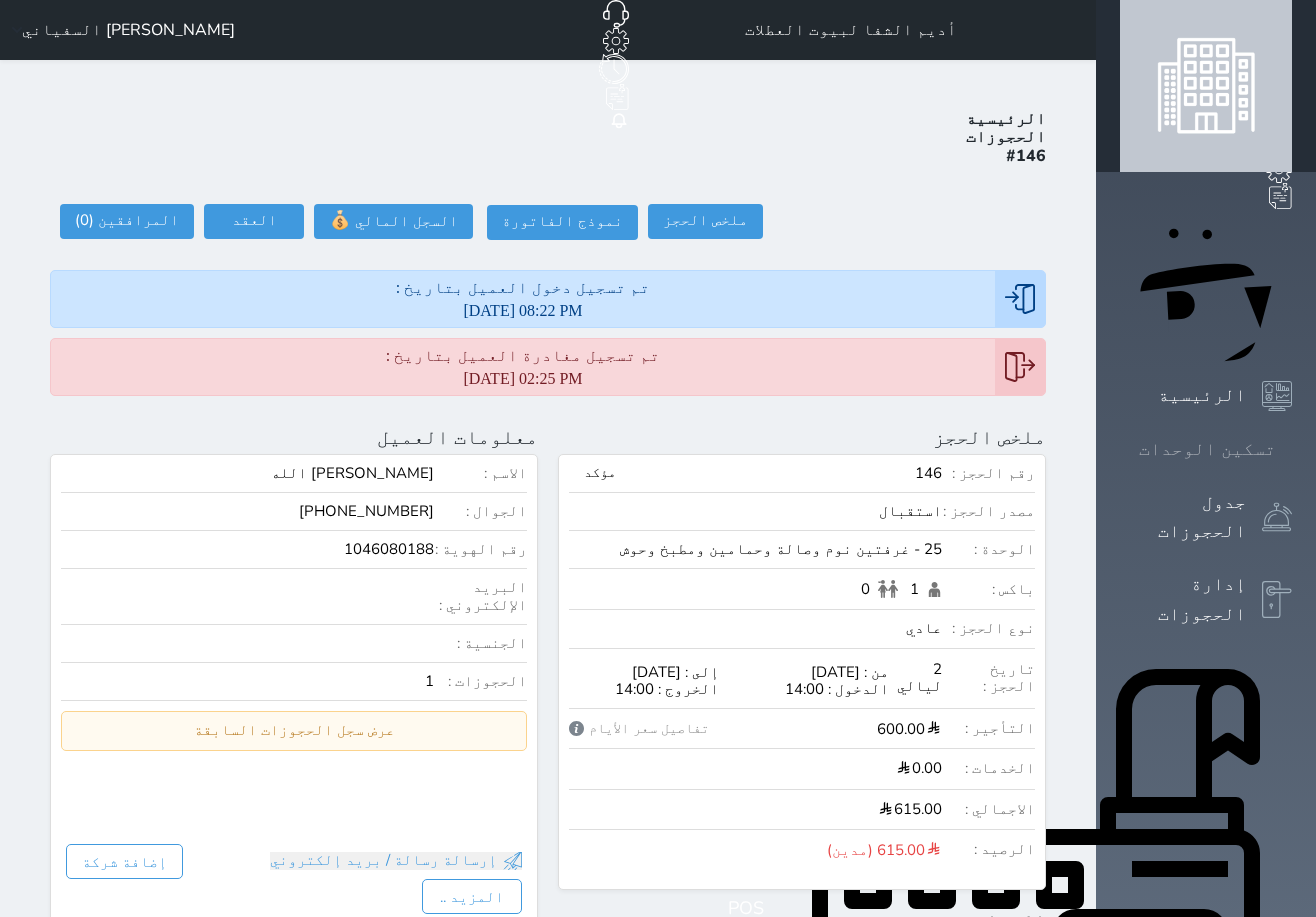 click 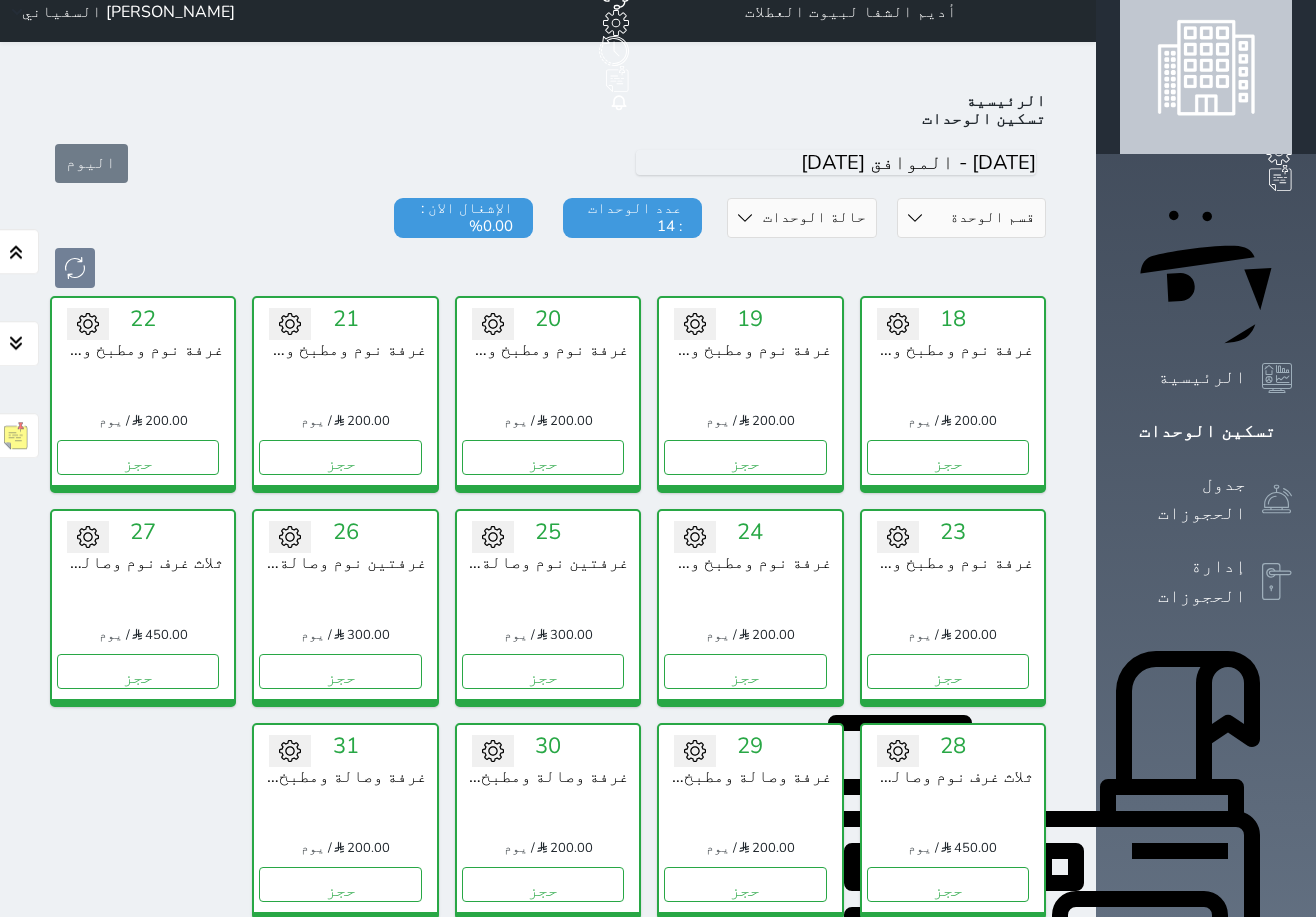 scroll, scrollTop: 0, scrollLeft: 0, axis: both 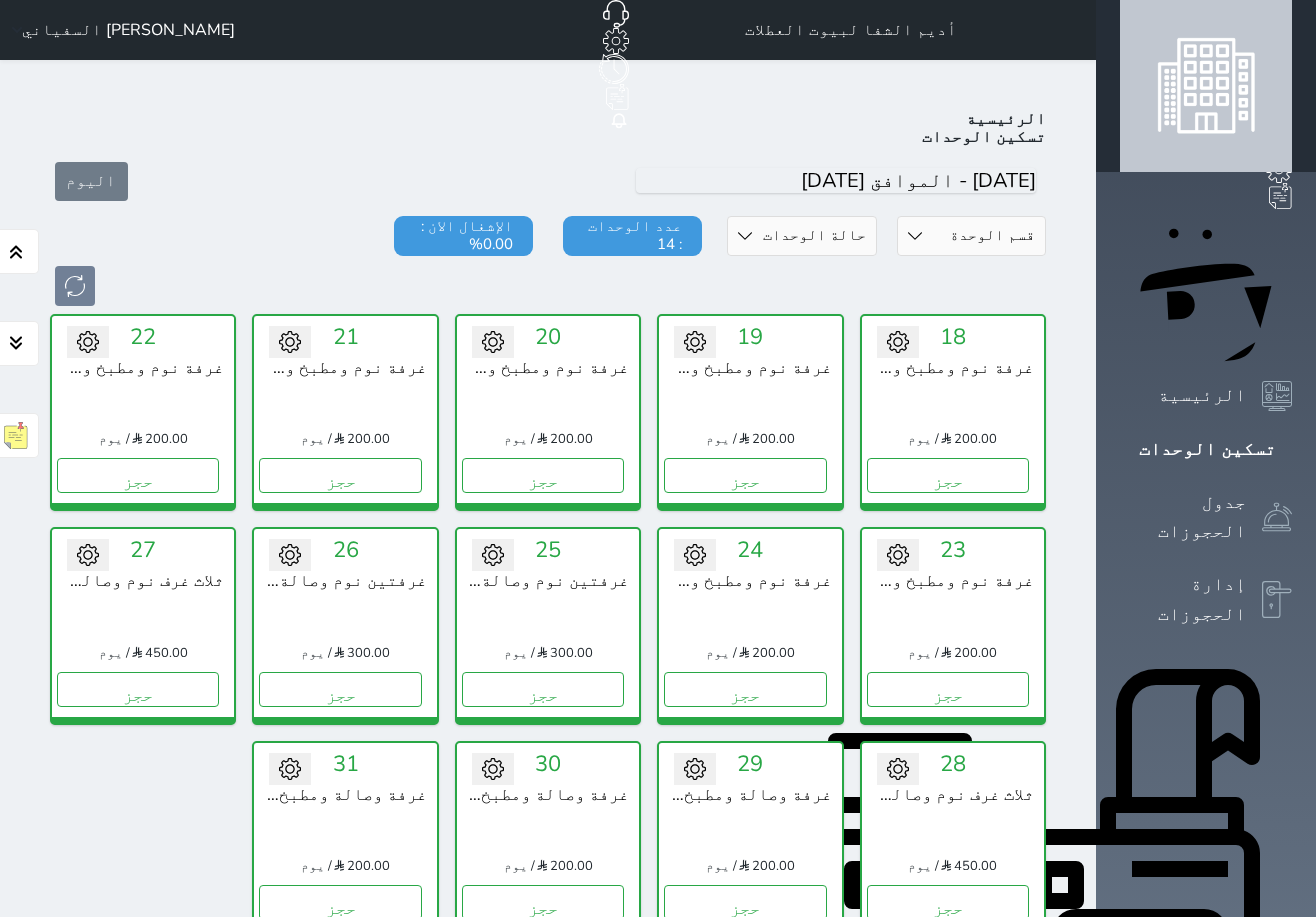 click on "[PERSON_NAME] السفياني" at bounding box center [128, 30] 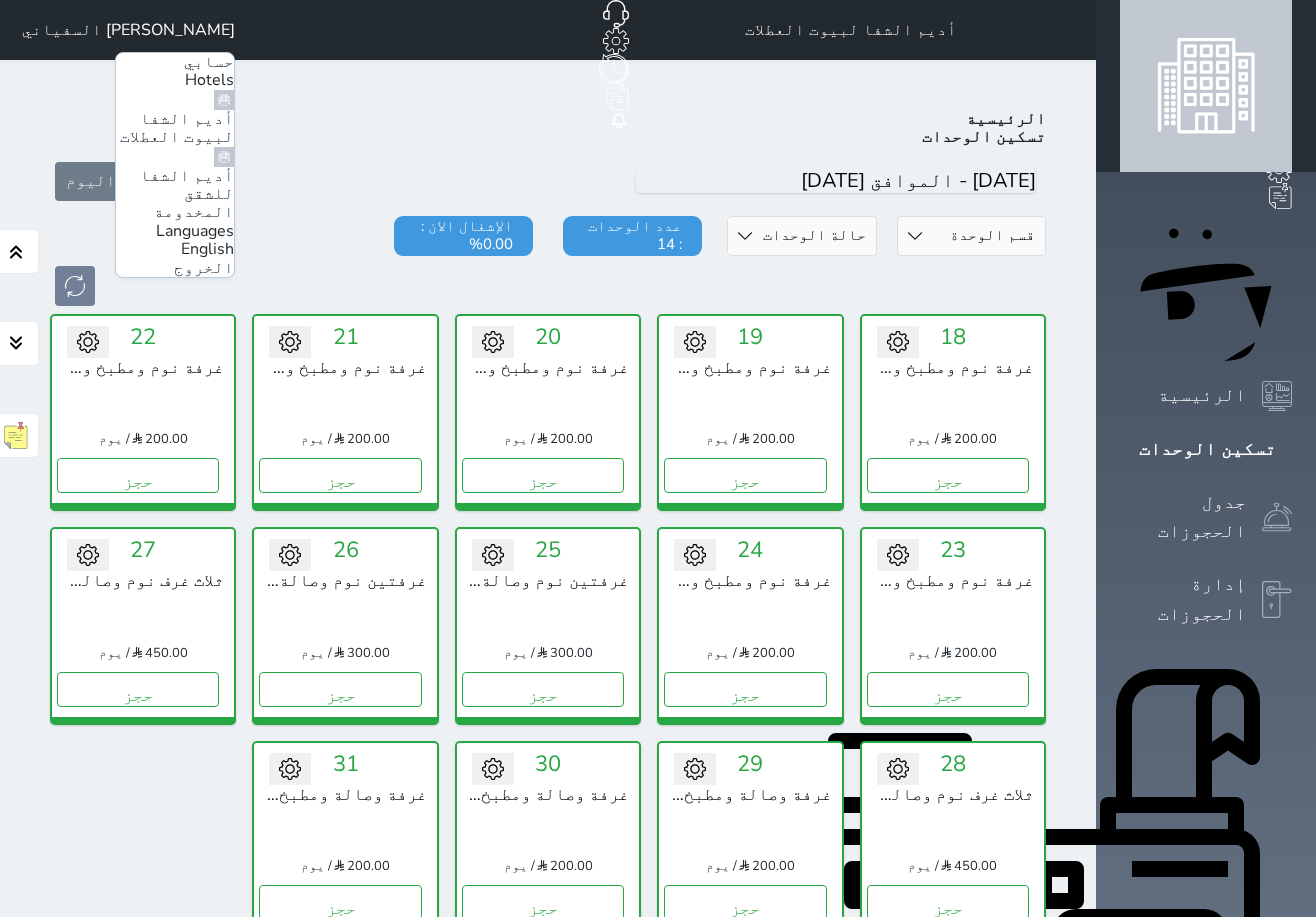 click on "أديم الشفا للشقق المخدومة" at bounding box center (187, 194) 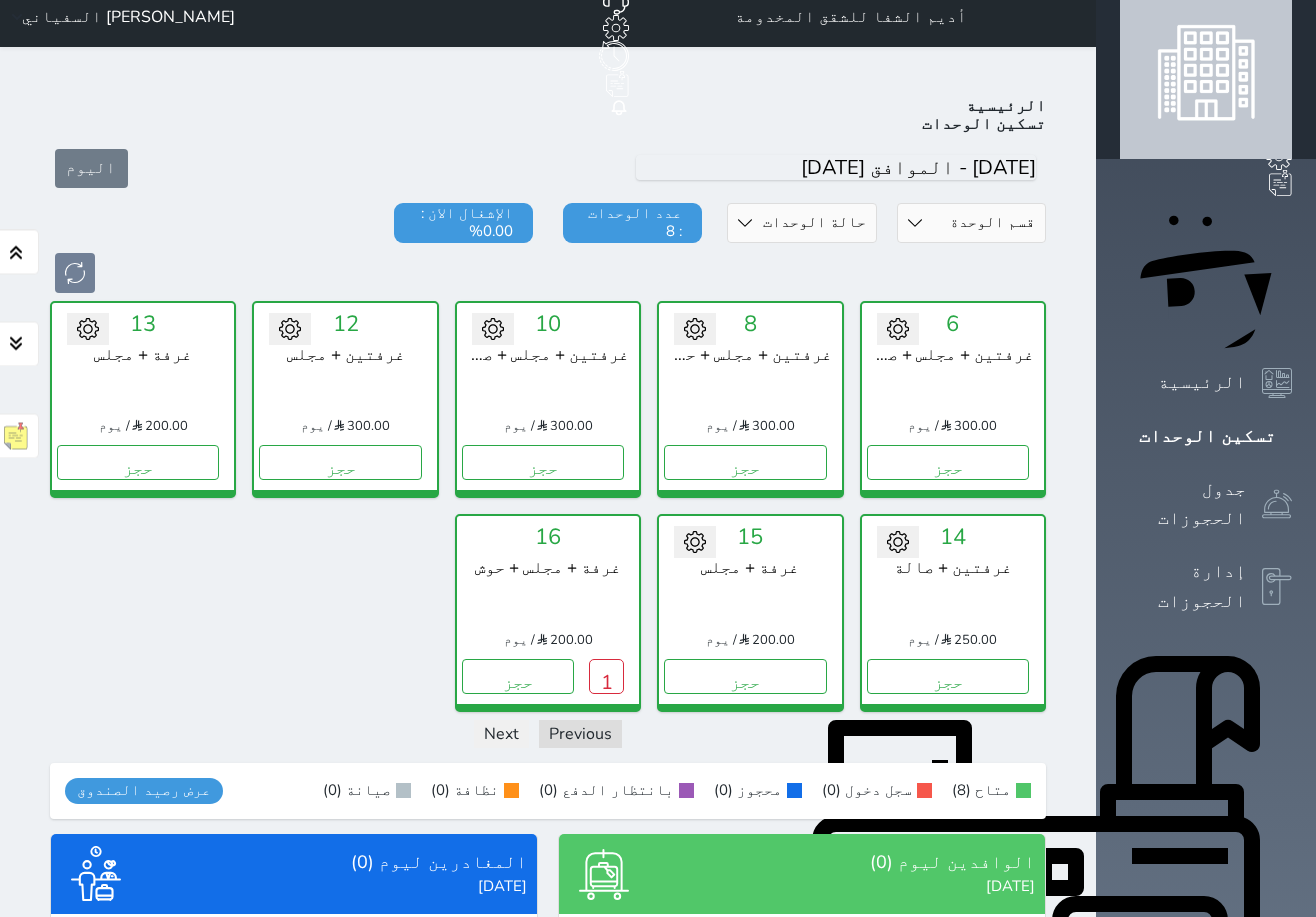 scroll, scrollTop: 78, scrollLeft: 0, axis: vertical 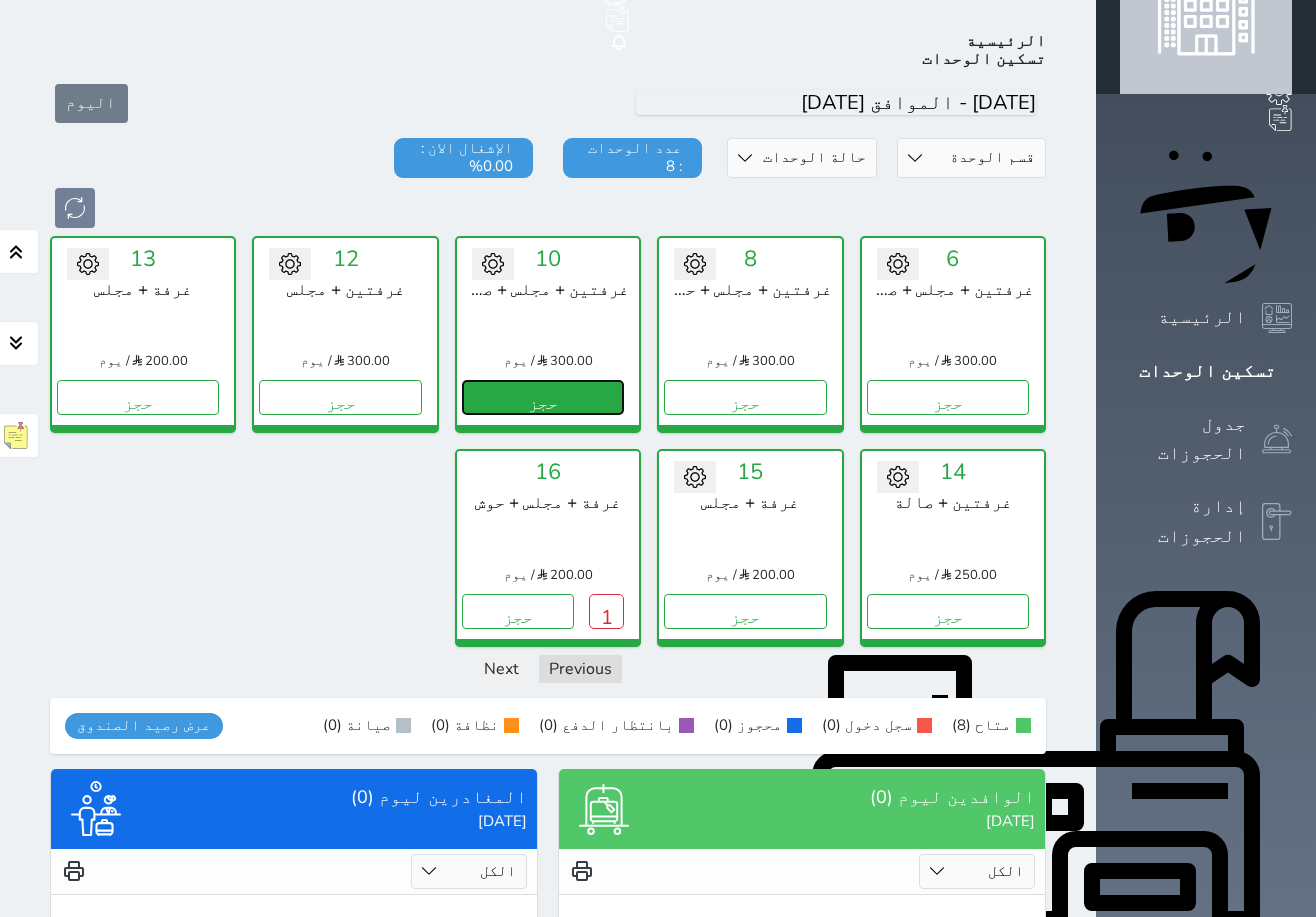click on "حجز" at bounding box center (543, 397) 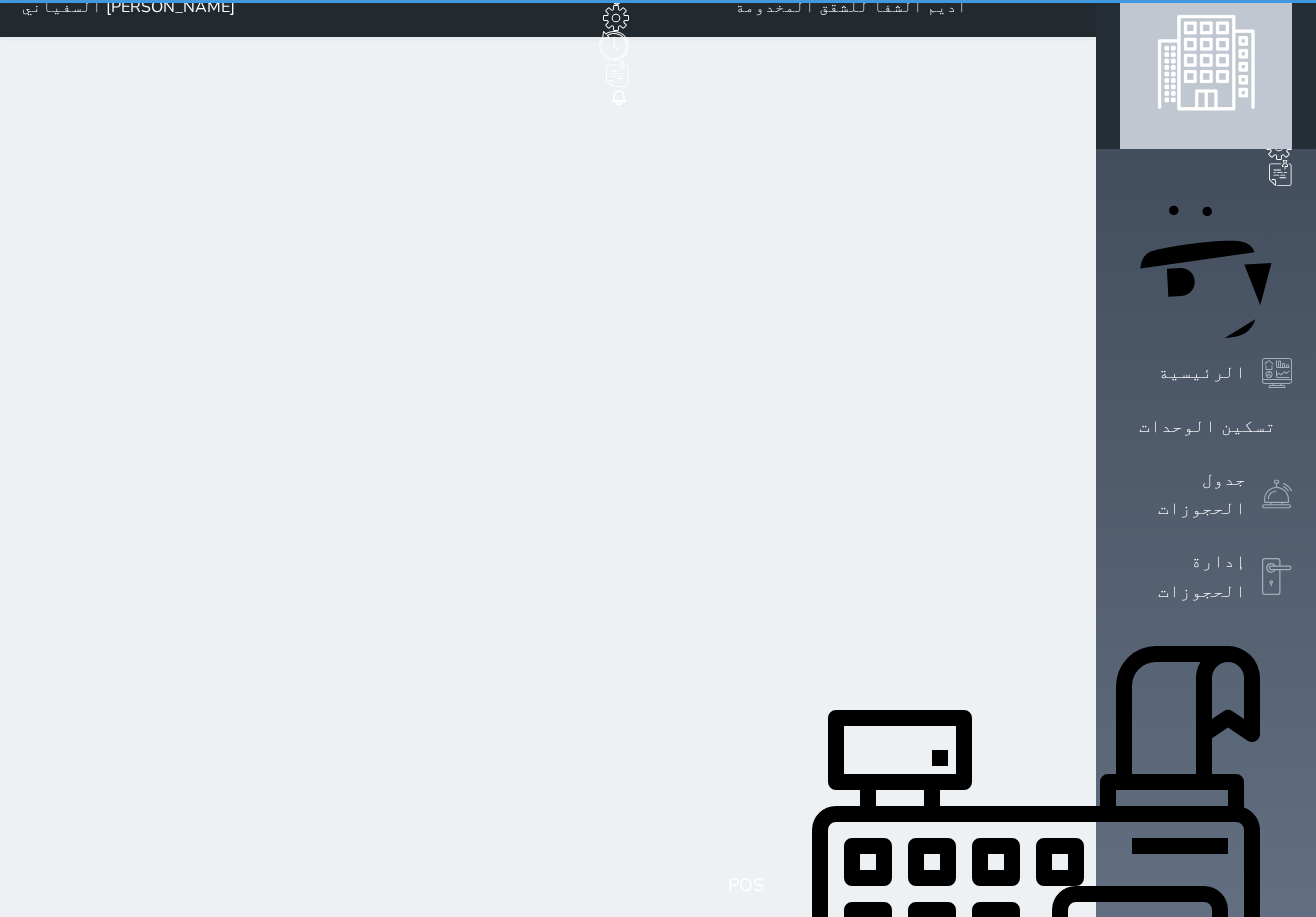 scroll, scrollTop: 0, scrollLeft: 0, axis: both 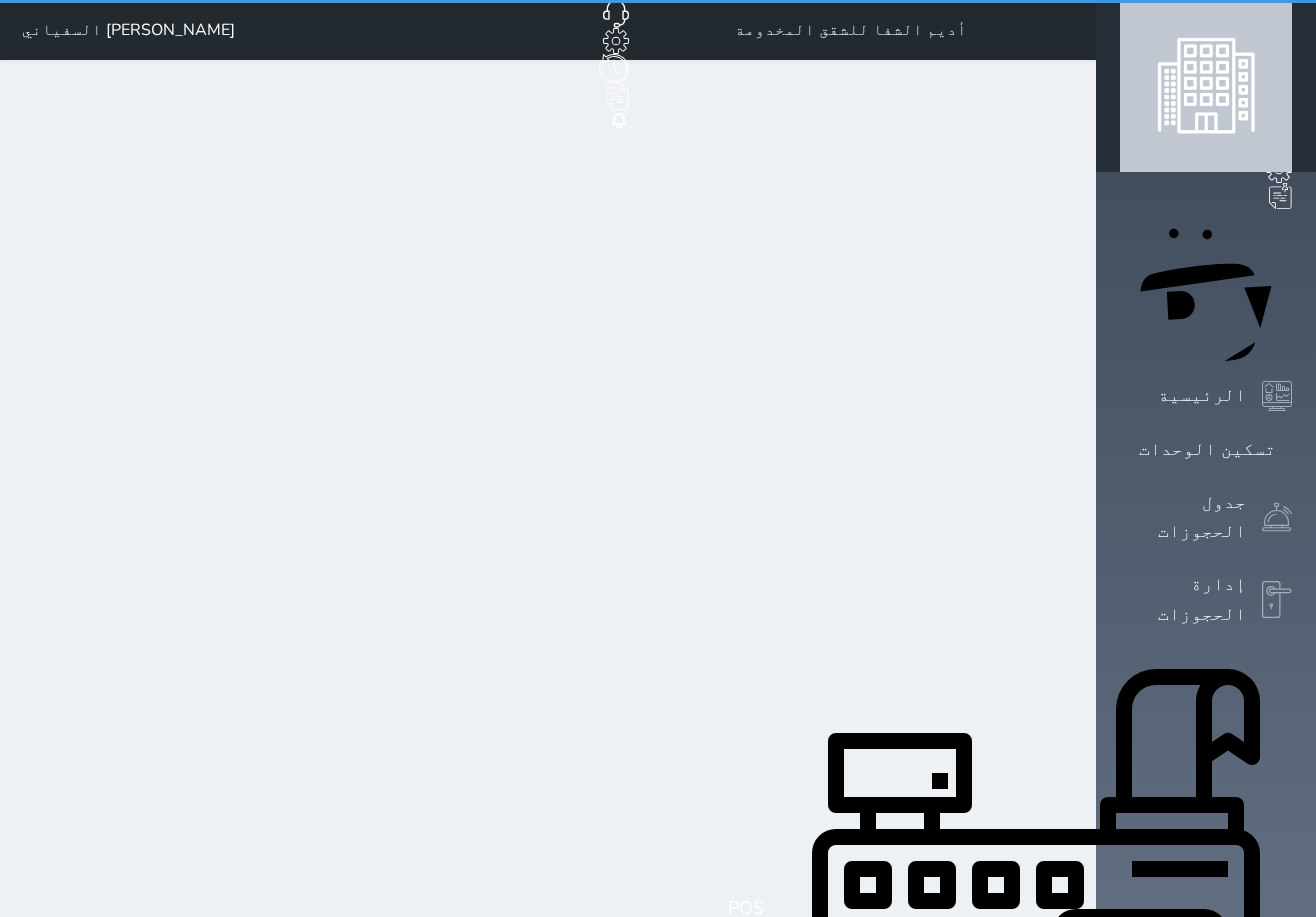 select on "1" 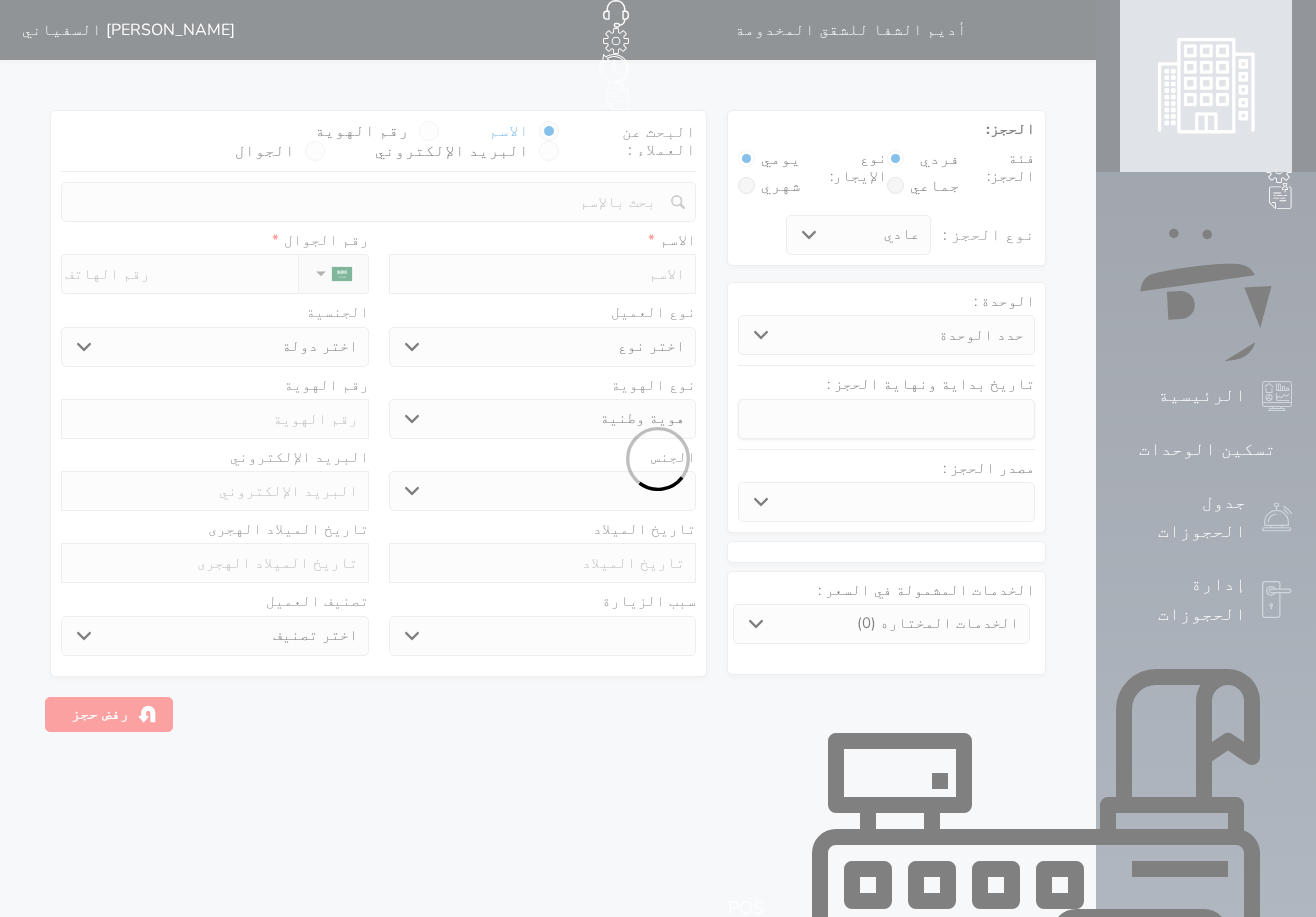 select 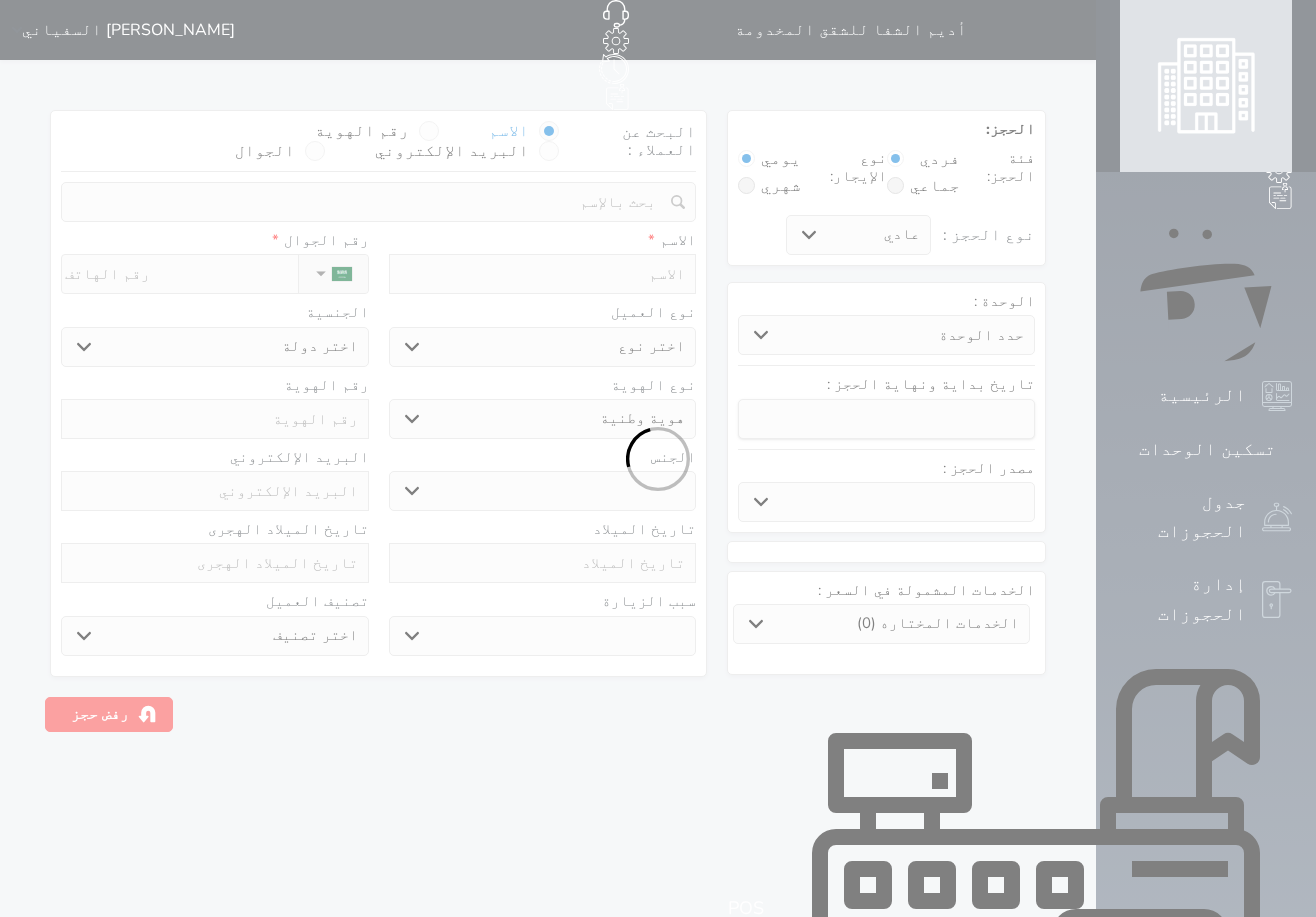 select 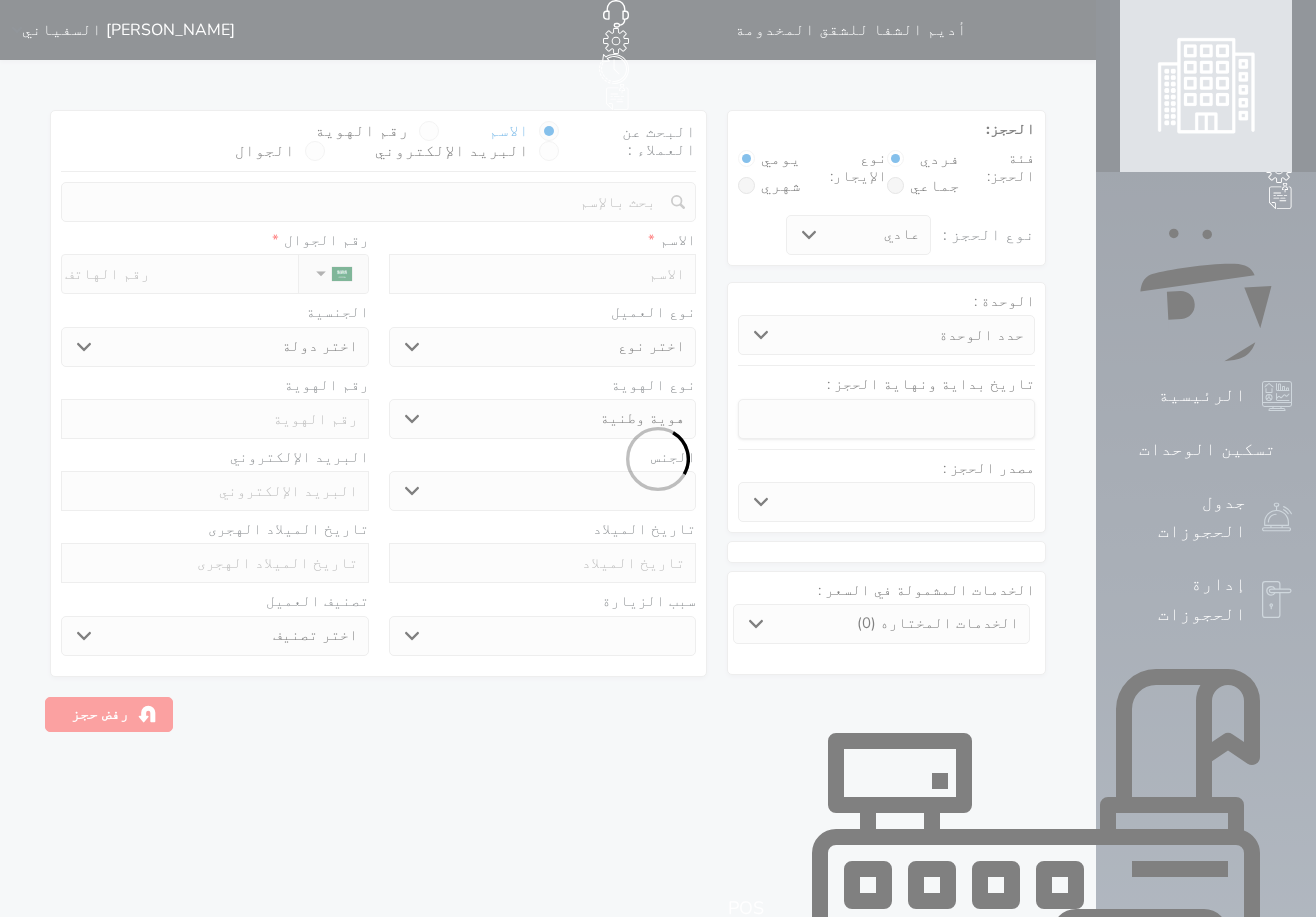 select 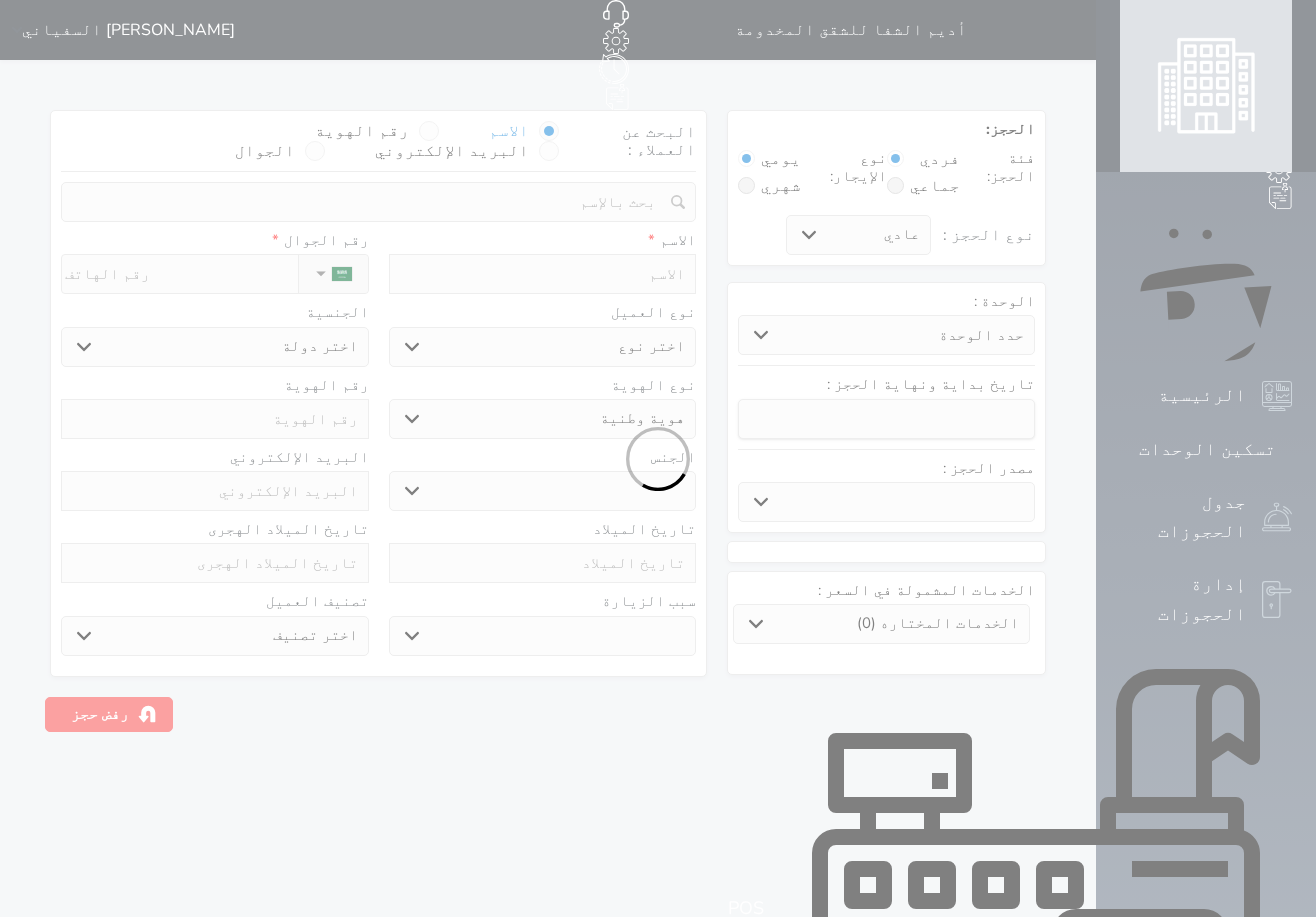 select 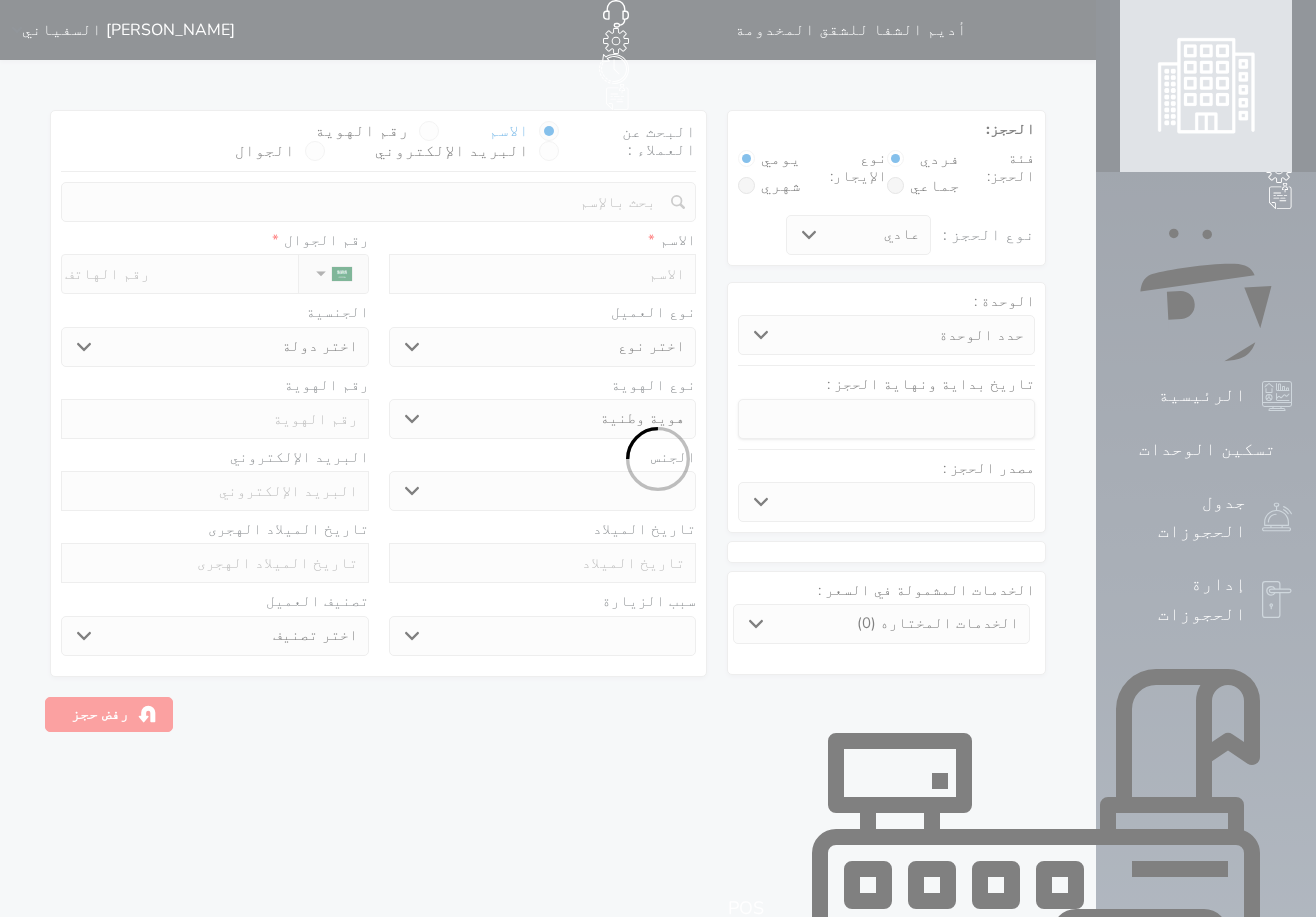 select 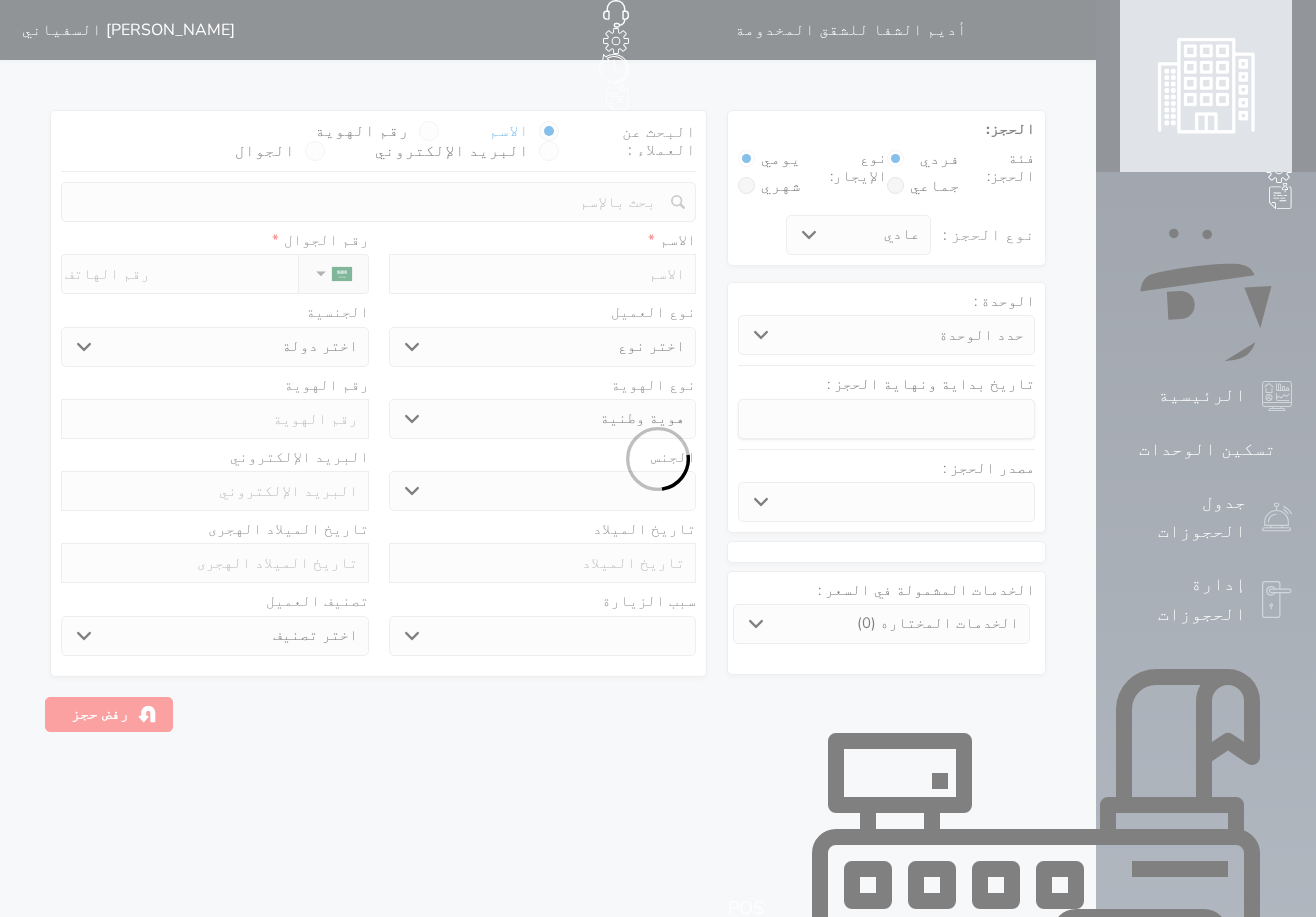 select 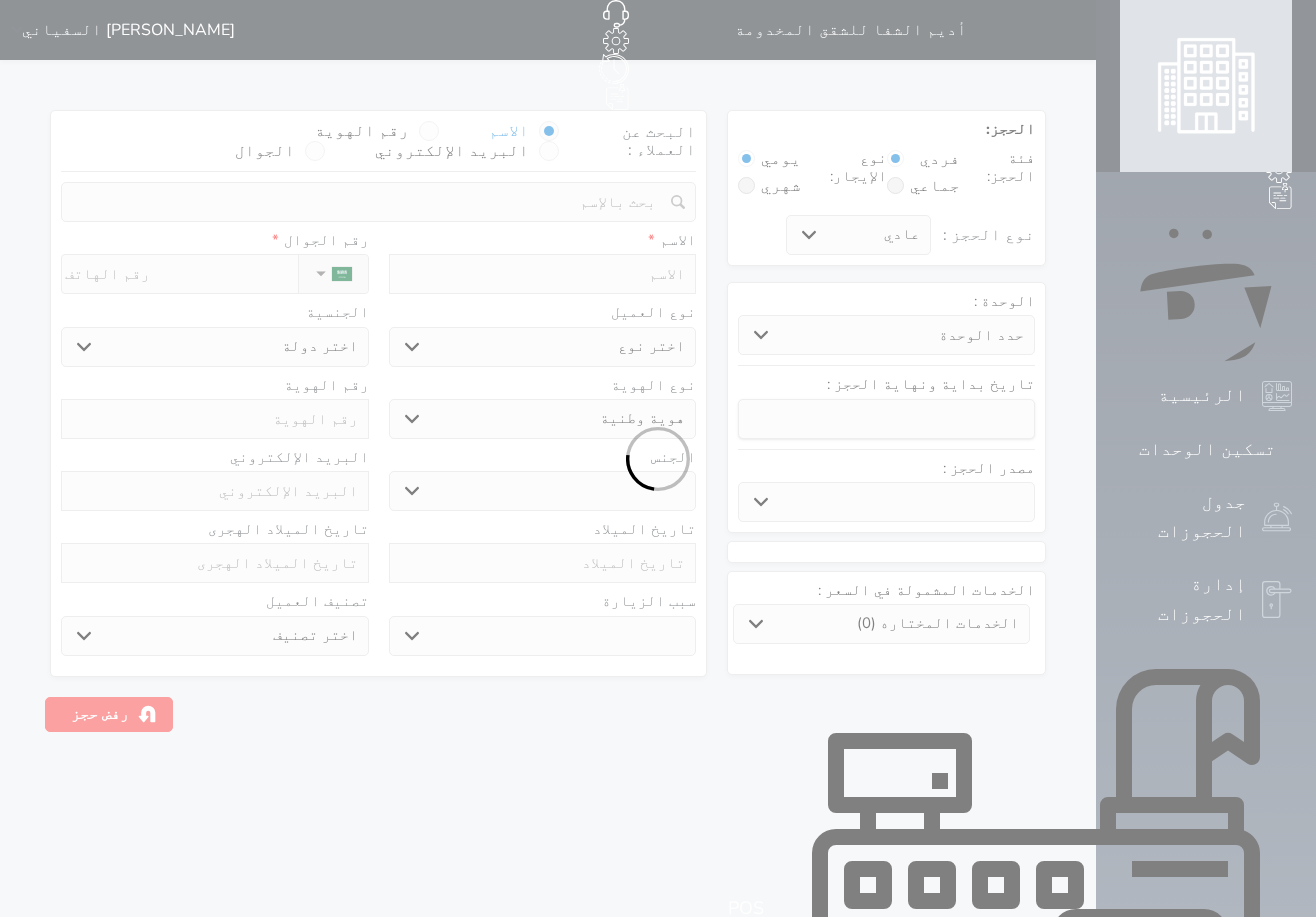 select 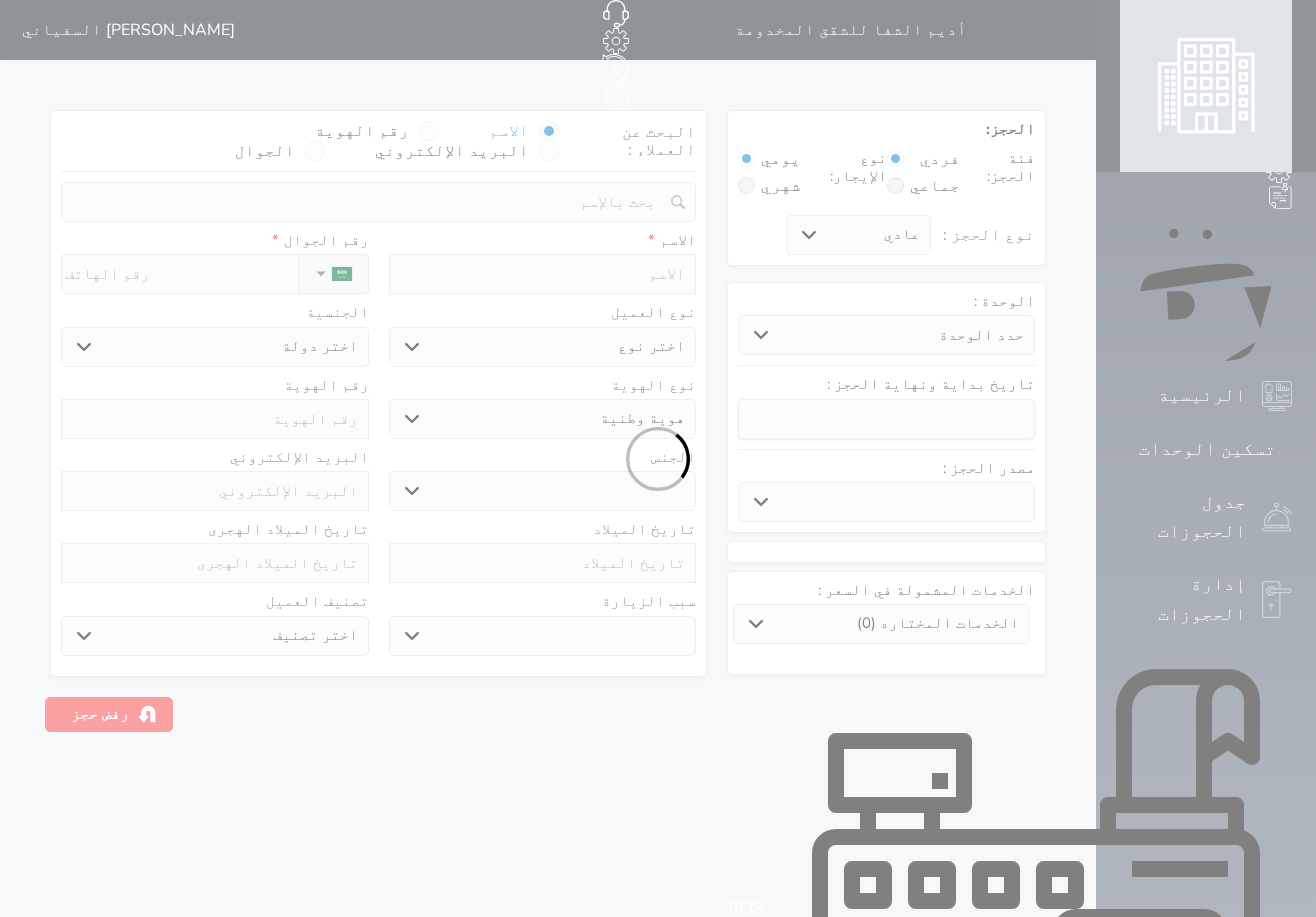 select 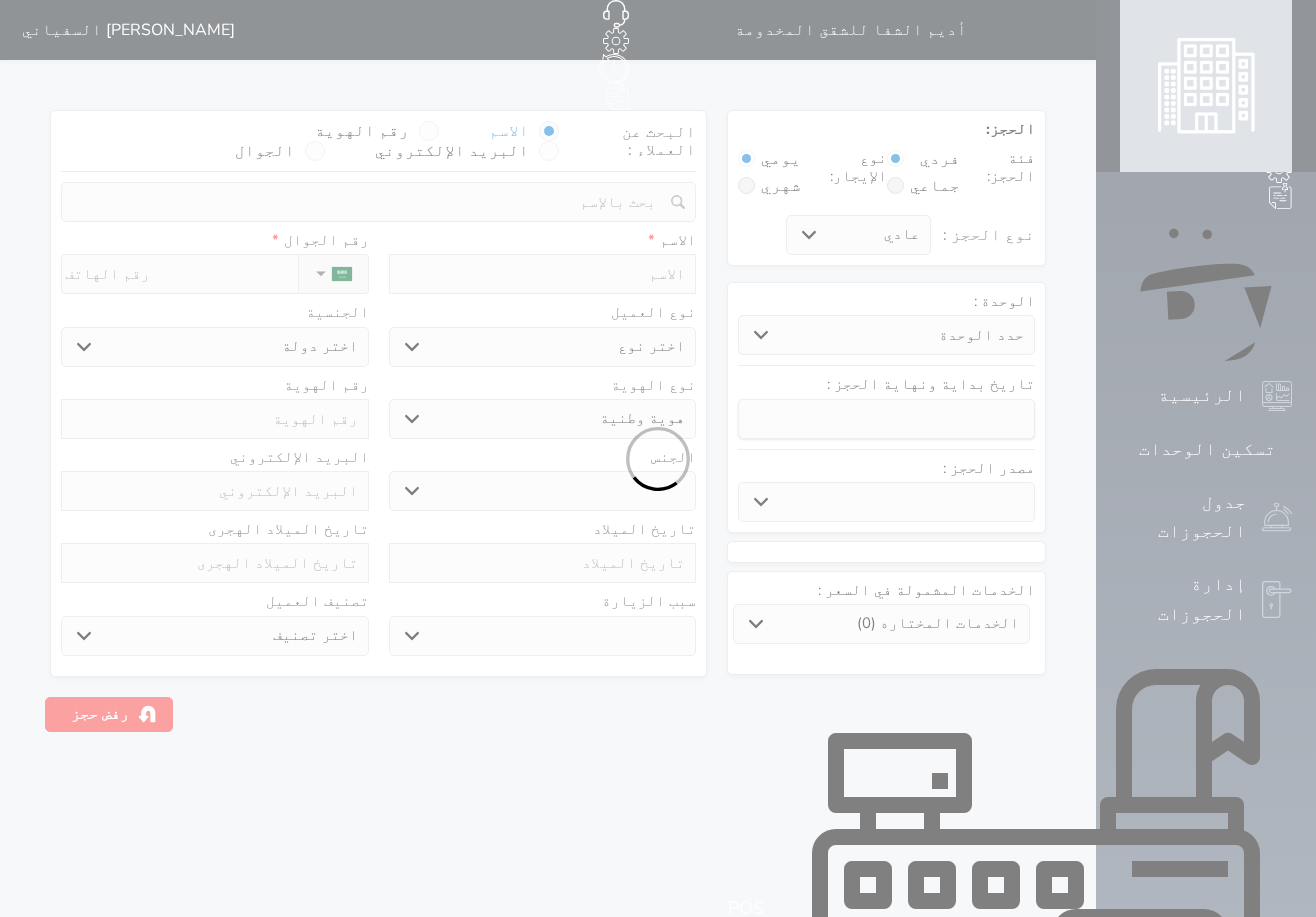 select 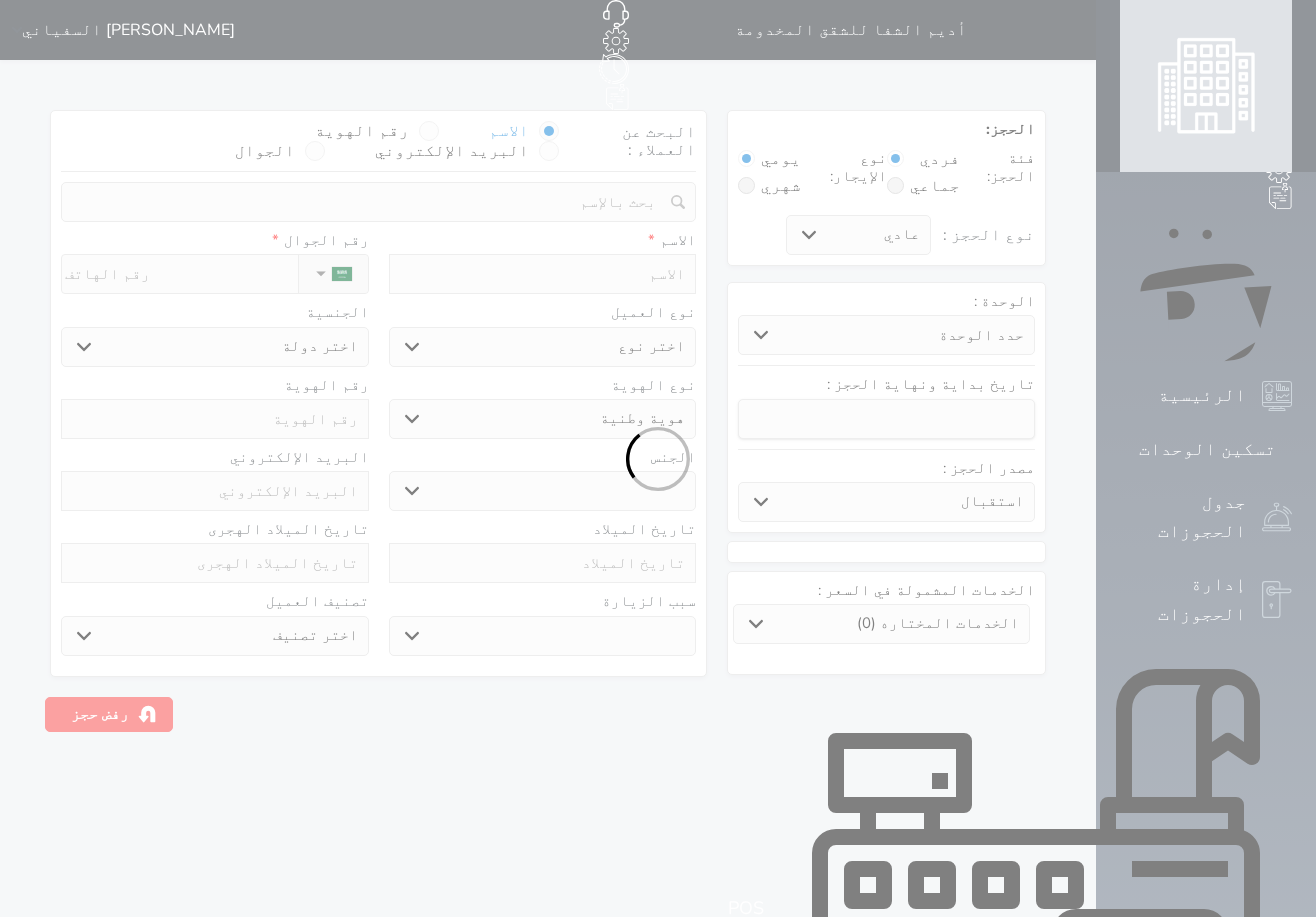 select 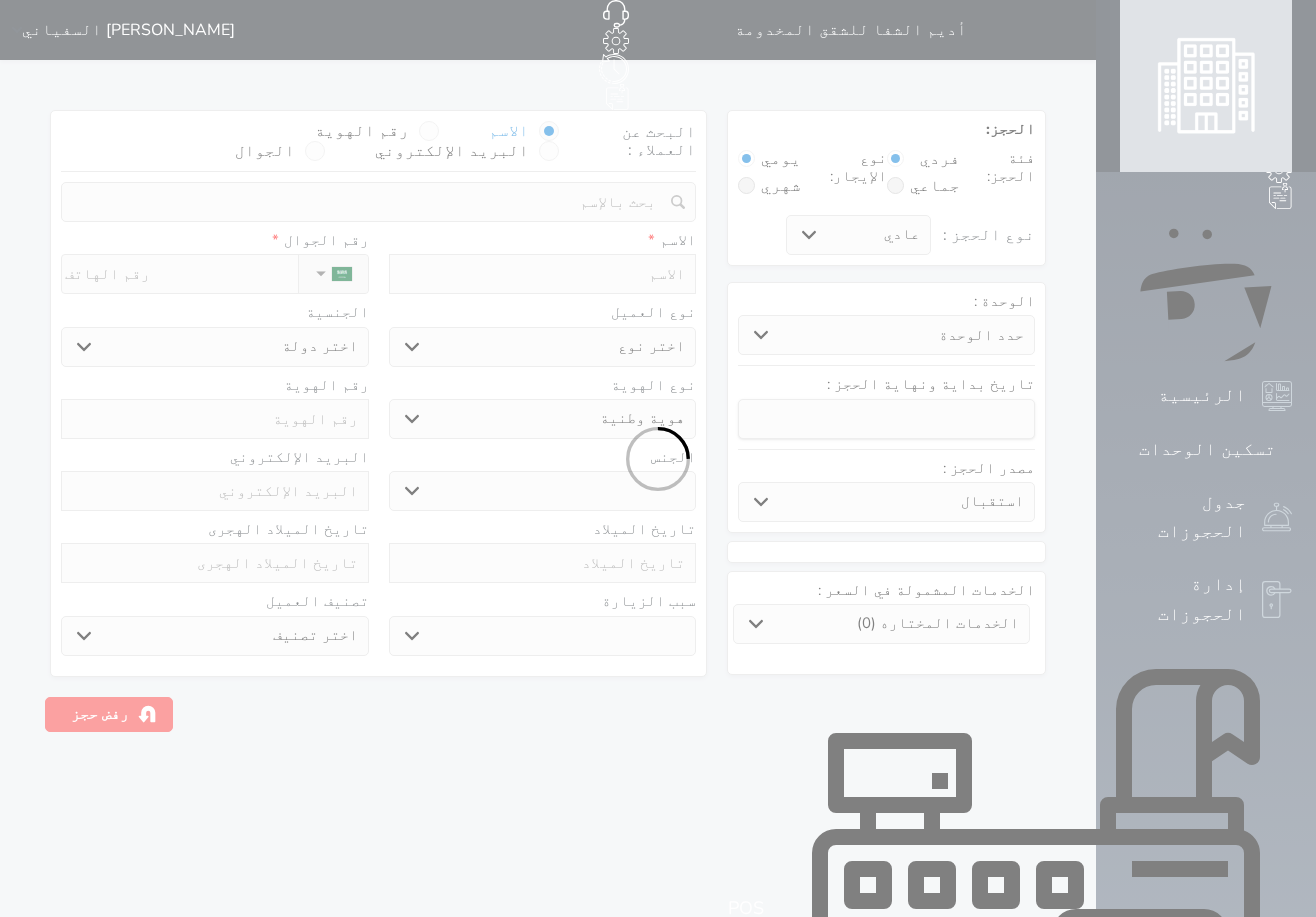 select 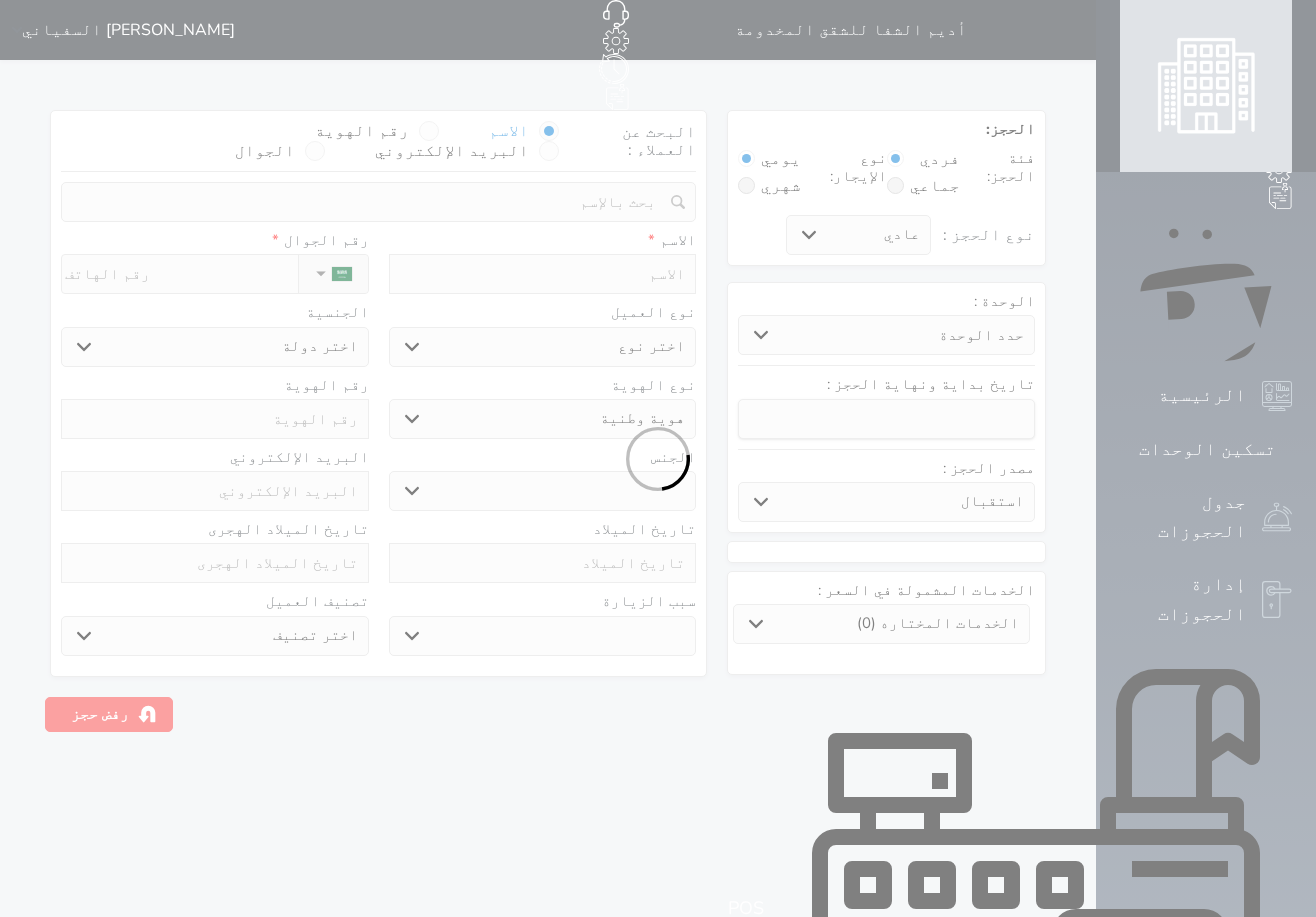 select 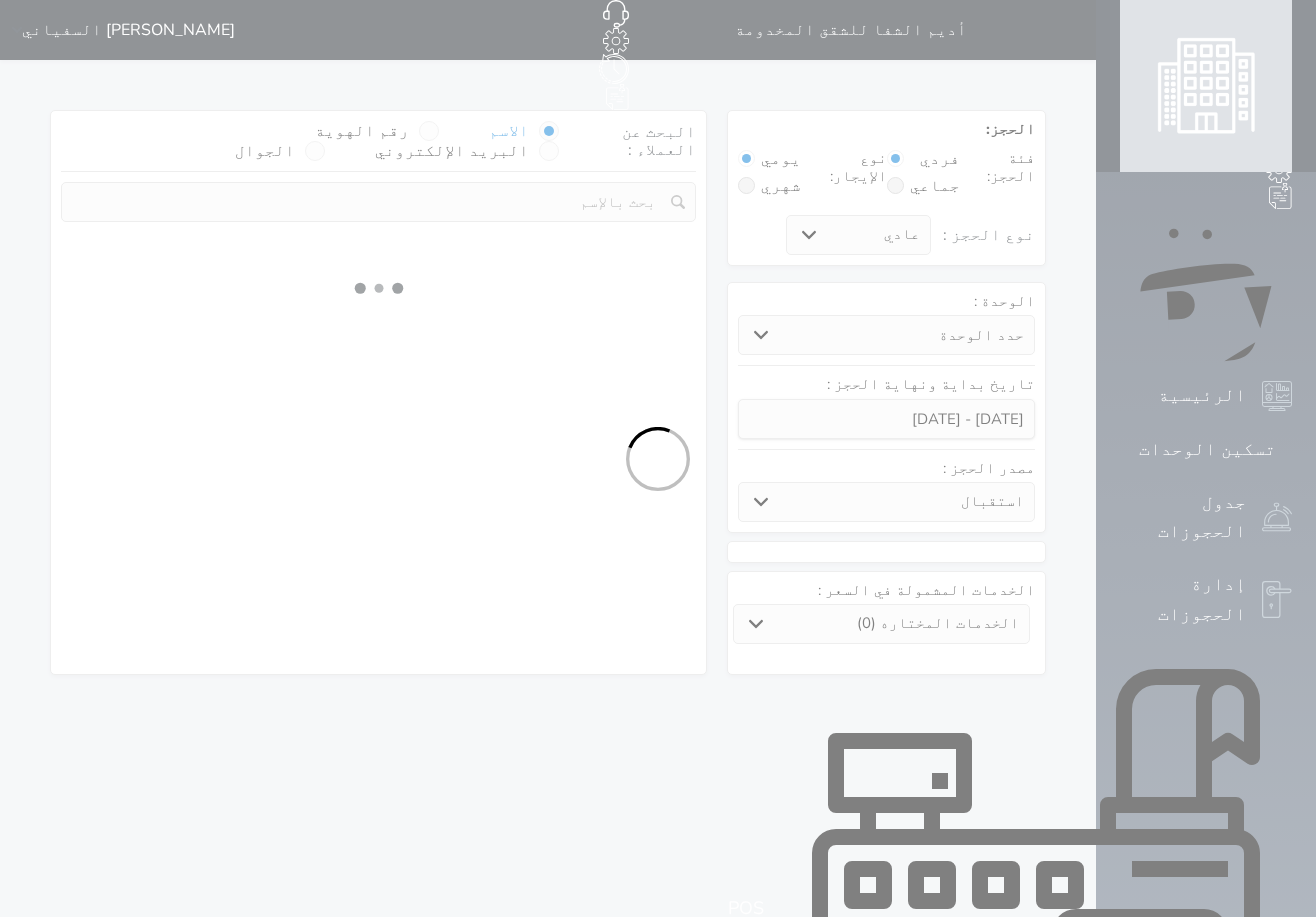 select on "38020" 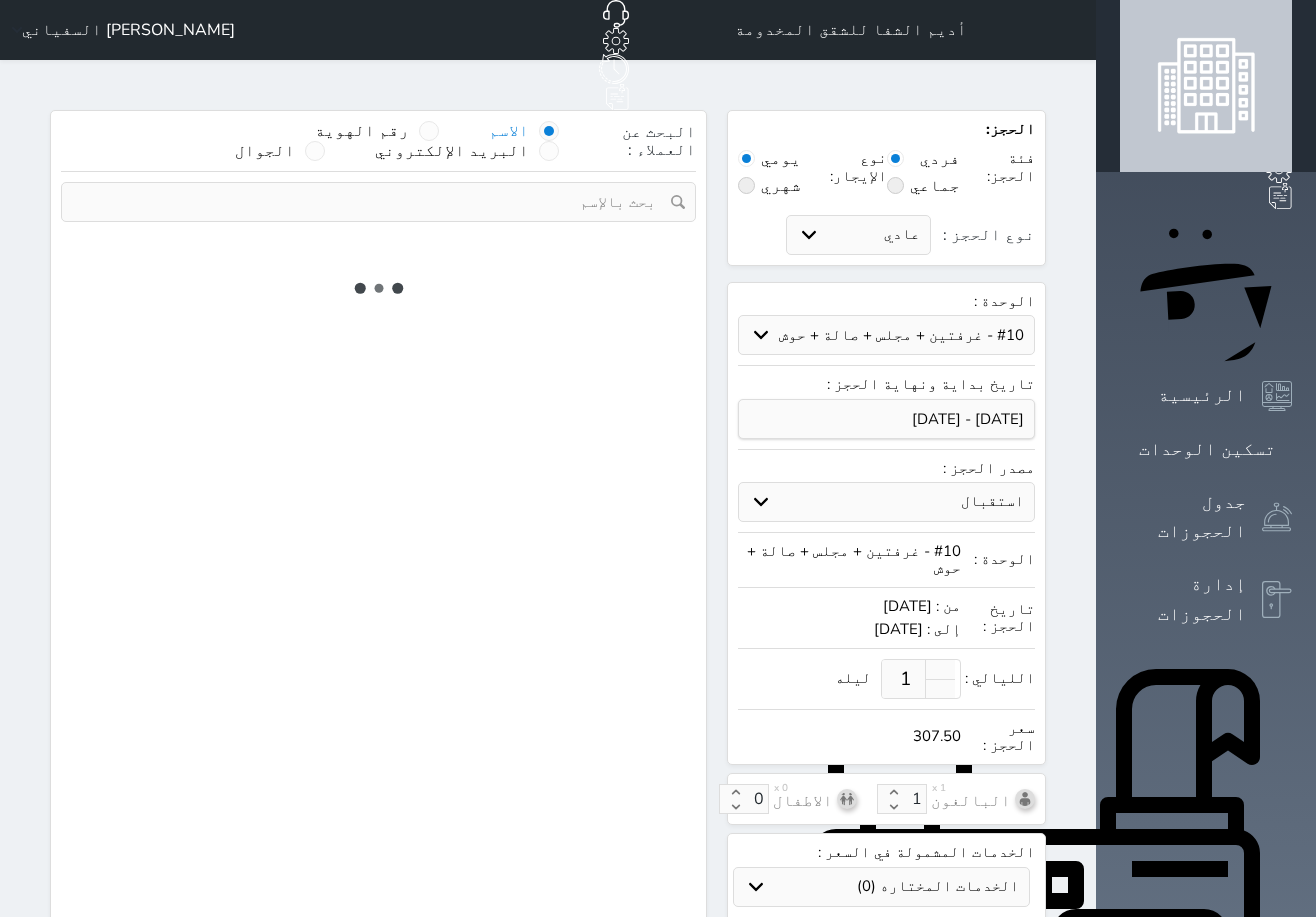 select on "1" 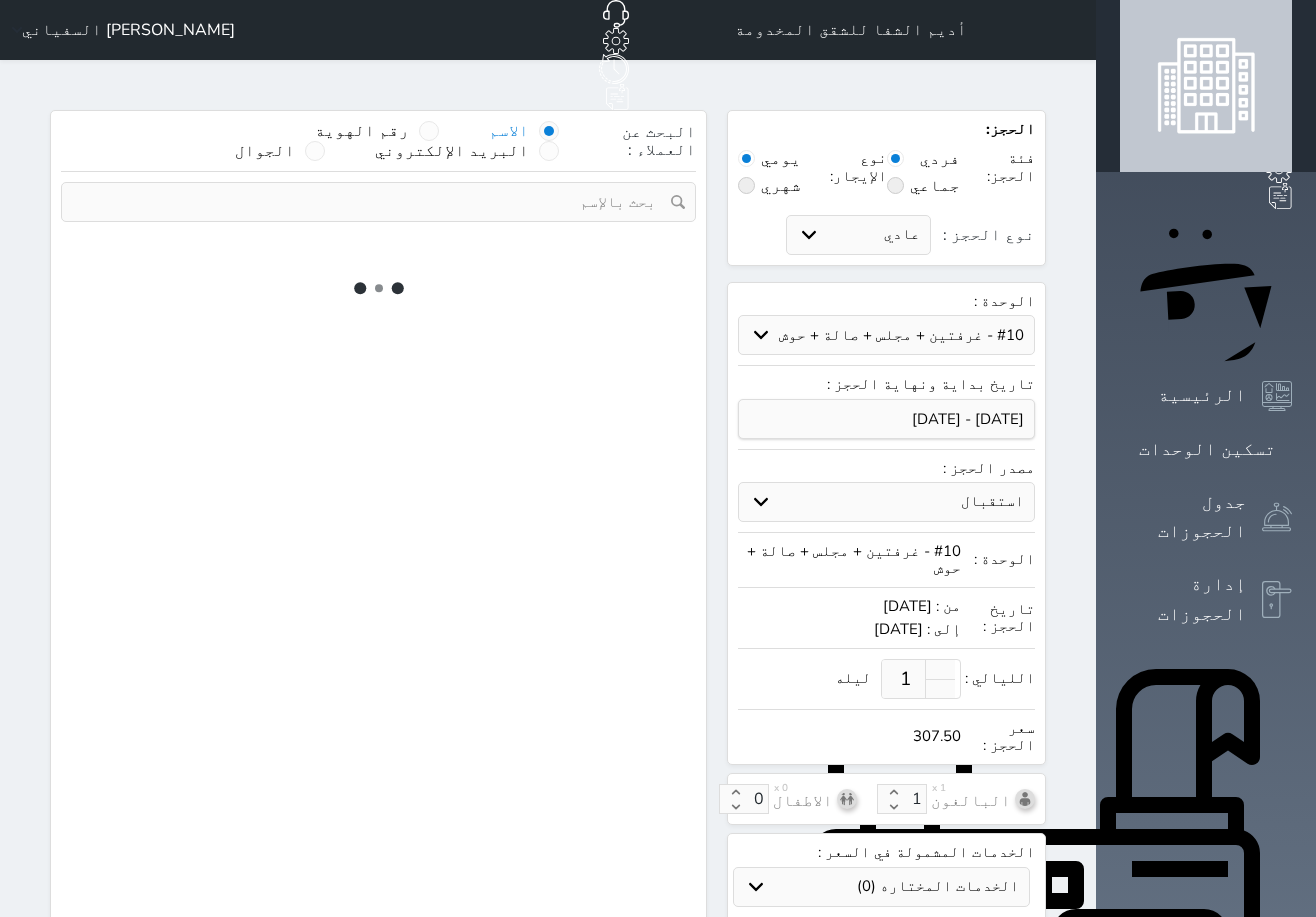 select on "113" 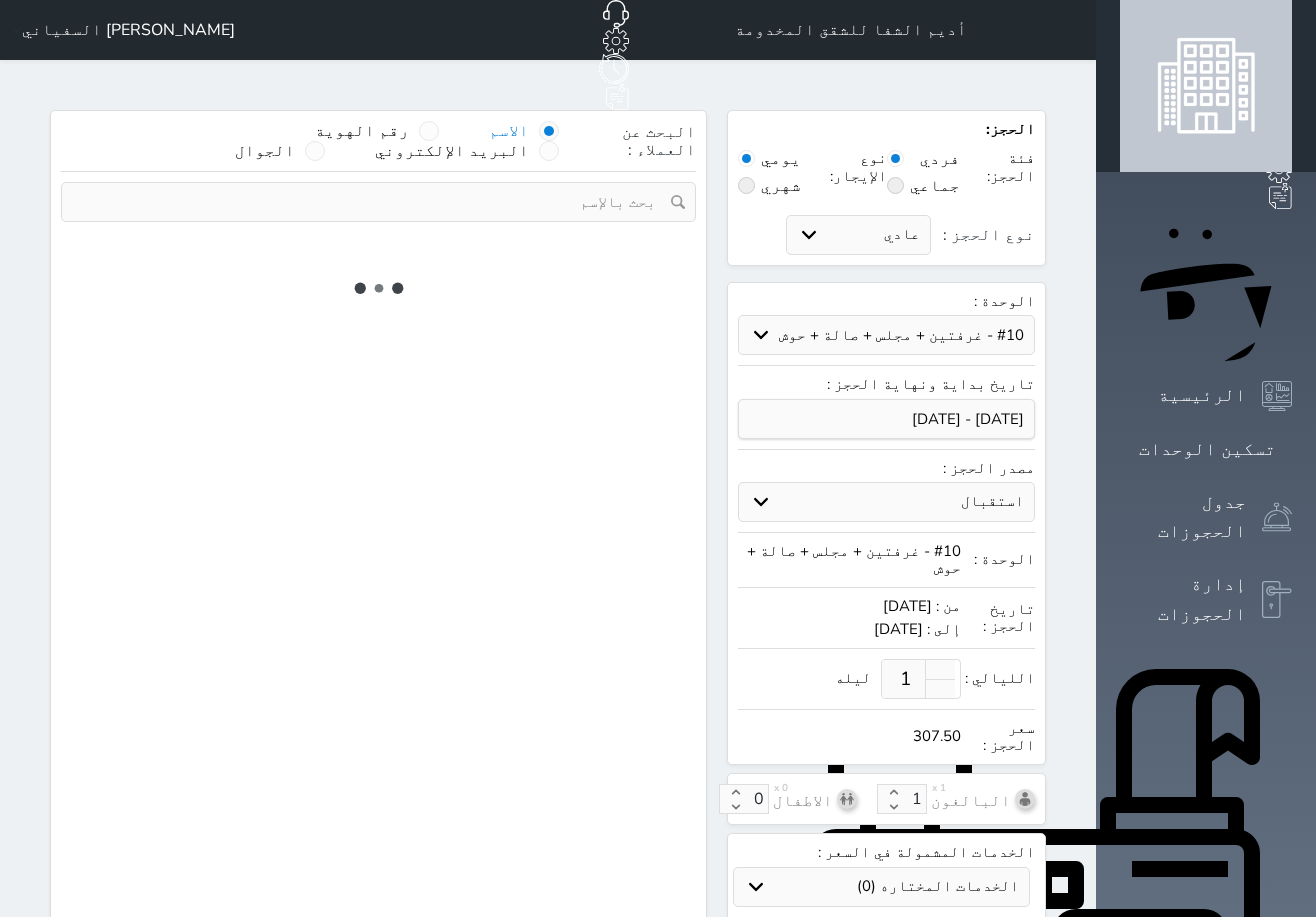 select on "1" 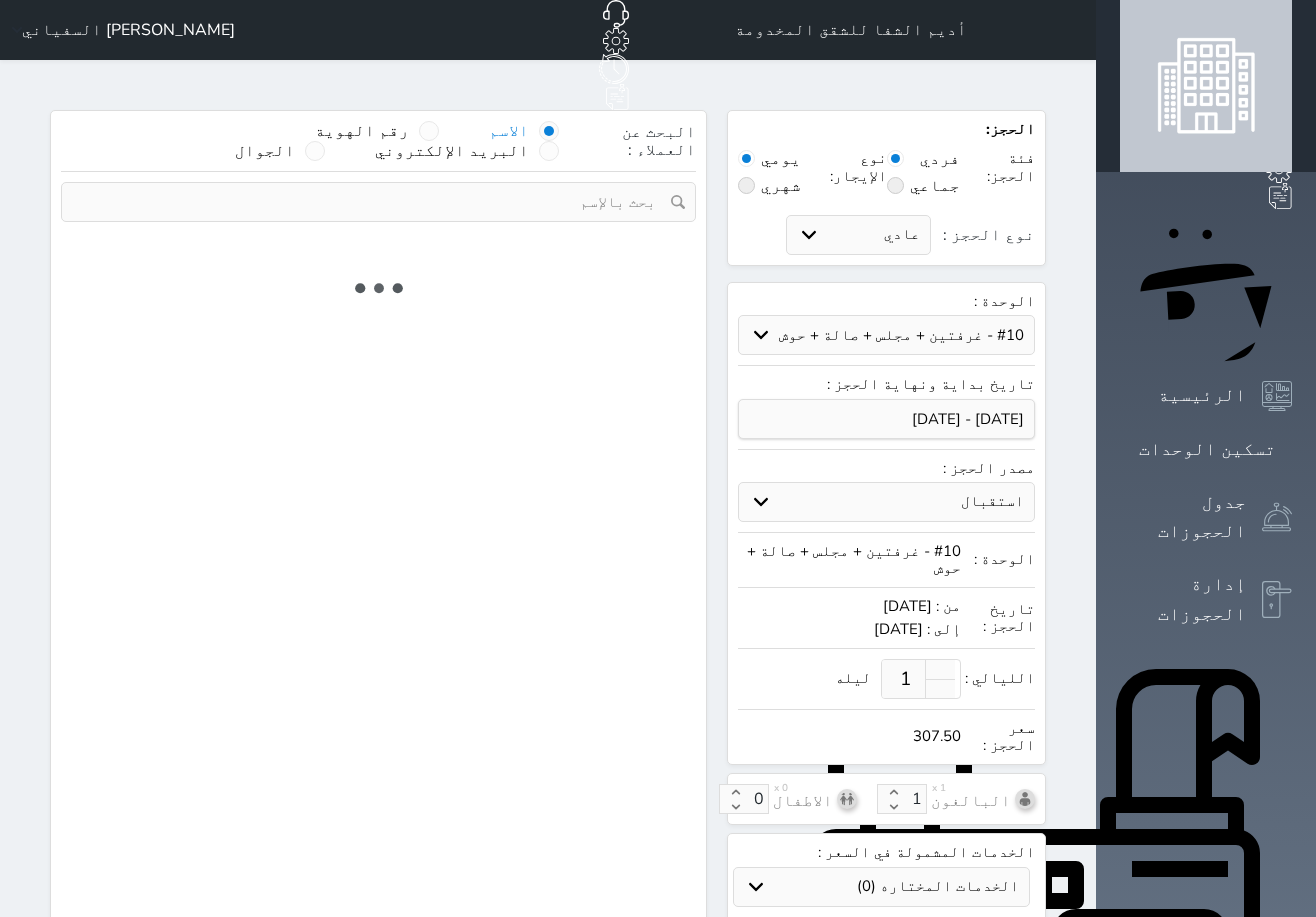 select 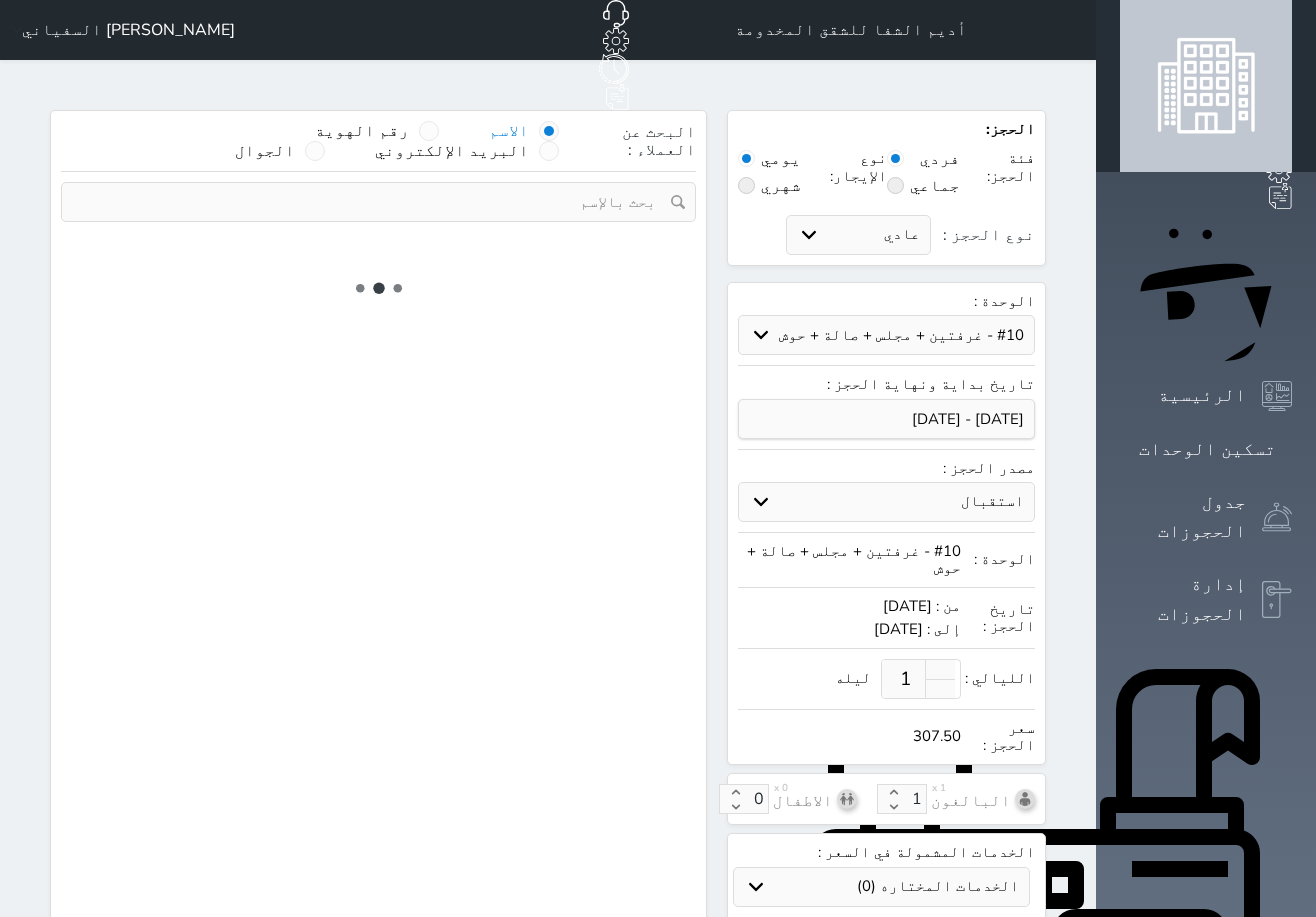 select on "7" 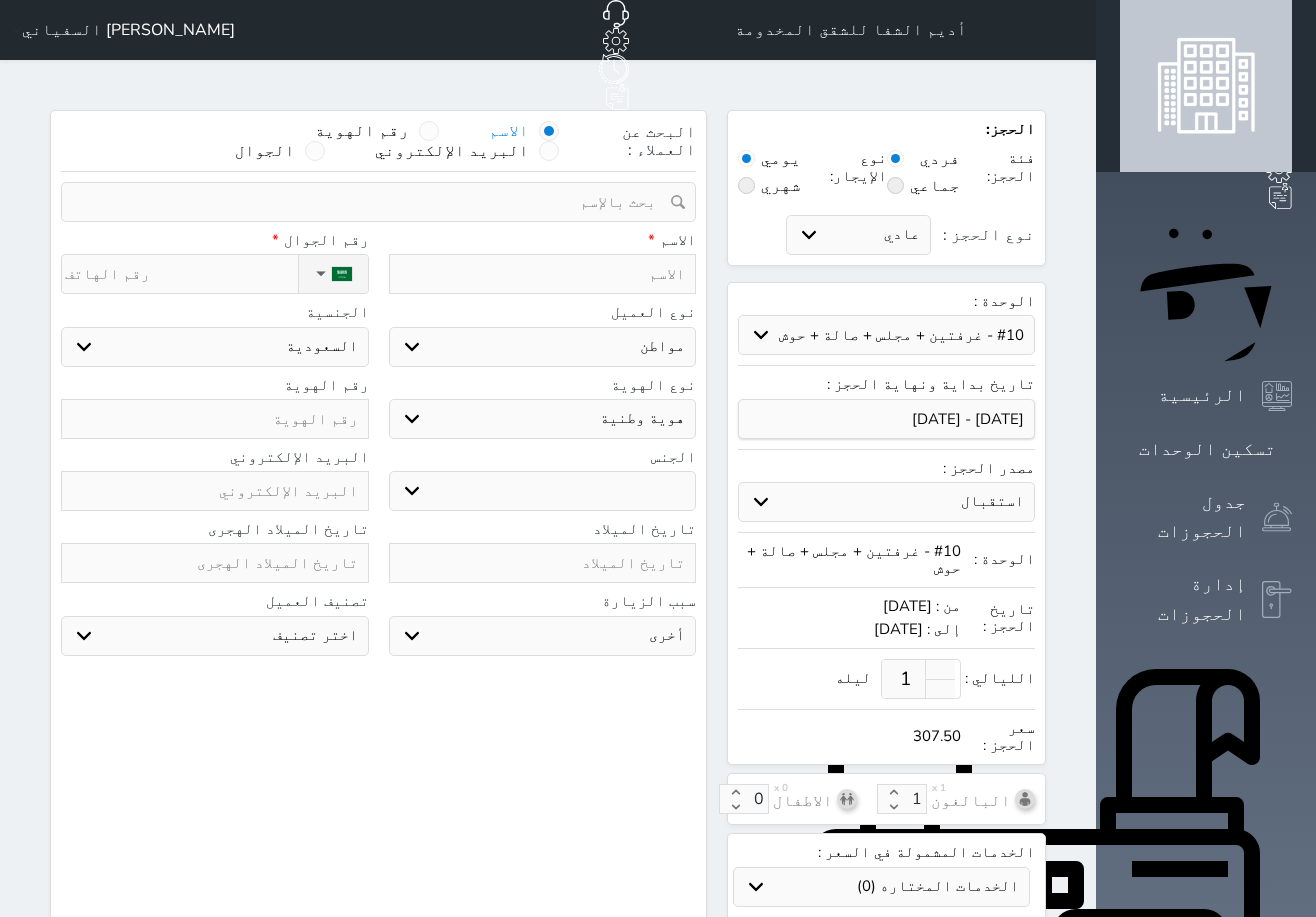 select 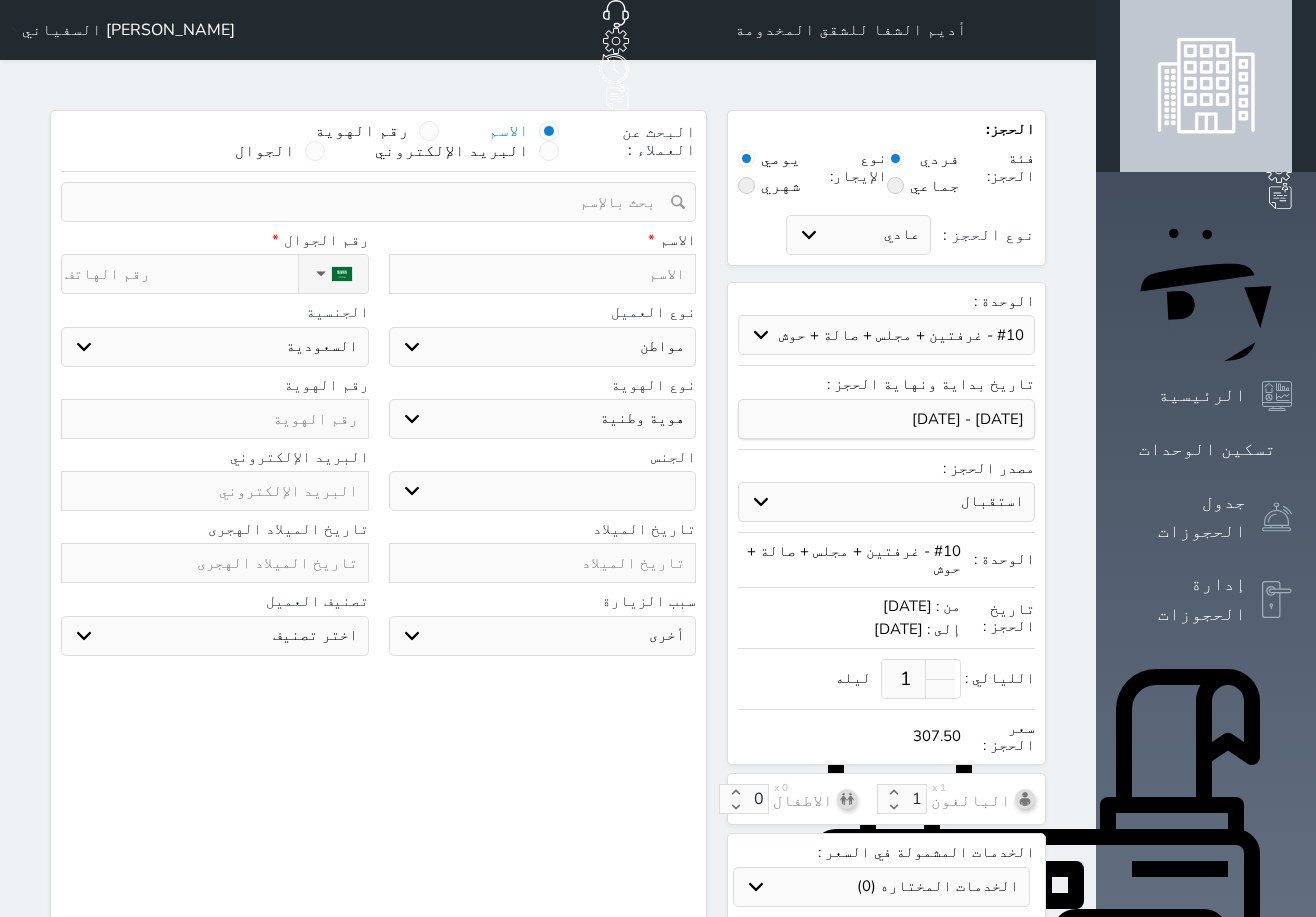 drag, startPoint x: 746, startPoint y: 223, endPoint x: 714, endPoint y: 224, distance: 32.01562 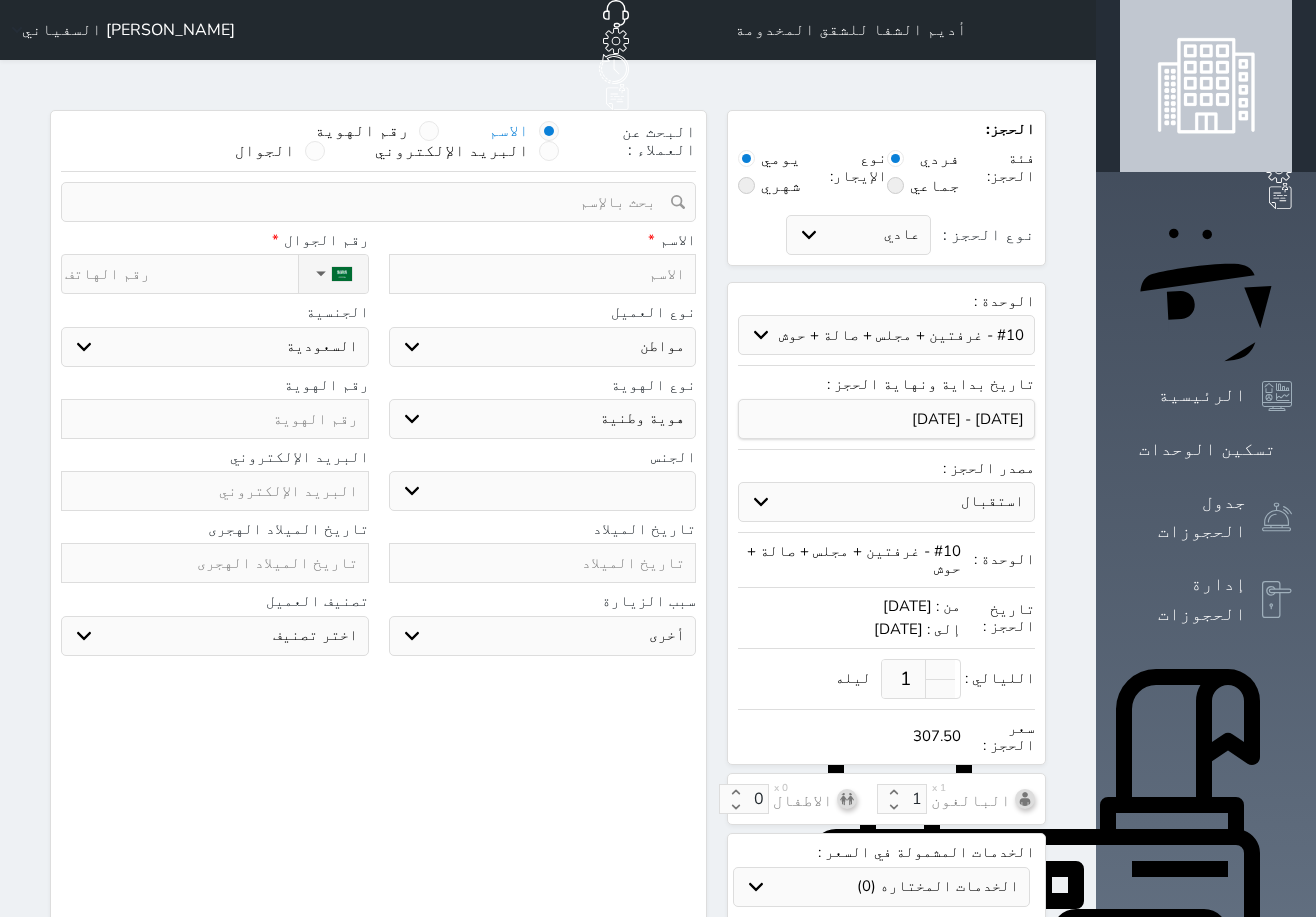 type on "ن" 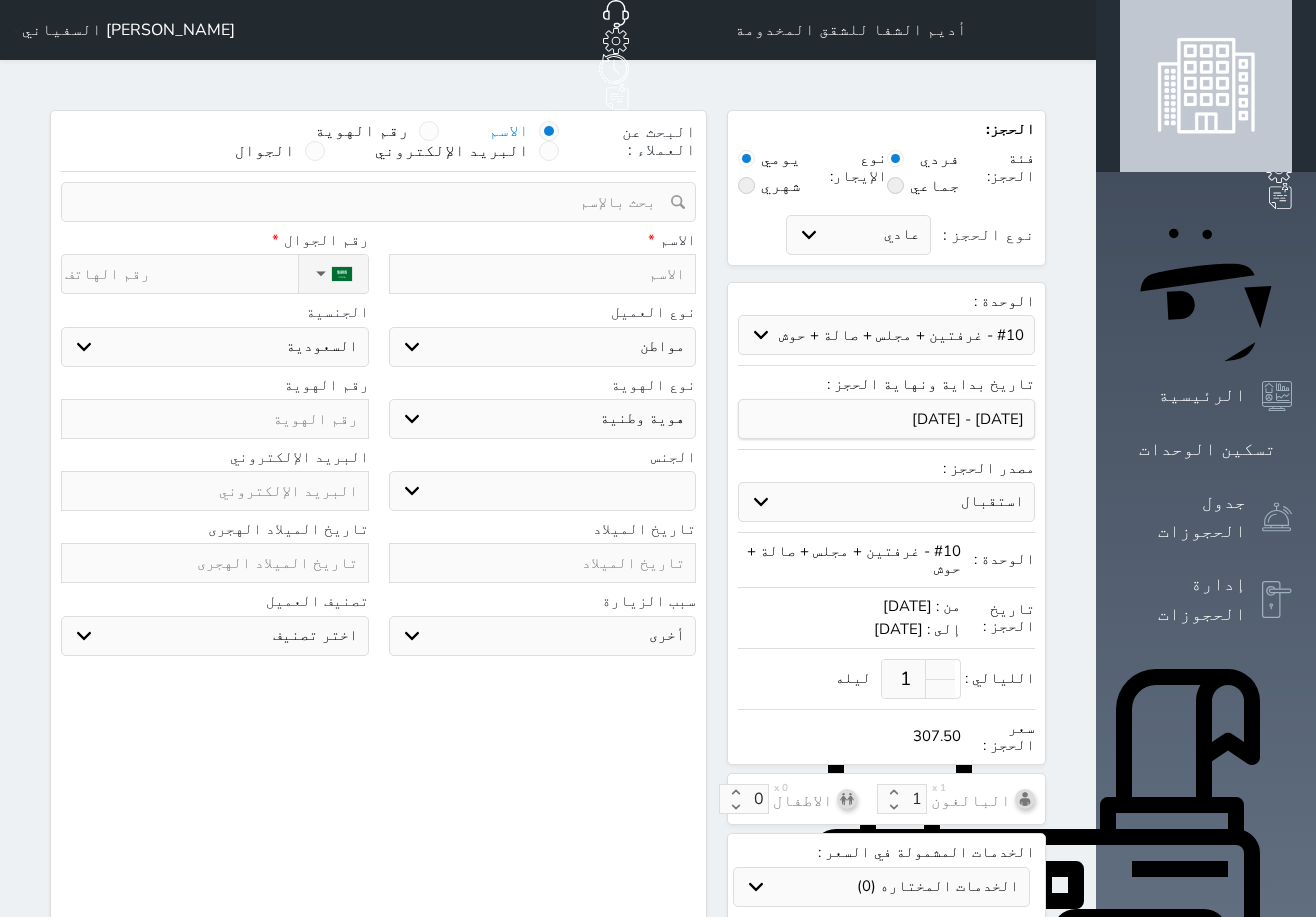 select 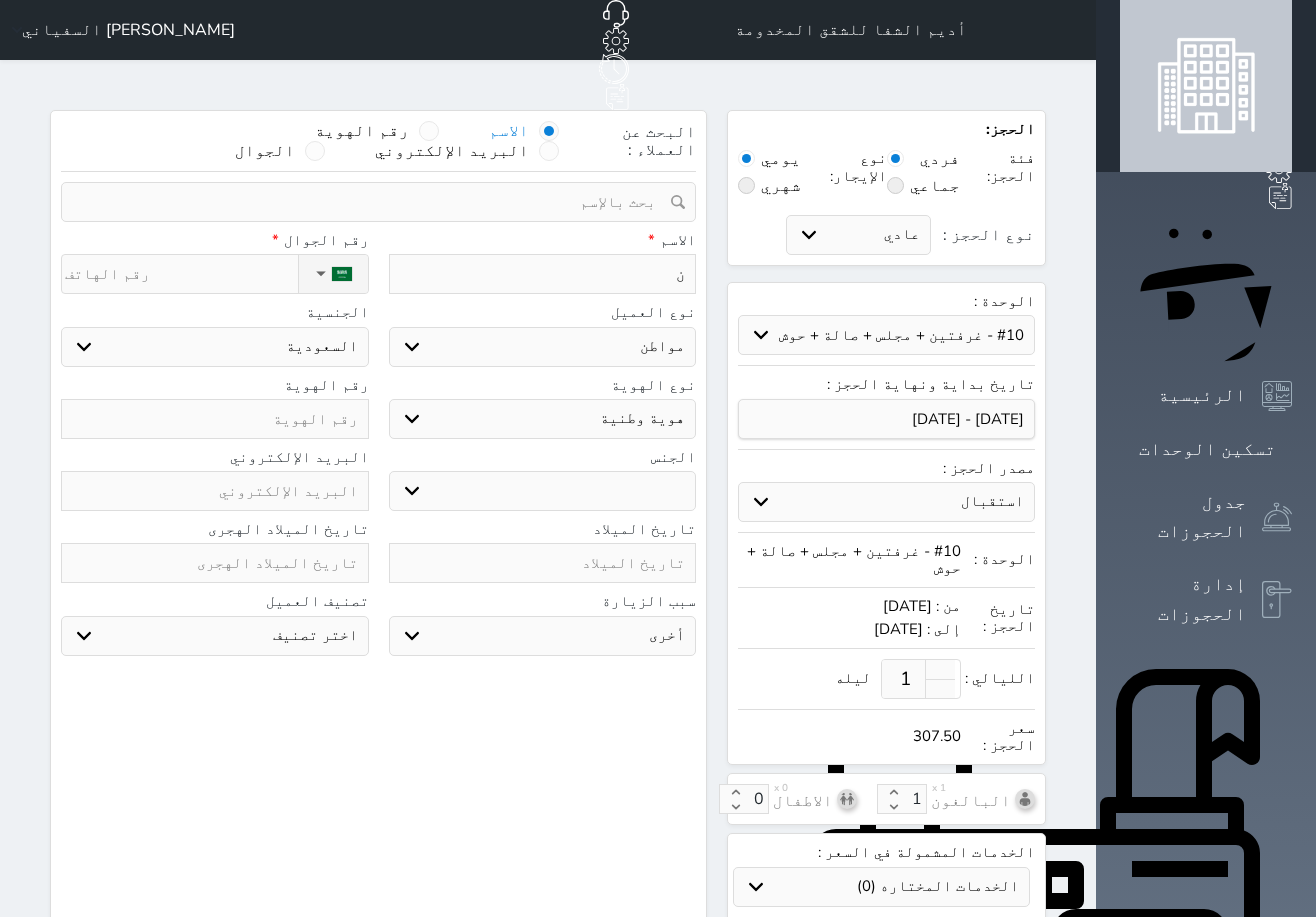 type on "نا" 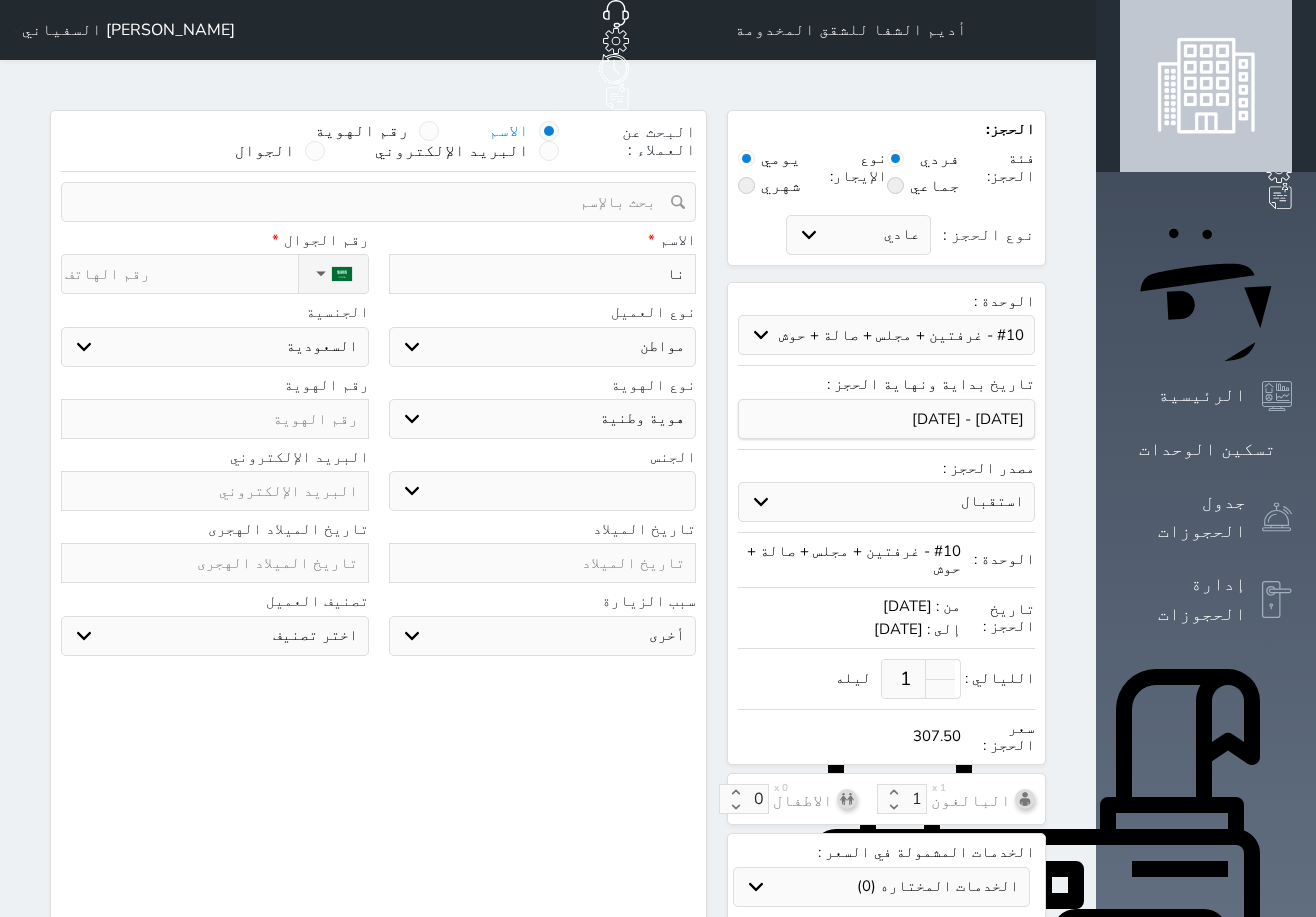 type on "ناص" 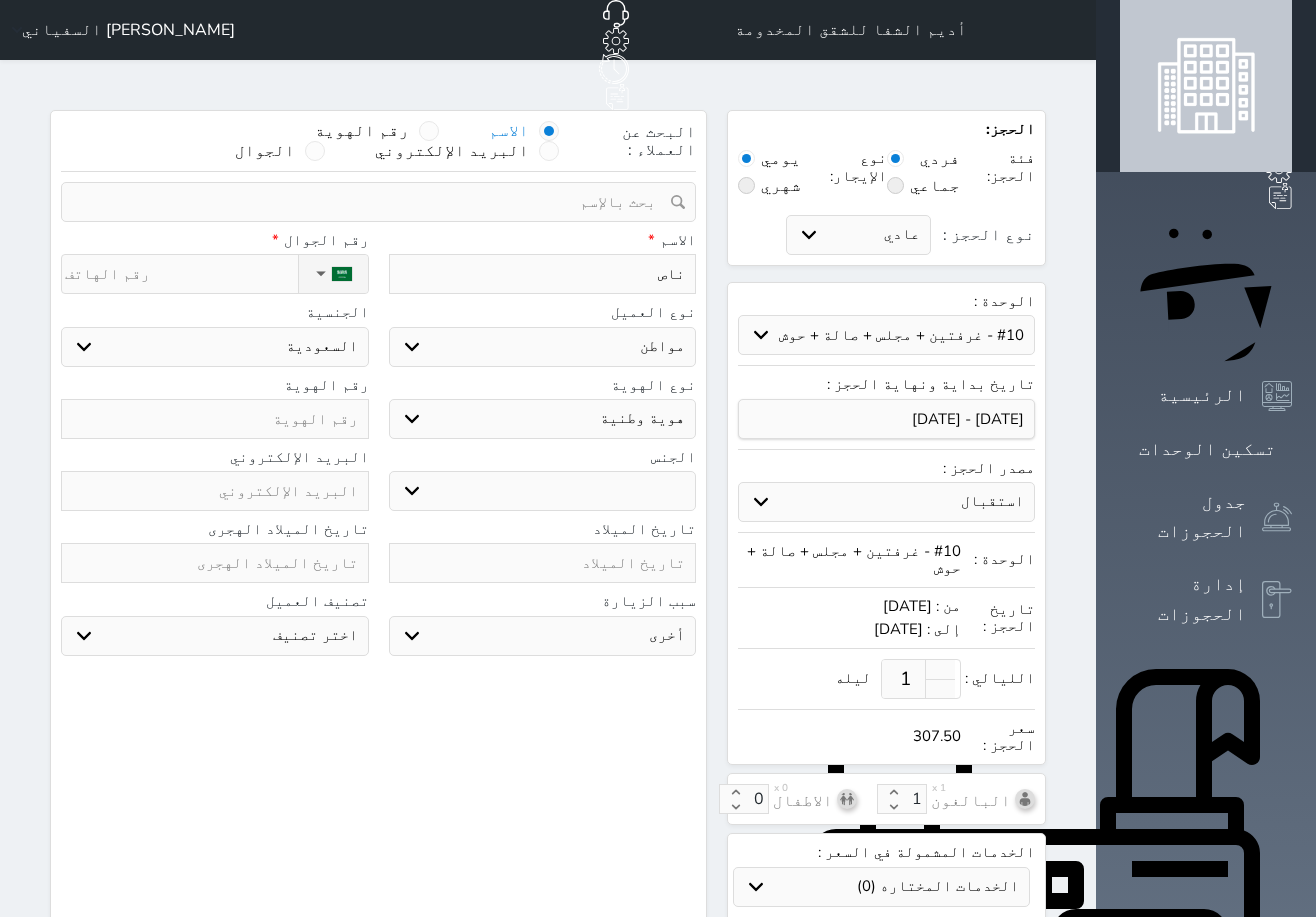 type on "ناصر" 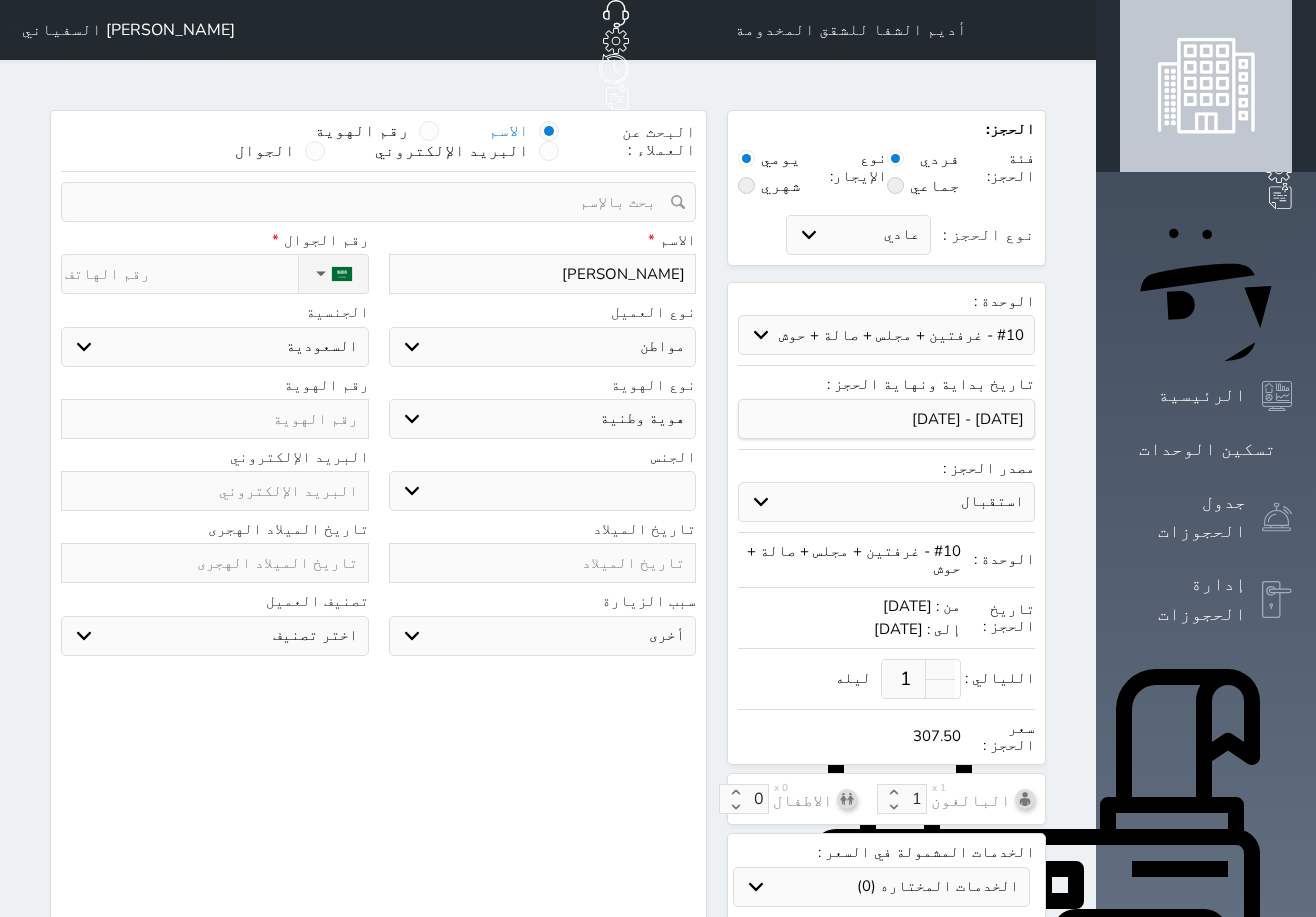 type on "ناصر" 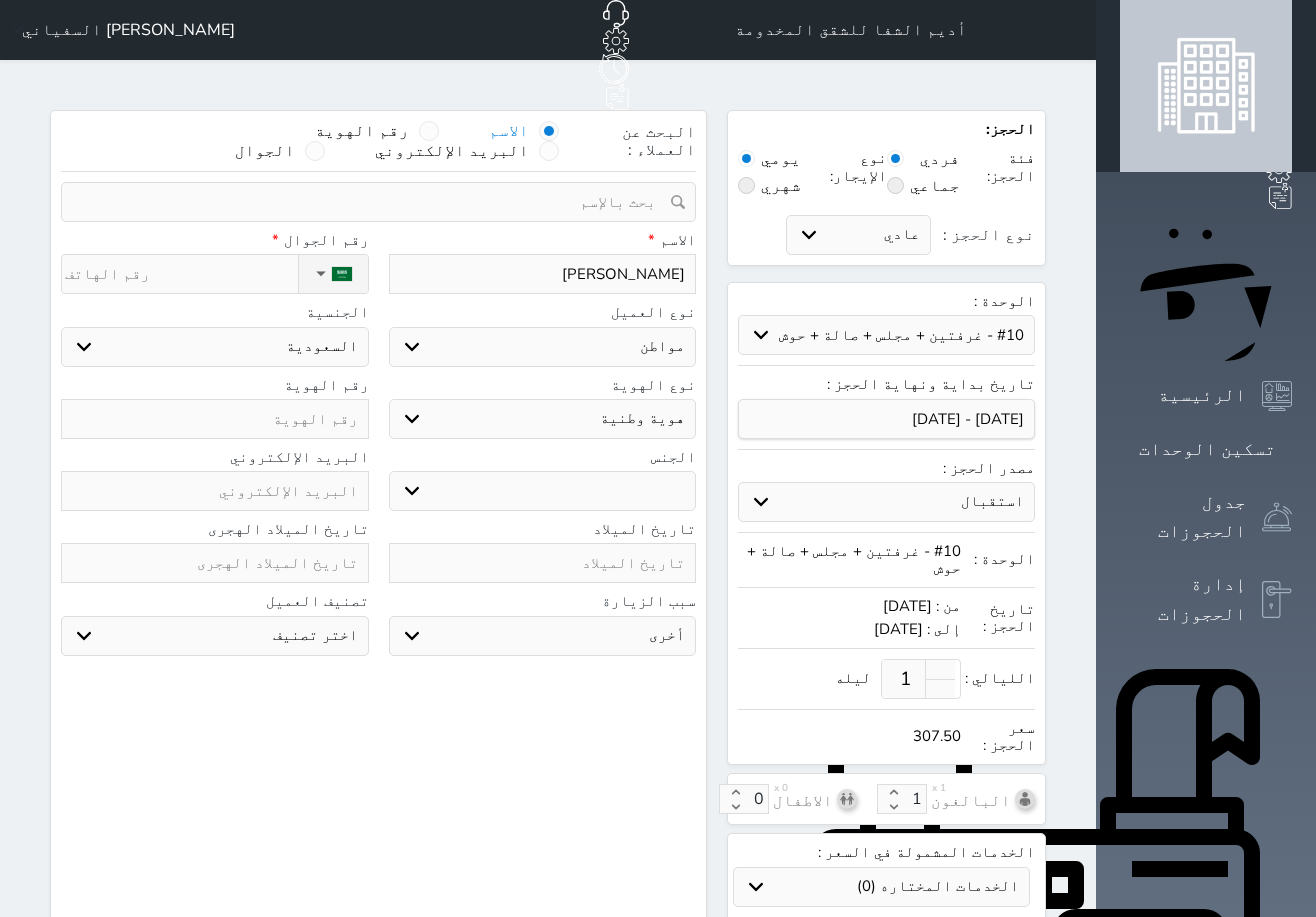 type on "ناصر فري" 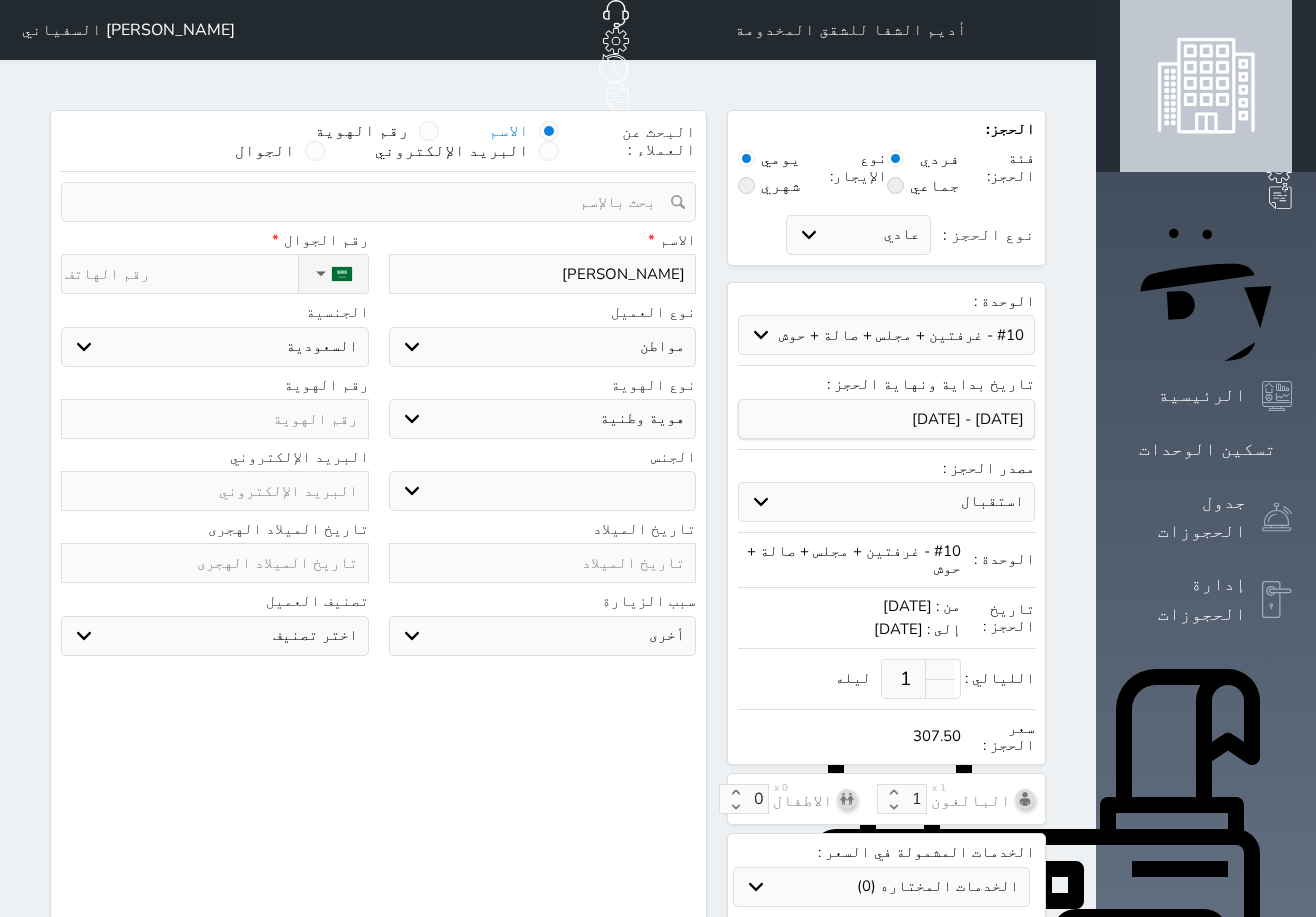 select 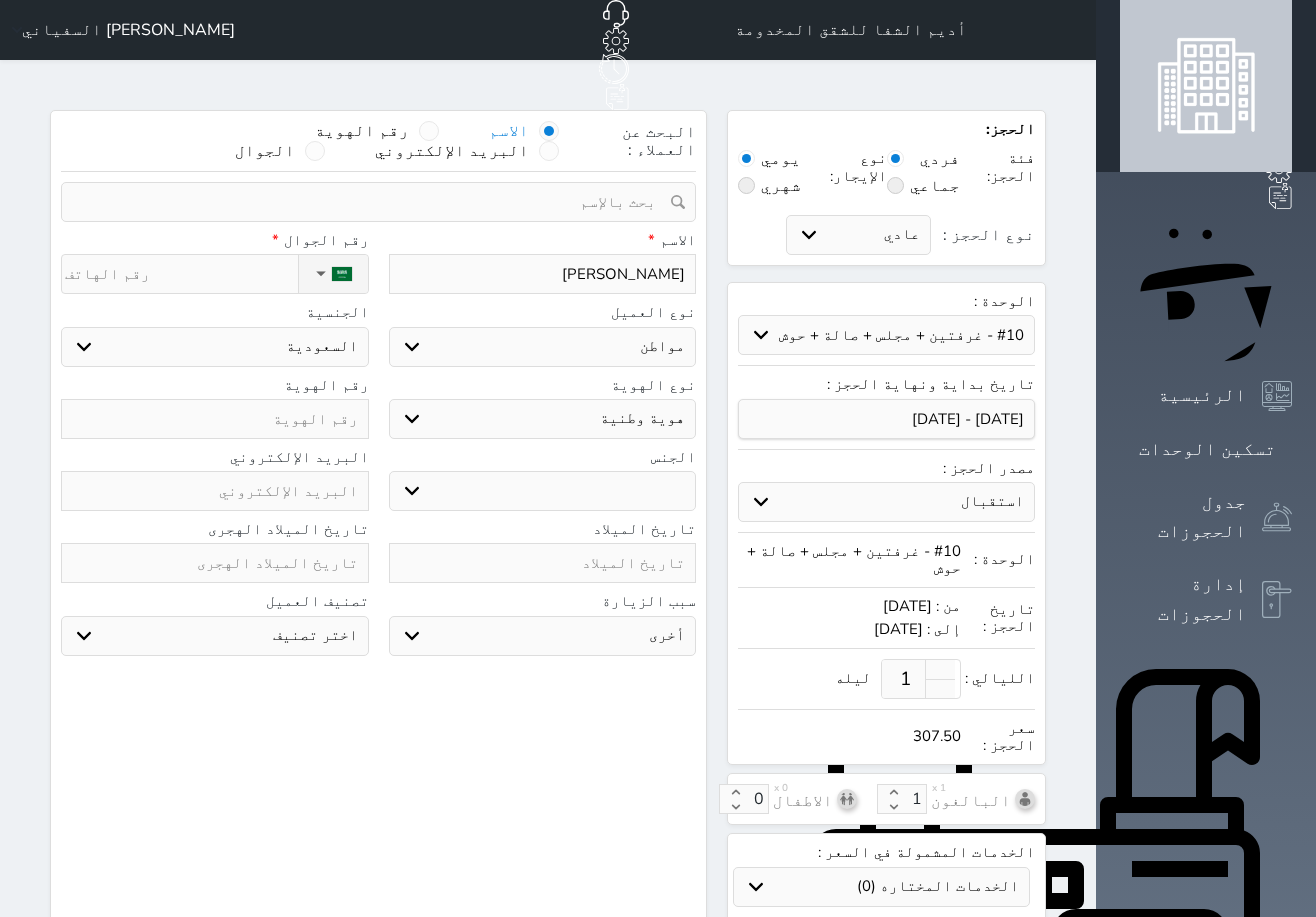 click on "اختر نوع   مواطن مواطن خليجي زائر مقيم" at bounding box center (543, 347) 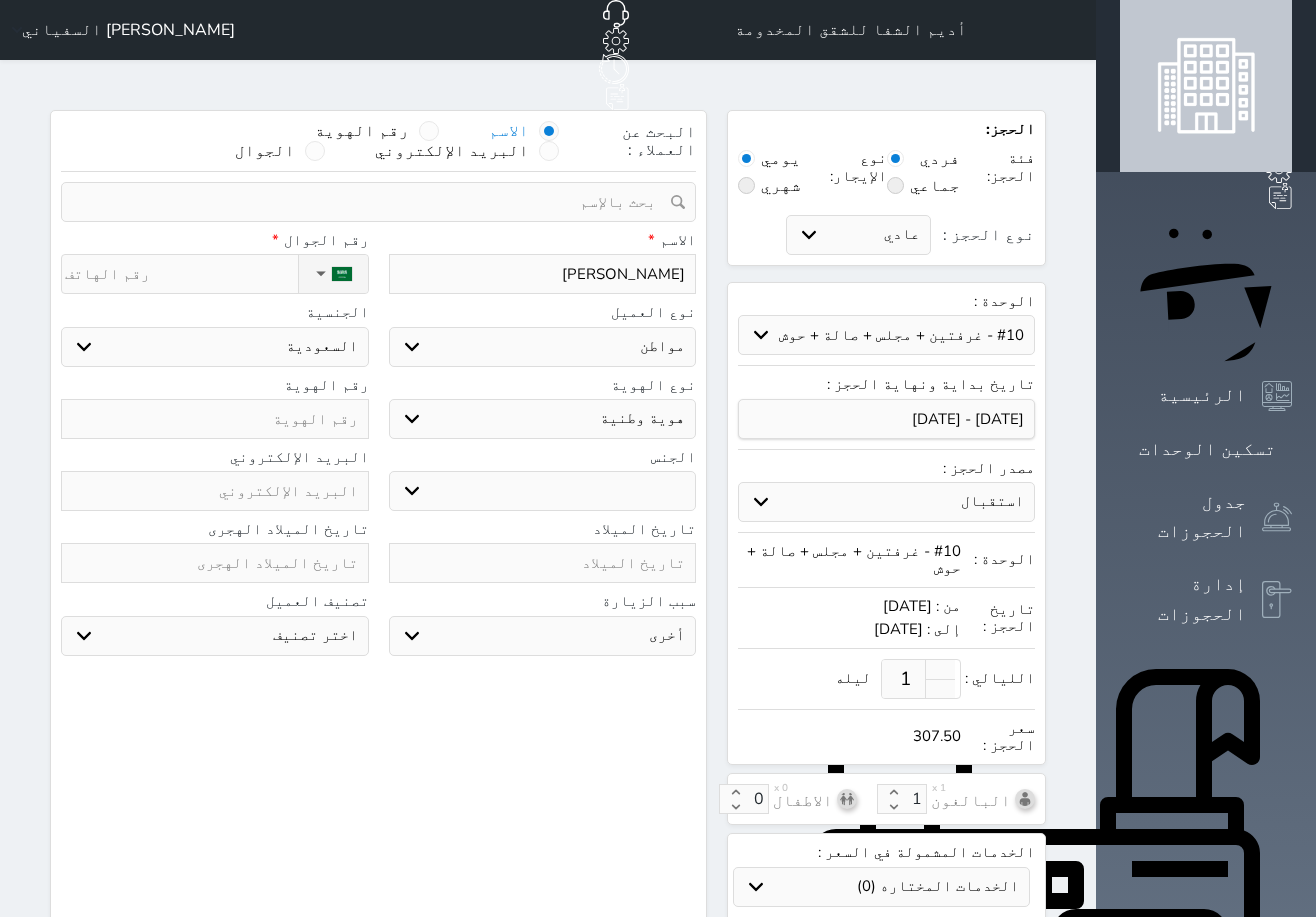 click on "مواطن" at bounding box center (0, 0) 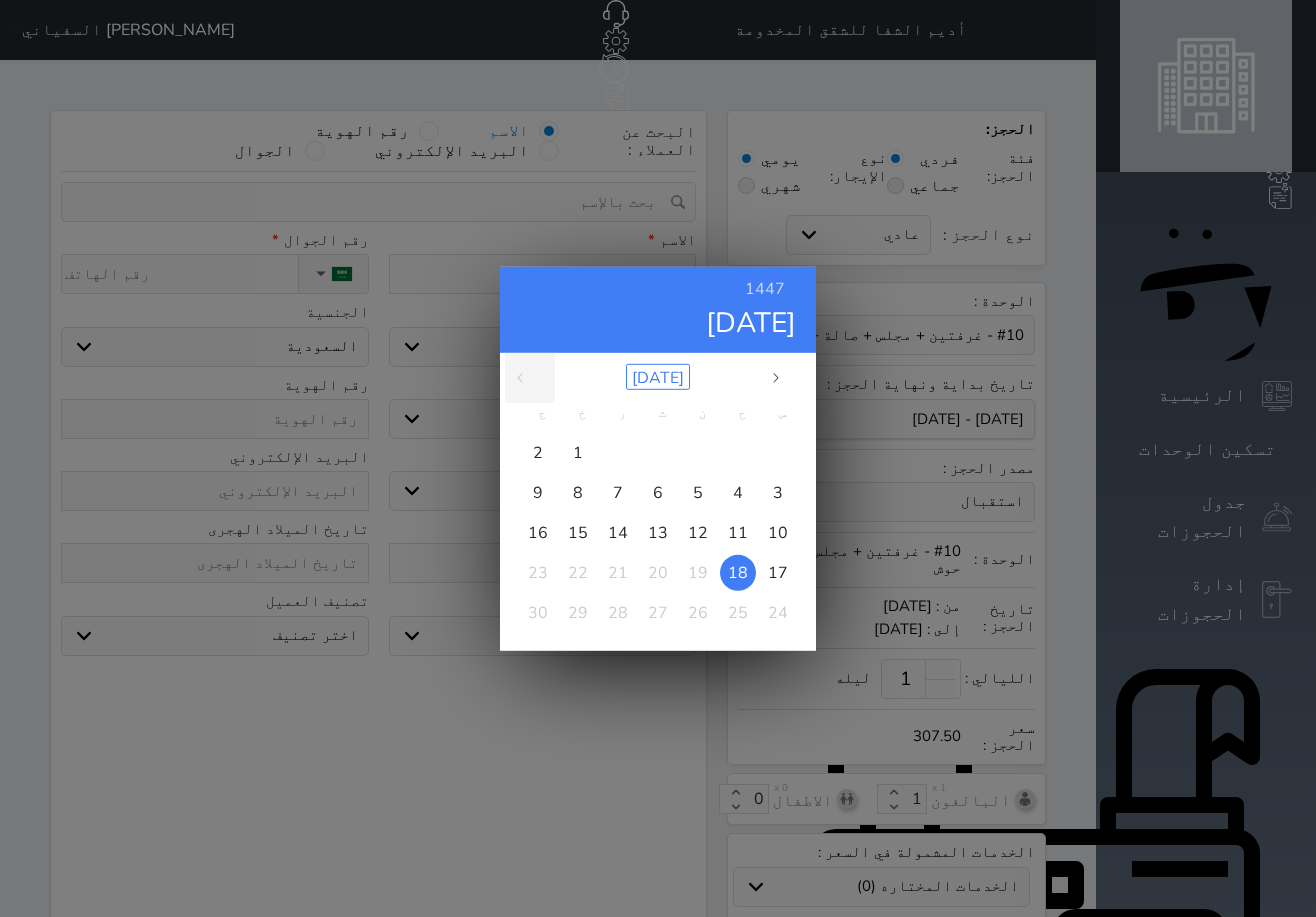 click on "محرم ١٤٤٧" at bounding box center [658, 376] 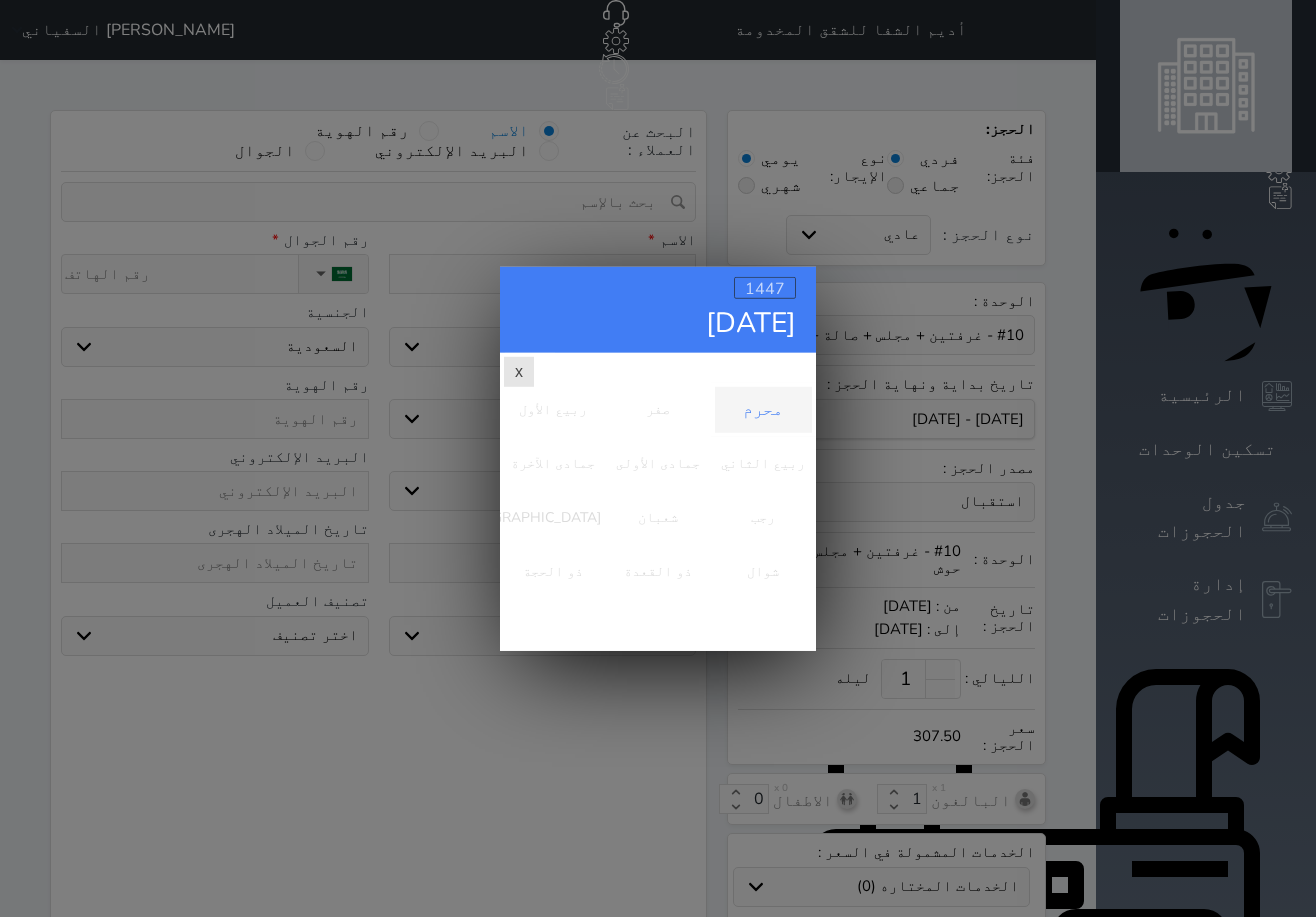 click on "1447" at bounding box center (765, 288) 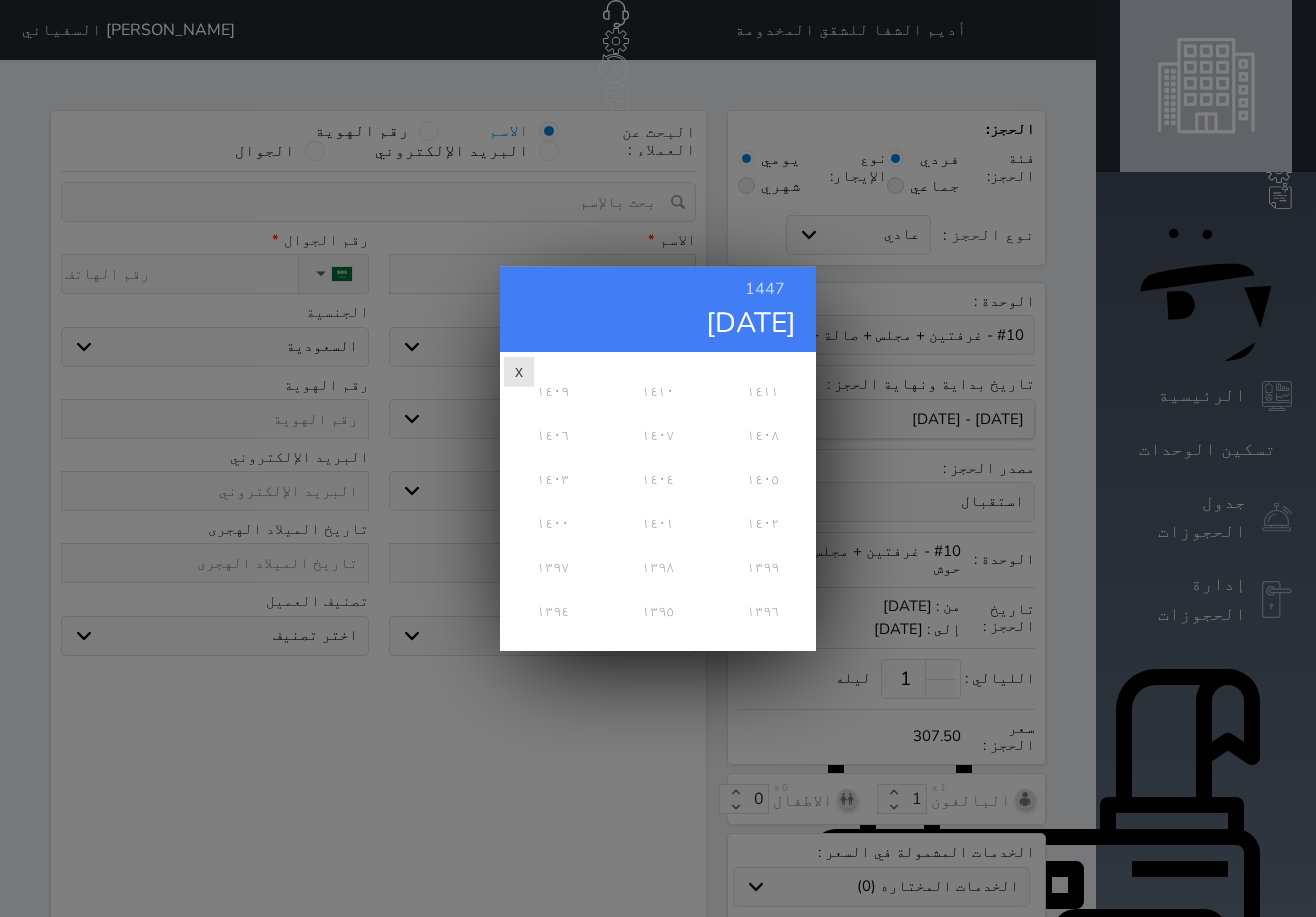 scroll, scrollTop: 486, scrollLeft: 0, axis: vertical 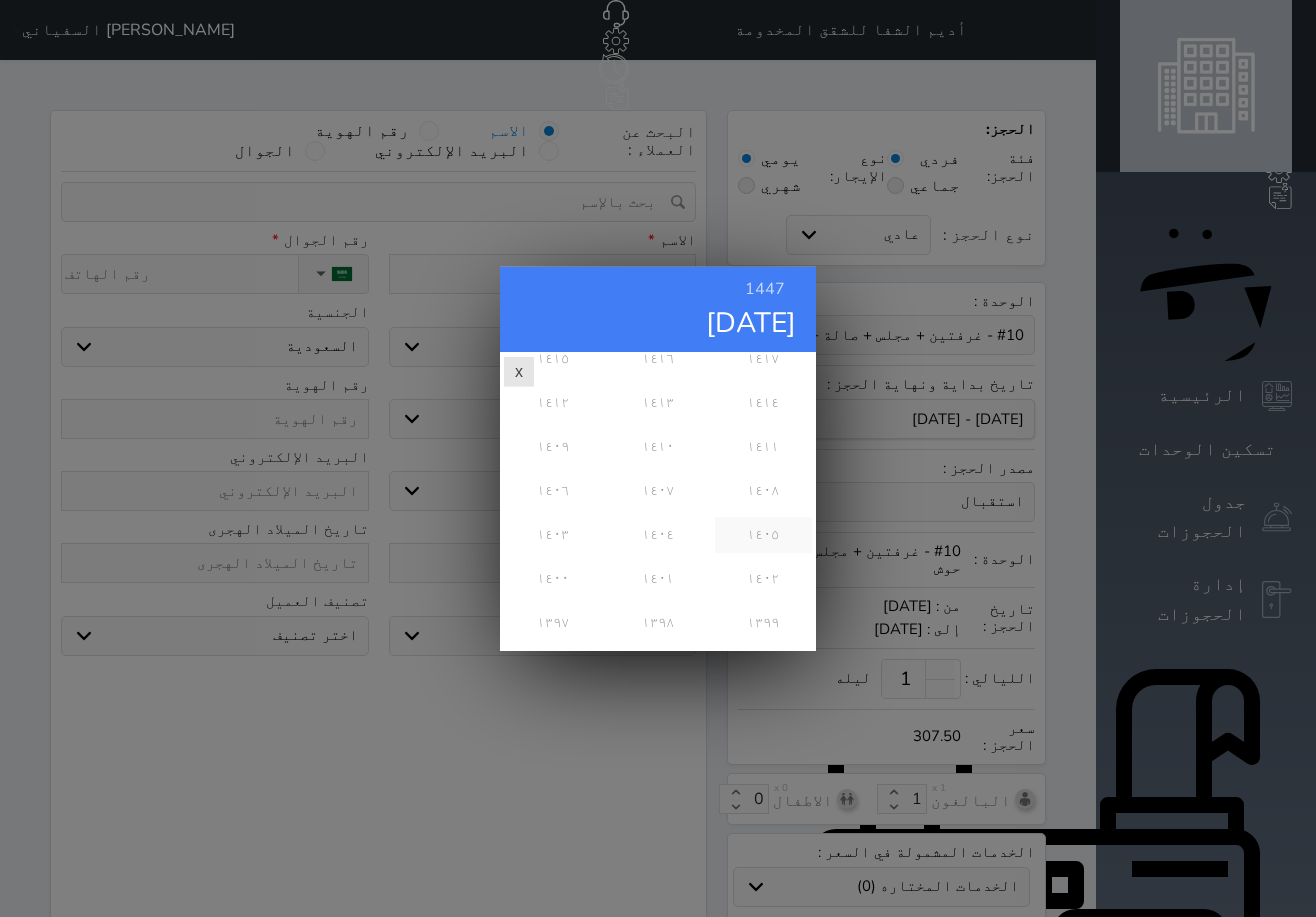 click on "١٤٠٥" at bounding box center (763, 534) 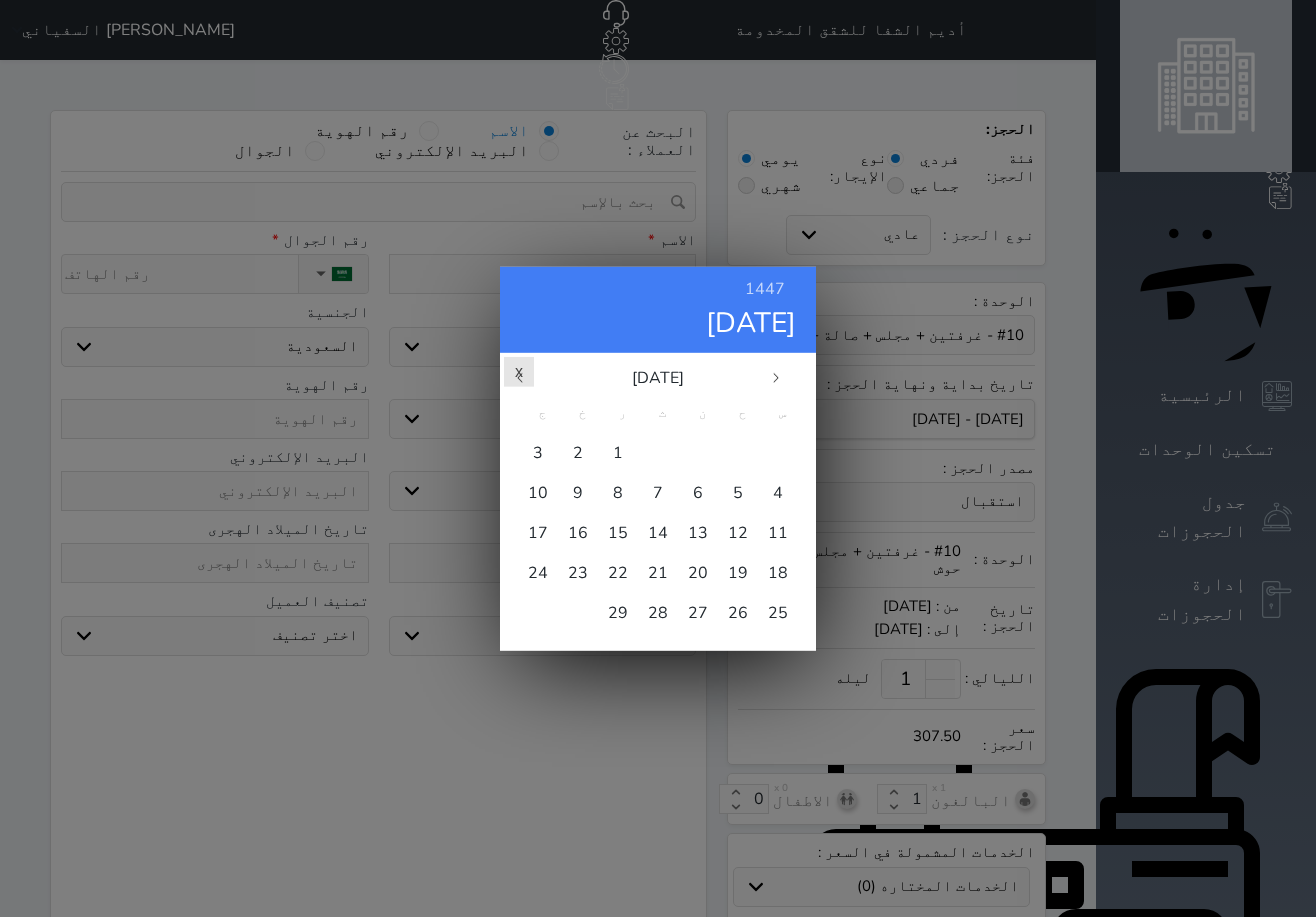 scroll, scrollTop: 0, scrollLeft: 0, axis: both 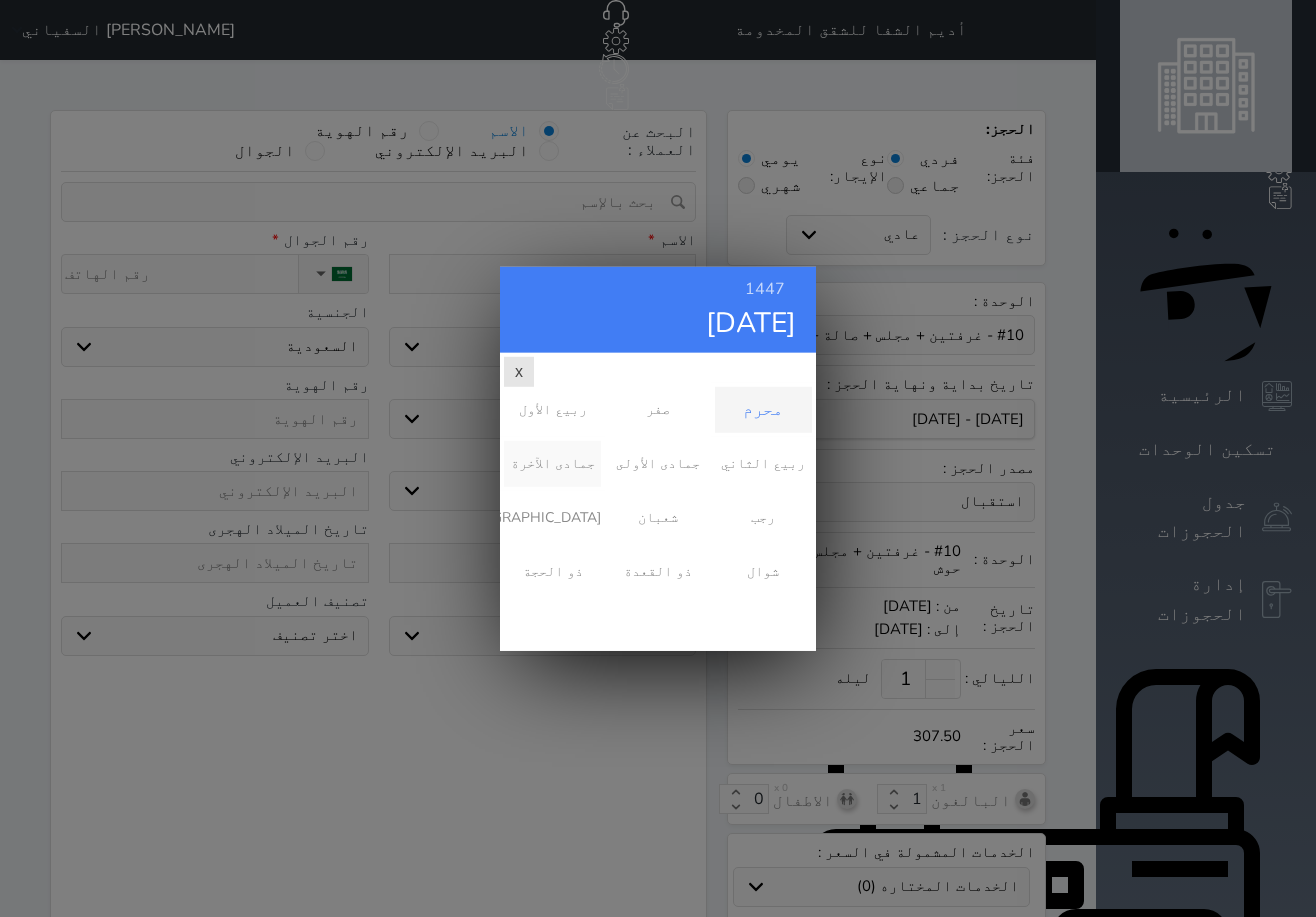 click on "جمادى الآخرة" at bounding box center [552, 463] 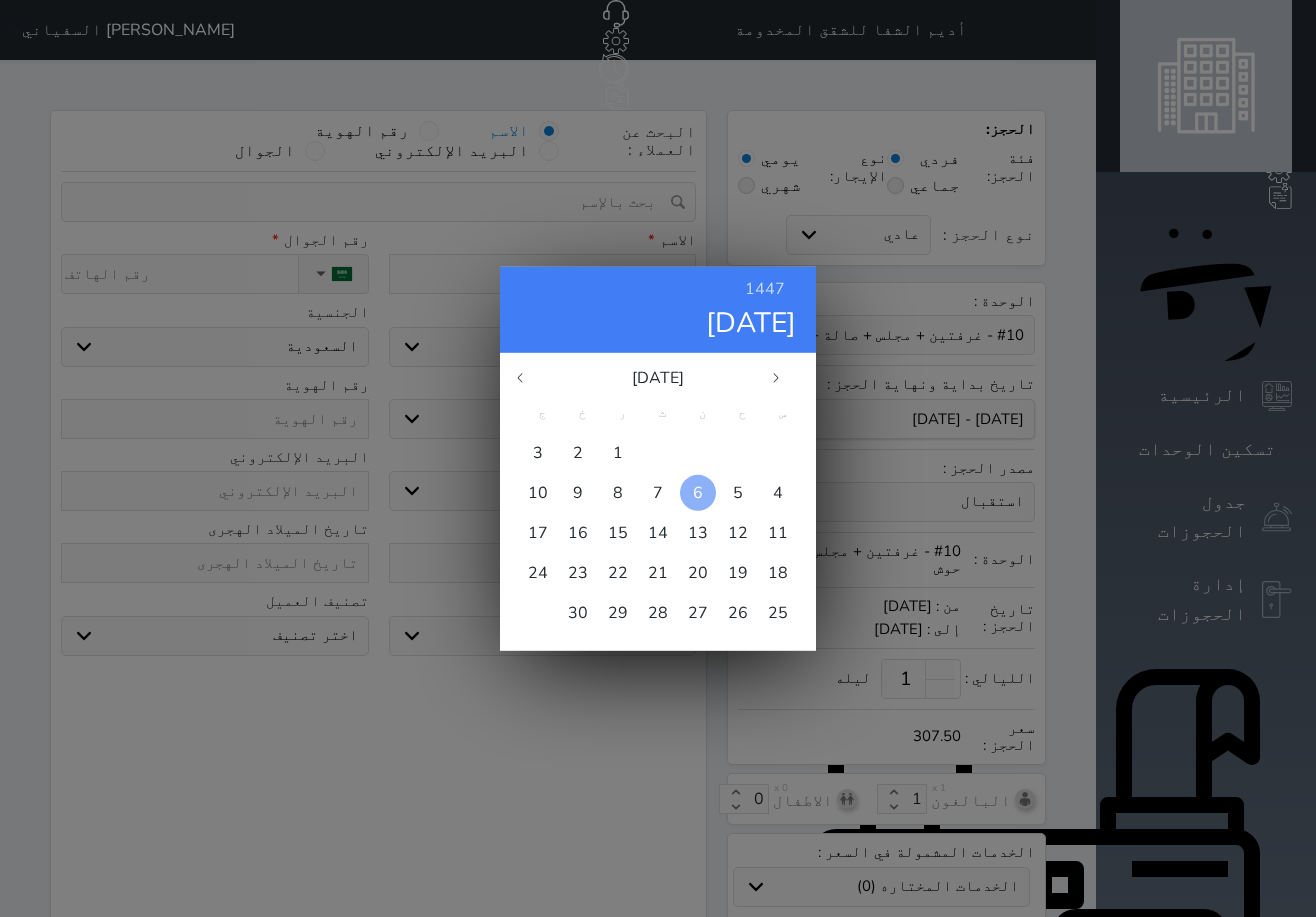 click on "6" at bounding box center [698, 492] 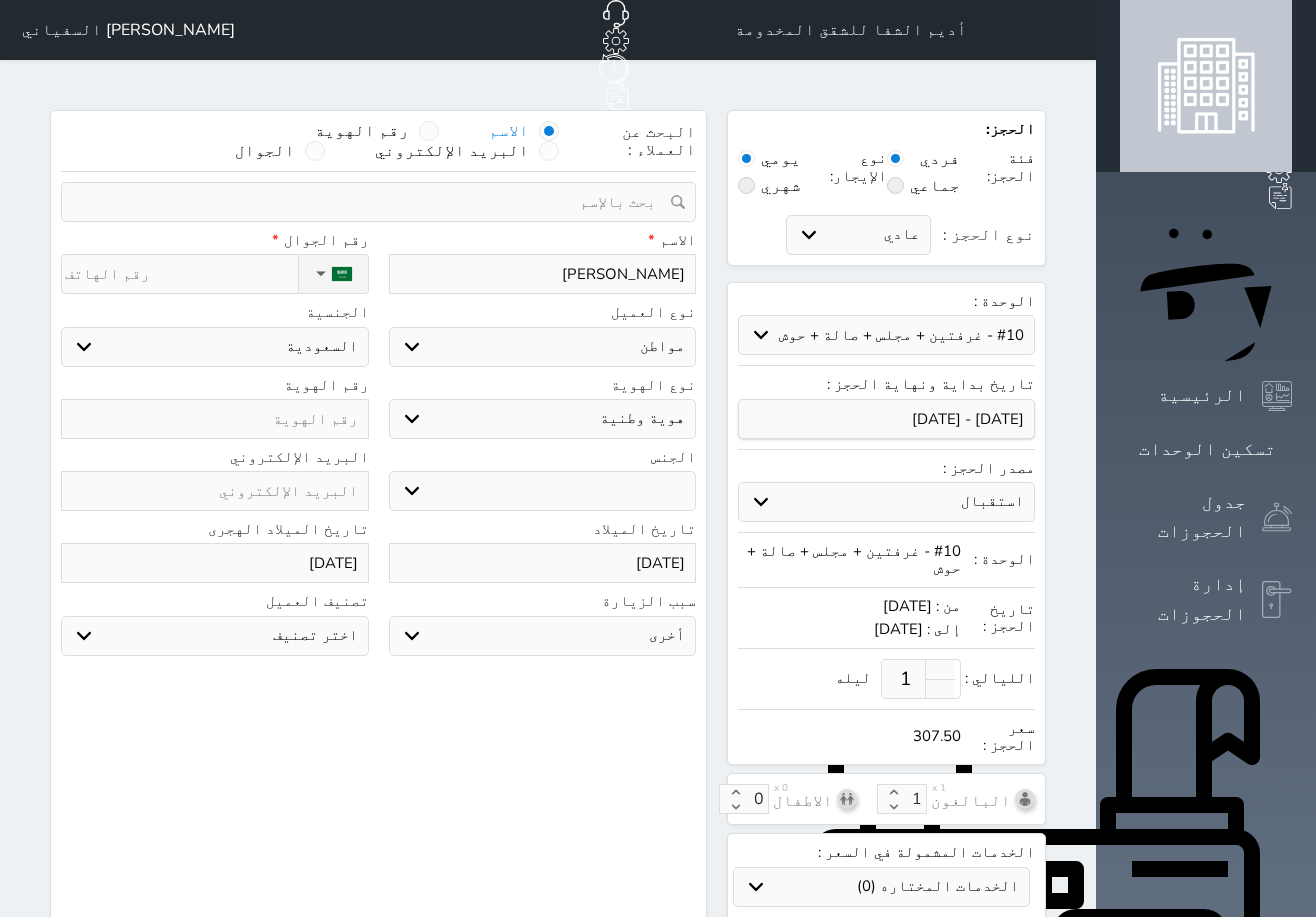 click on "نوع الحجز :" at bounding box center [181, 274] 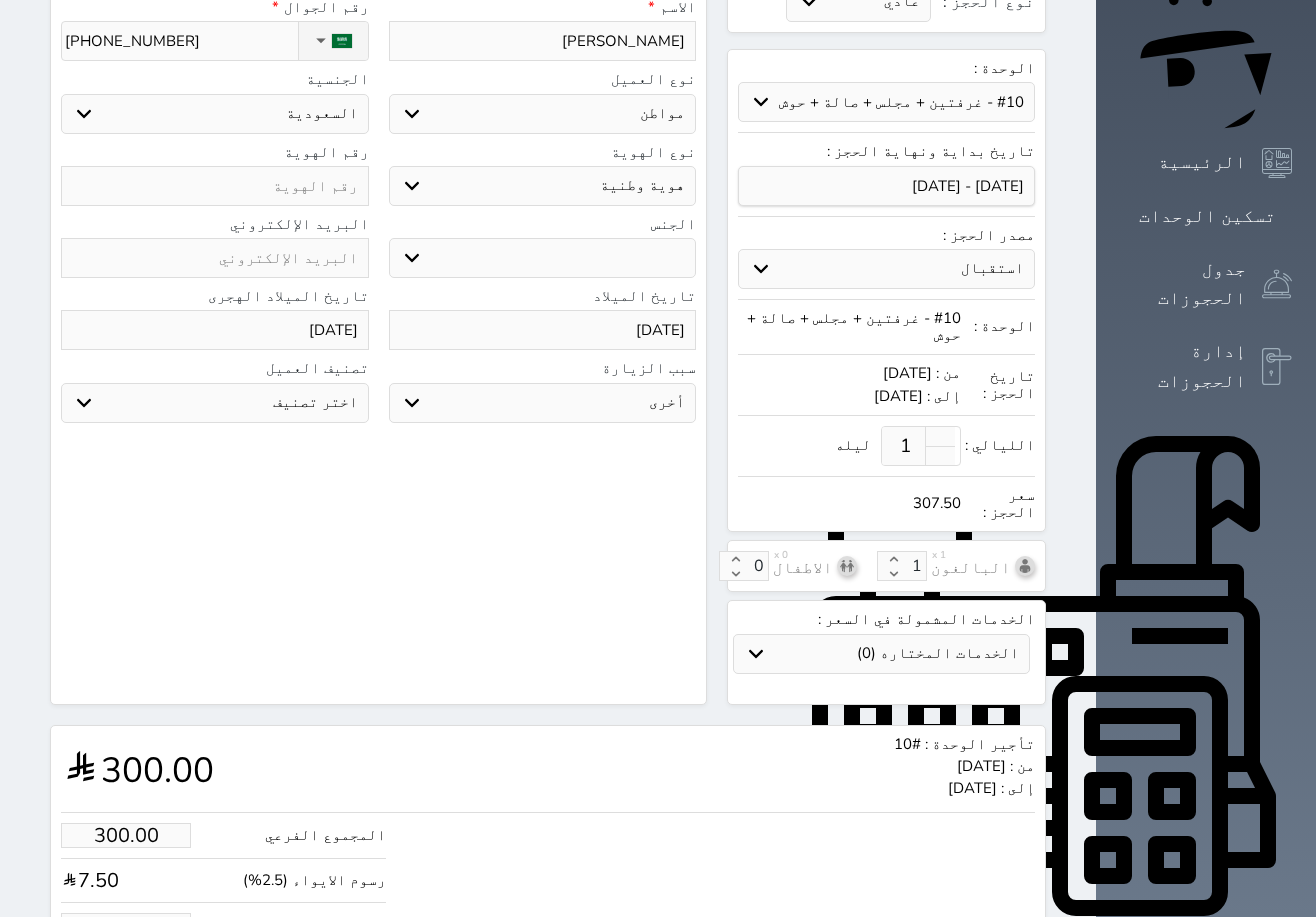scroll, scrollTop: 294, scrollLeft: 0, axis: vertical 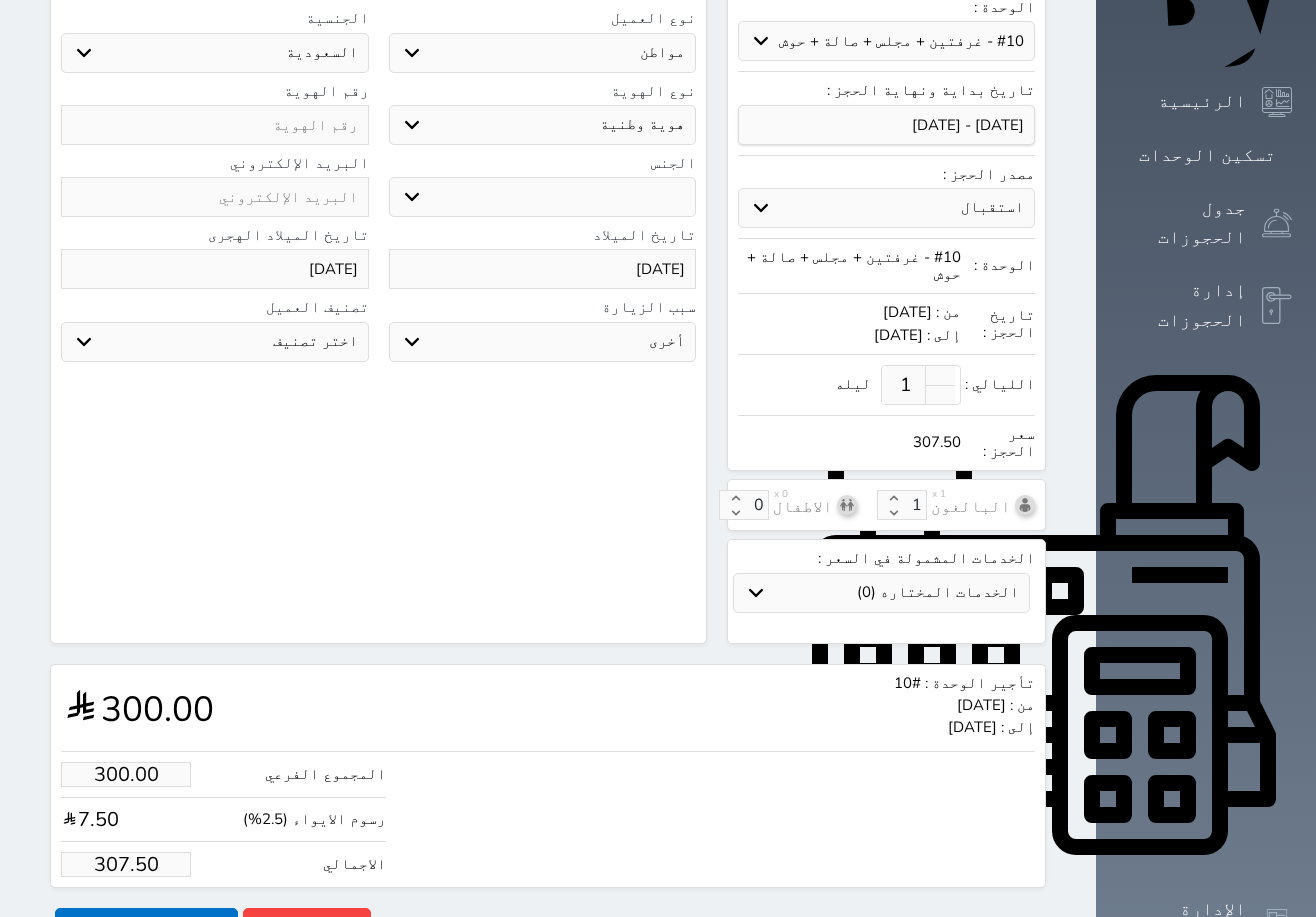 type on "+966 50 943 4556" 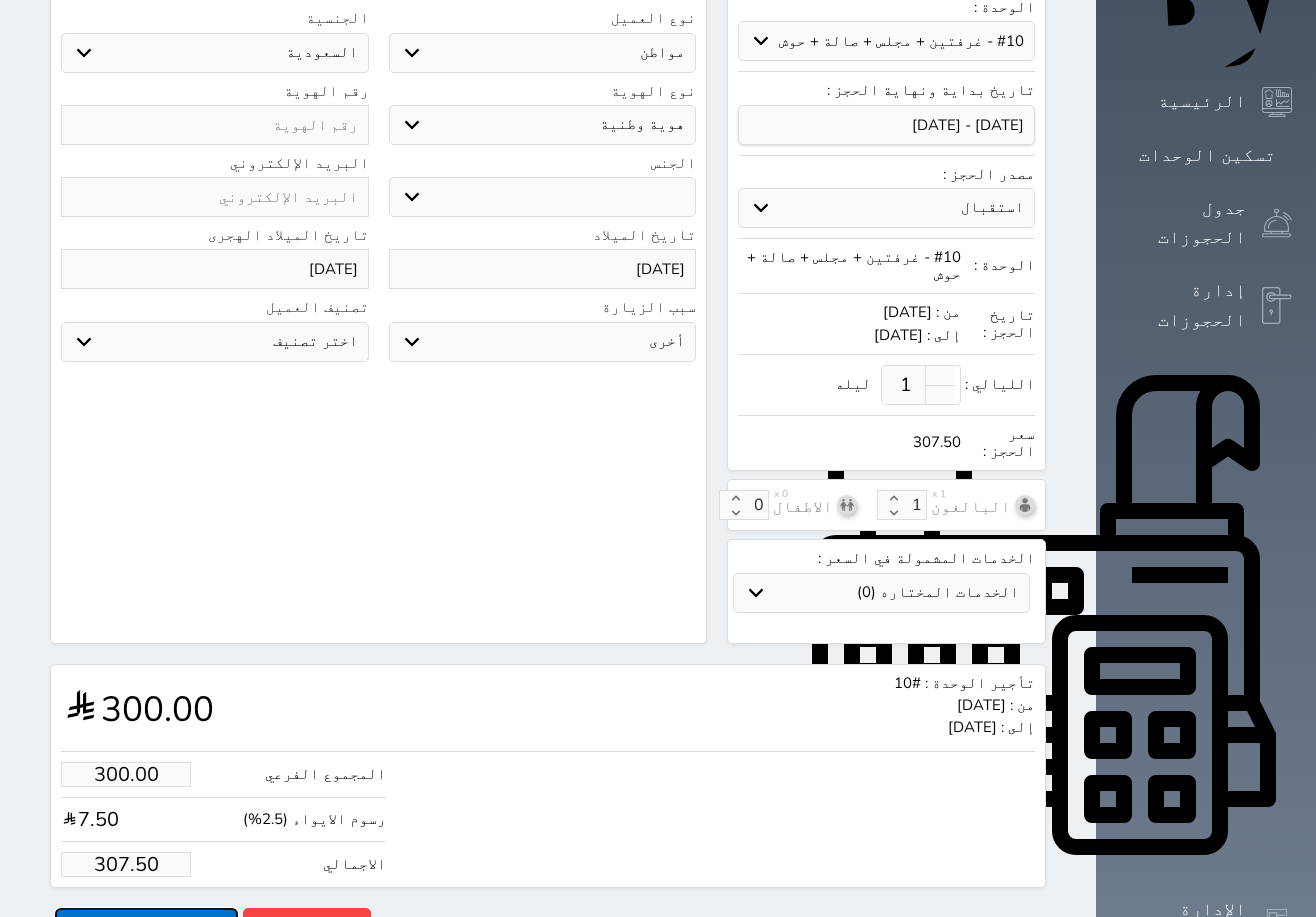 click on "حجز" at bounding box center [146, 925] 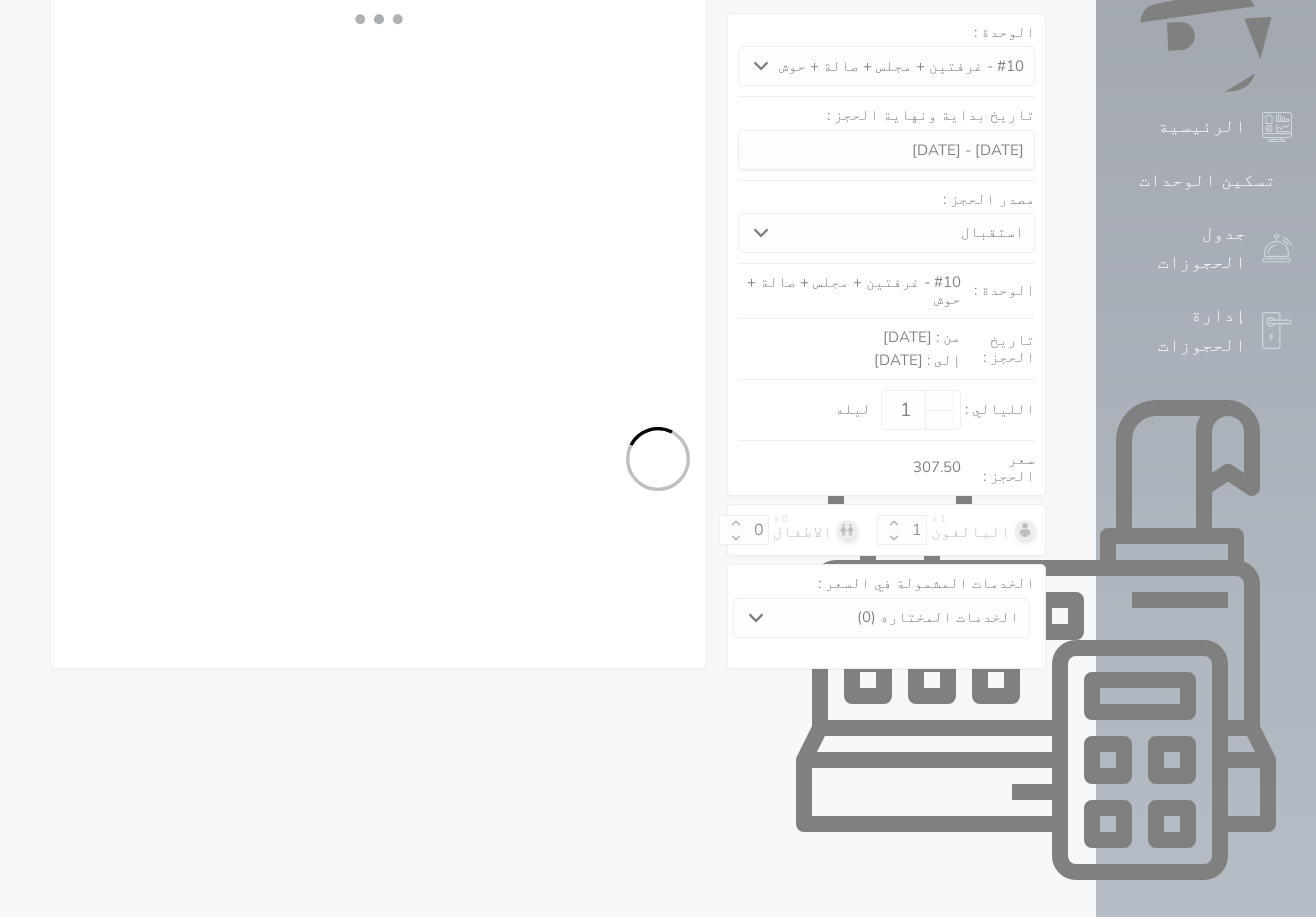 select on "1" 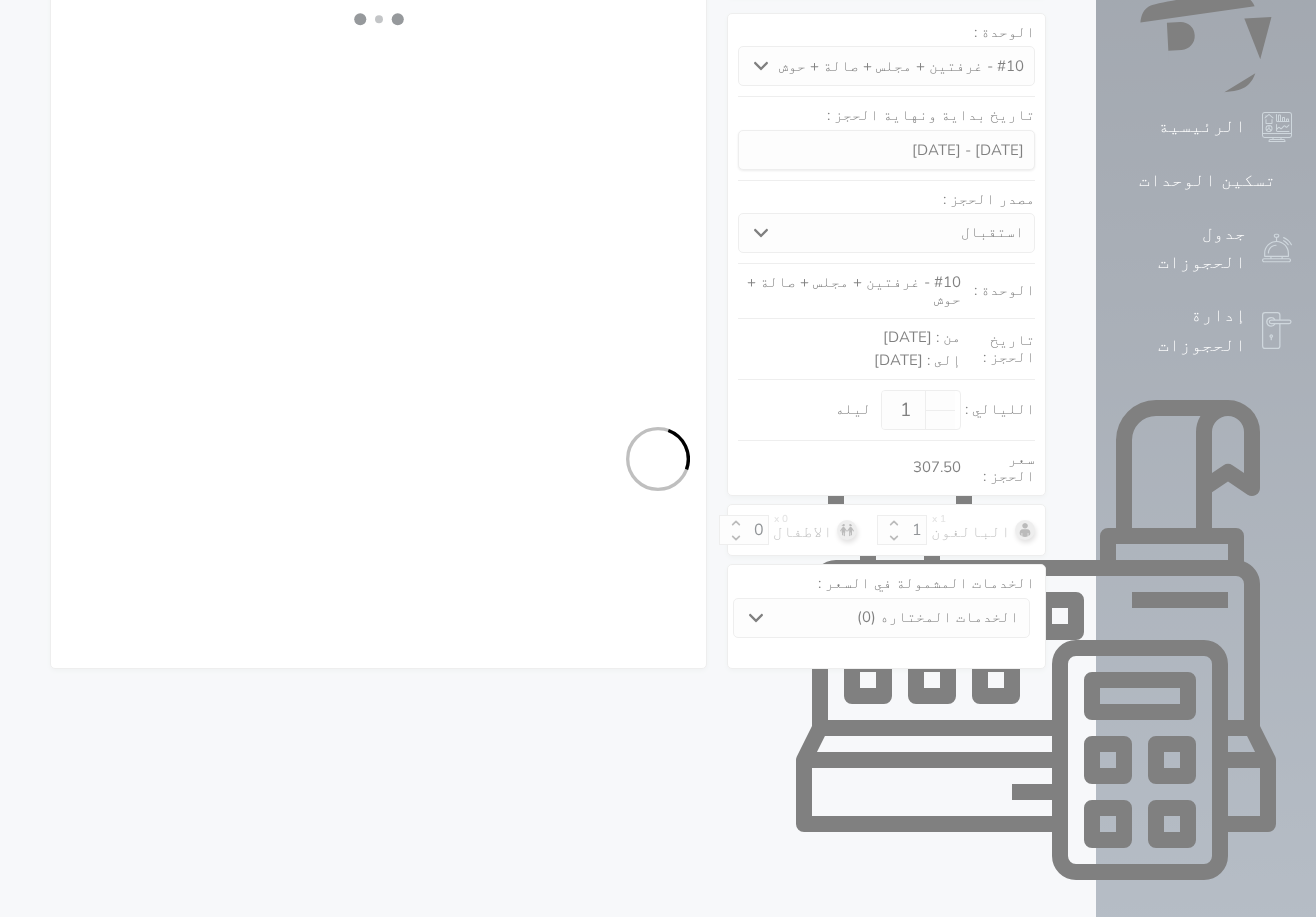 select on "113" 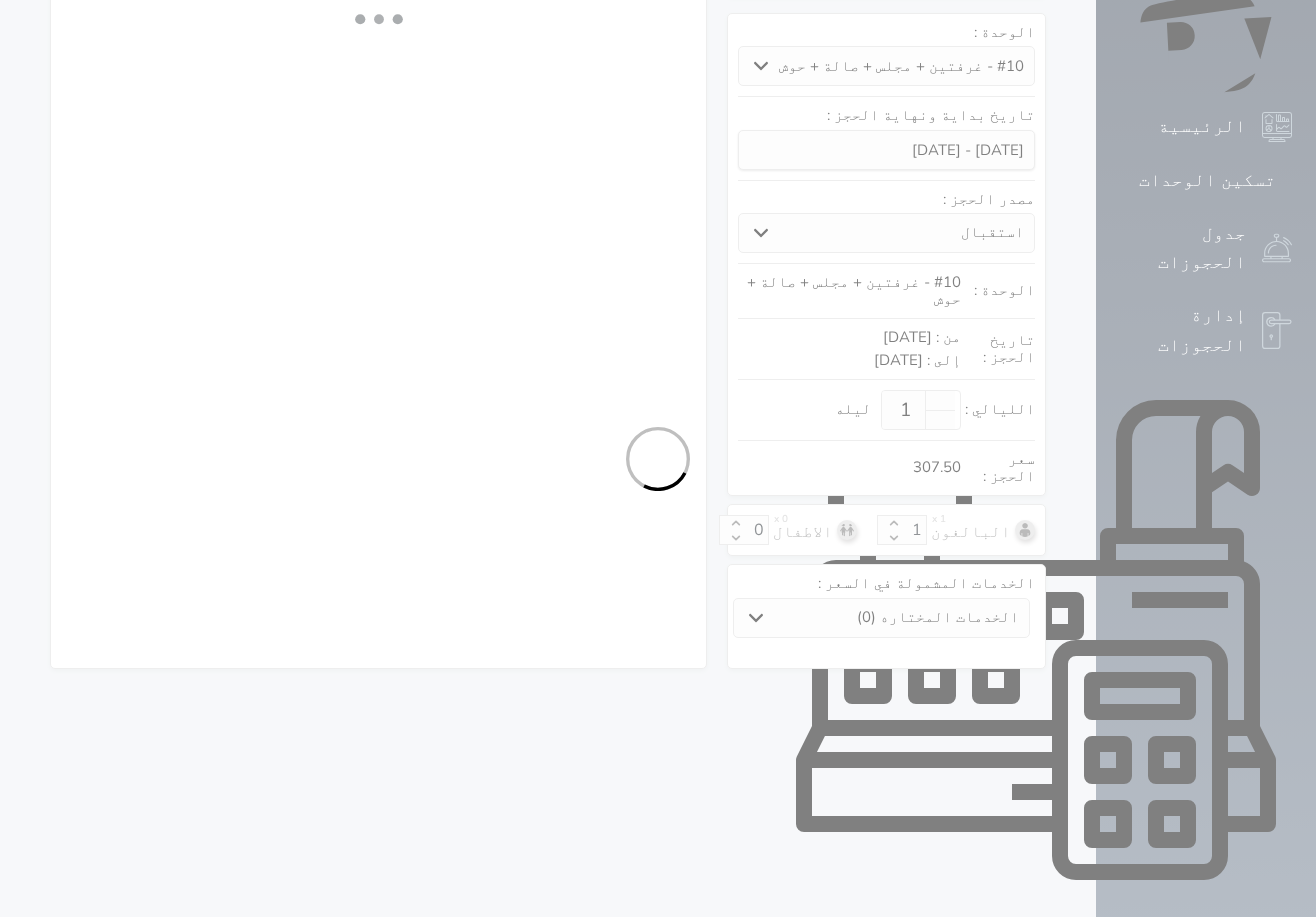 select on "1" 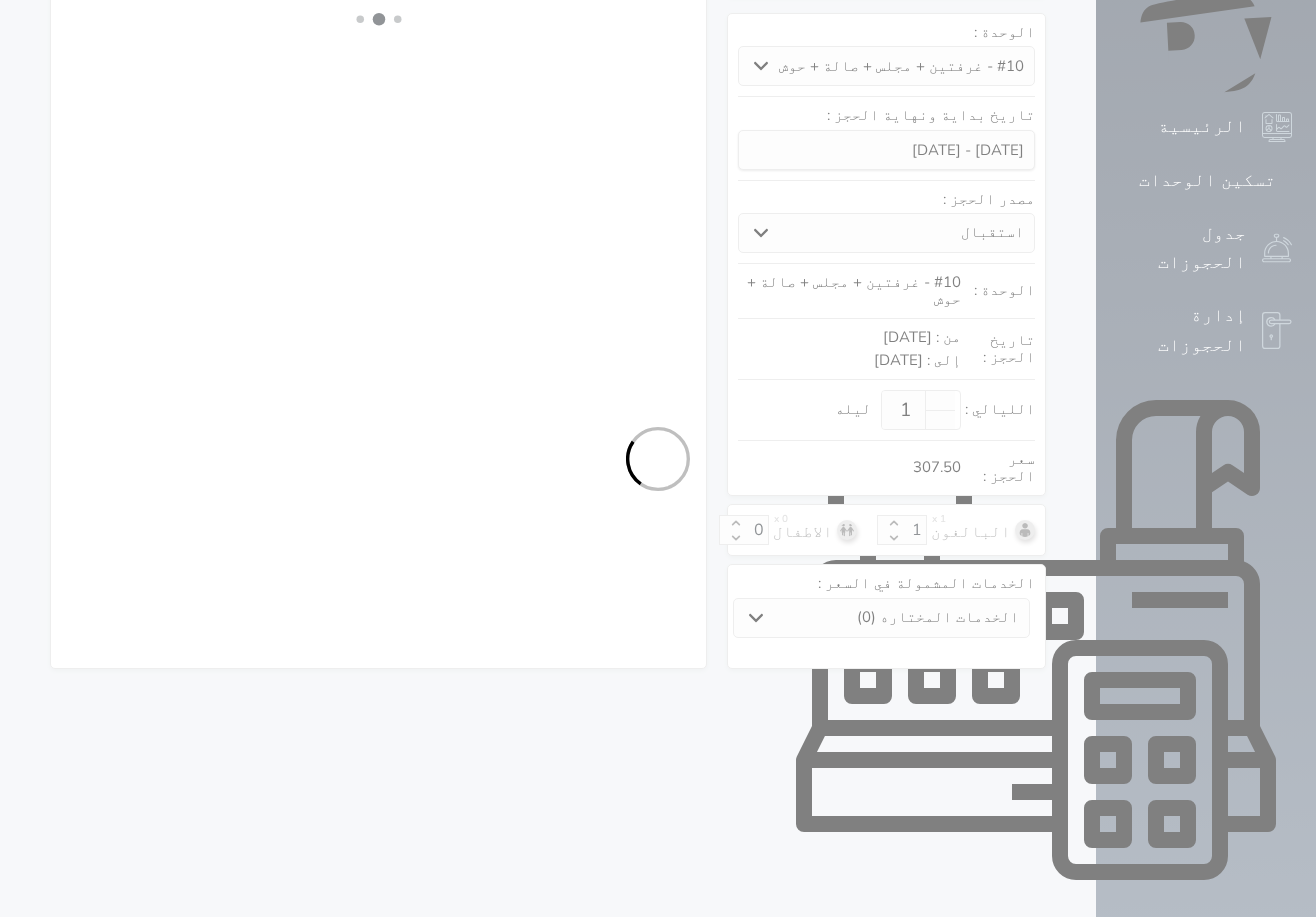 select on "7" 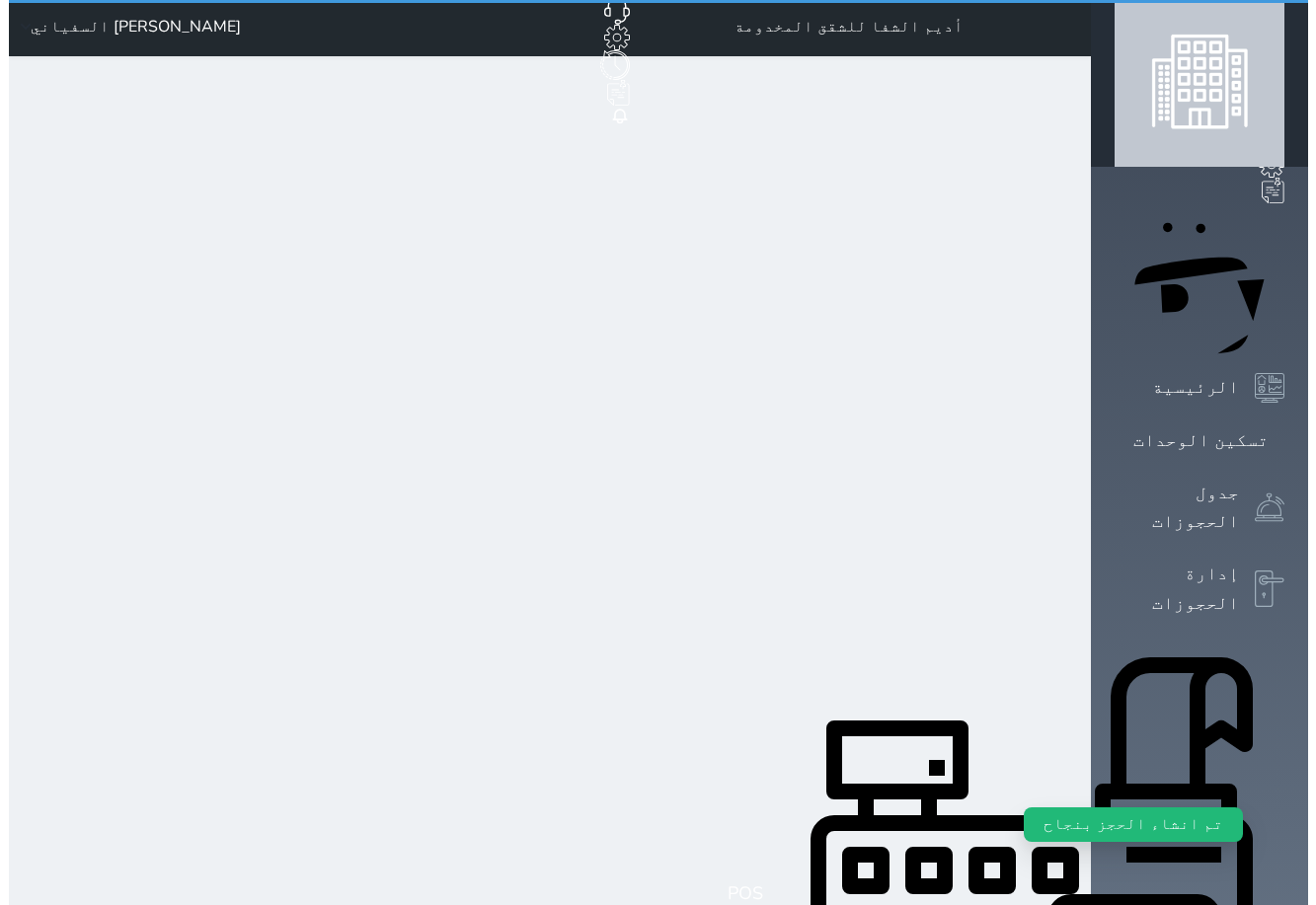 scroll, scrollTop: 0, scrollLeft: 0, axis: both 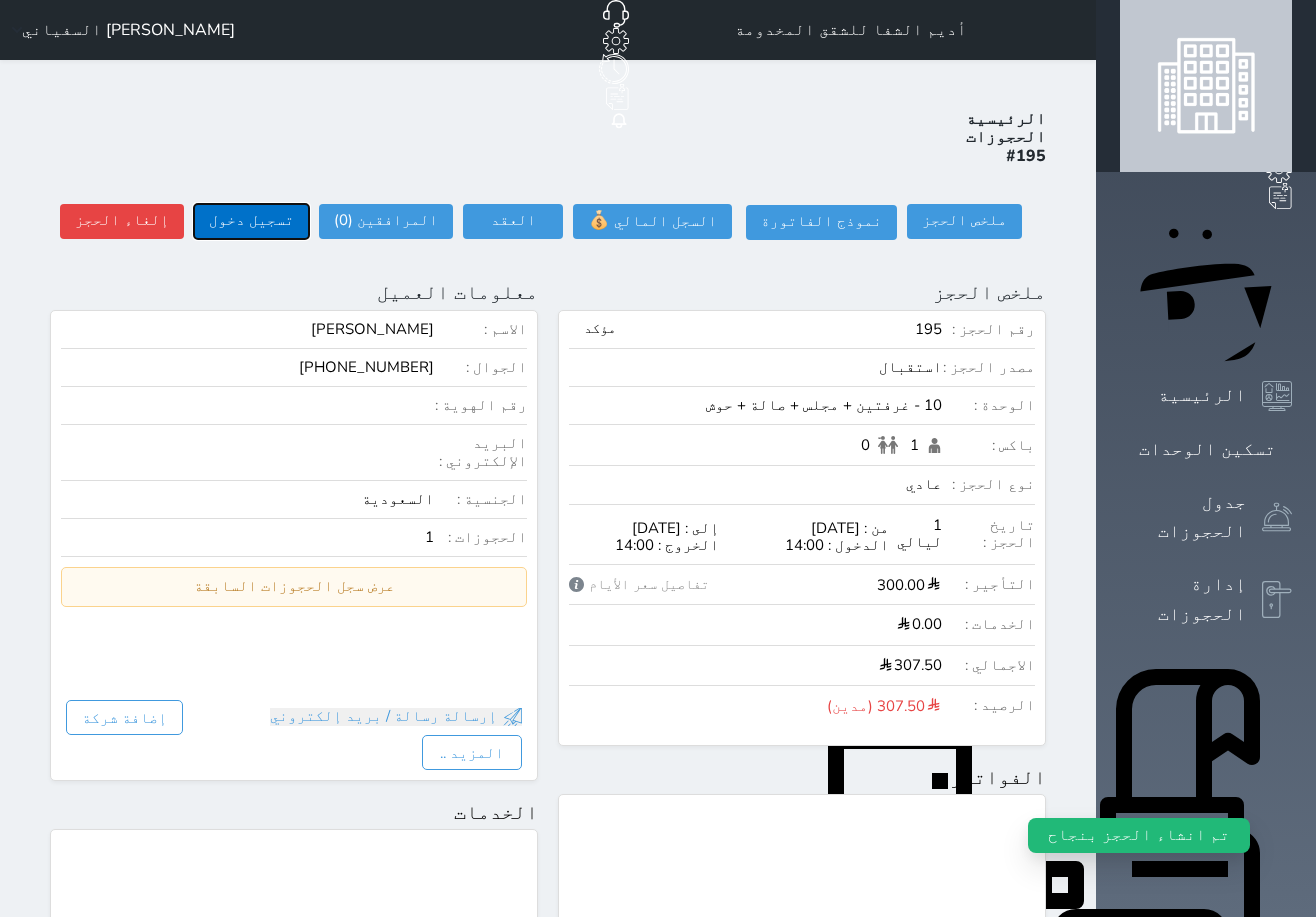 click on "تسجيل دخول" at bounding box center (251, 221) 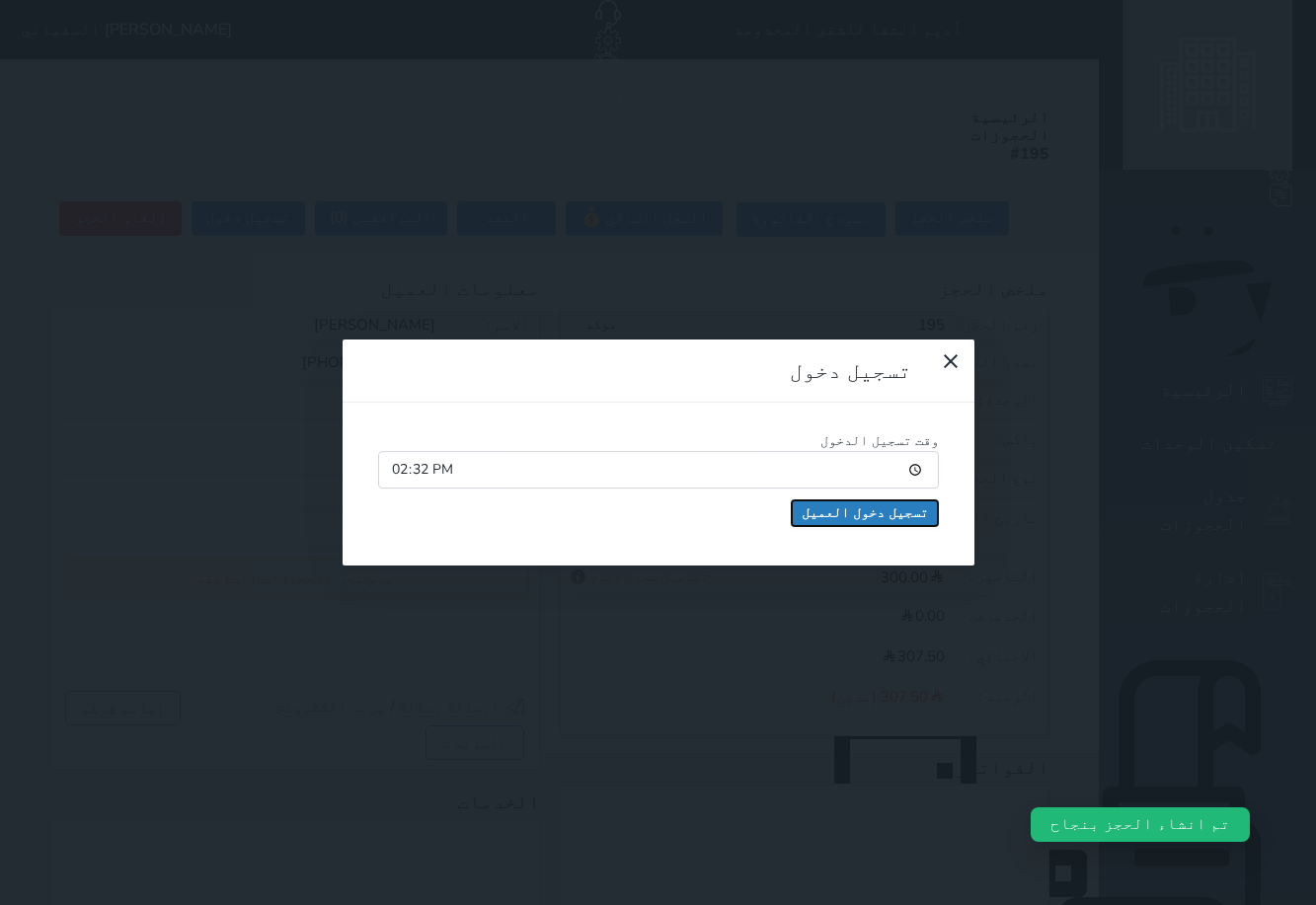 click on "تسجيل دخول العميل" at bounding box center [865, 513] 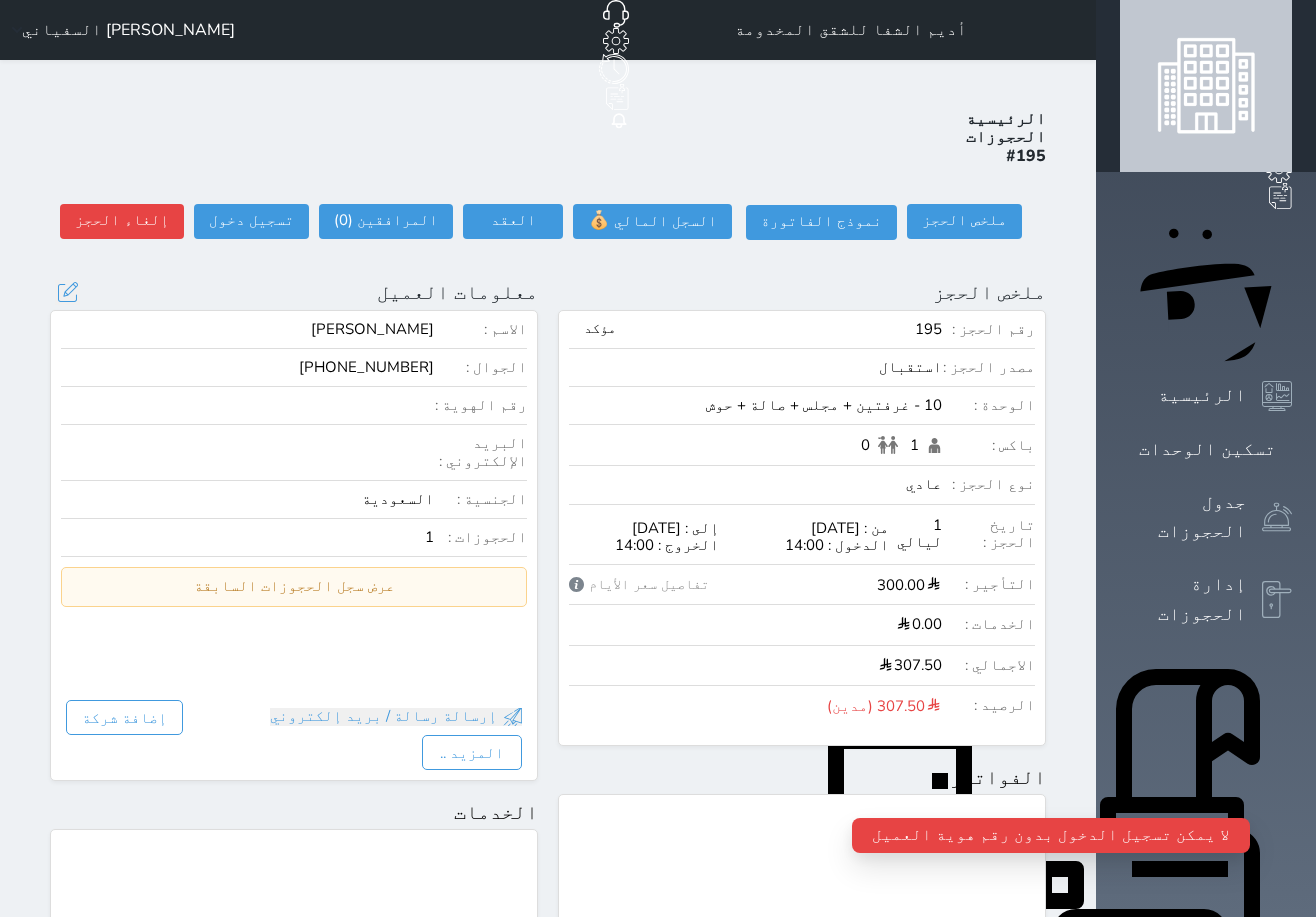 click on "رقم الهوية :" at bounding box center (480, 405) 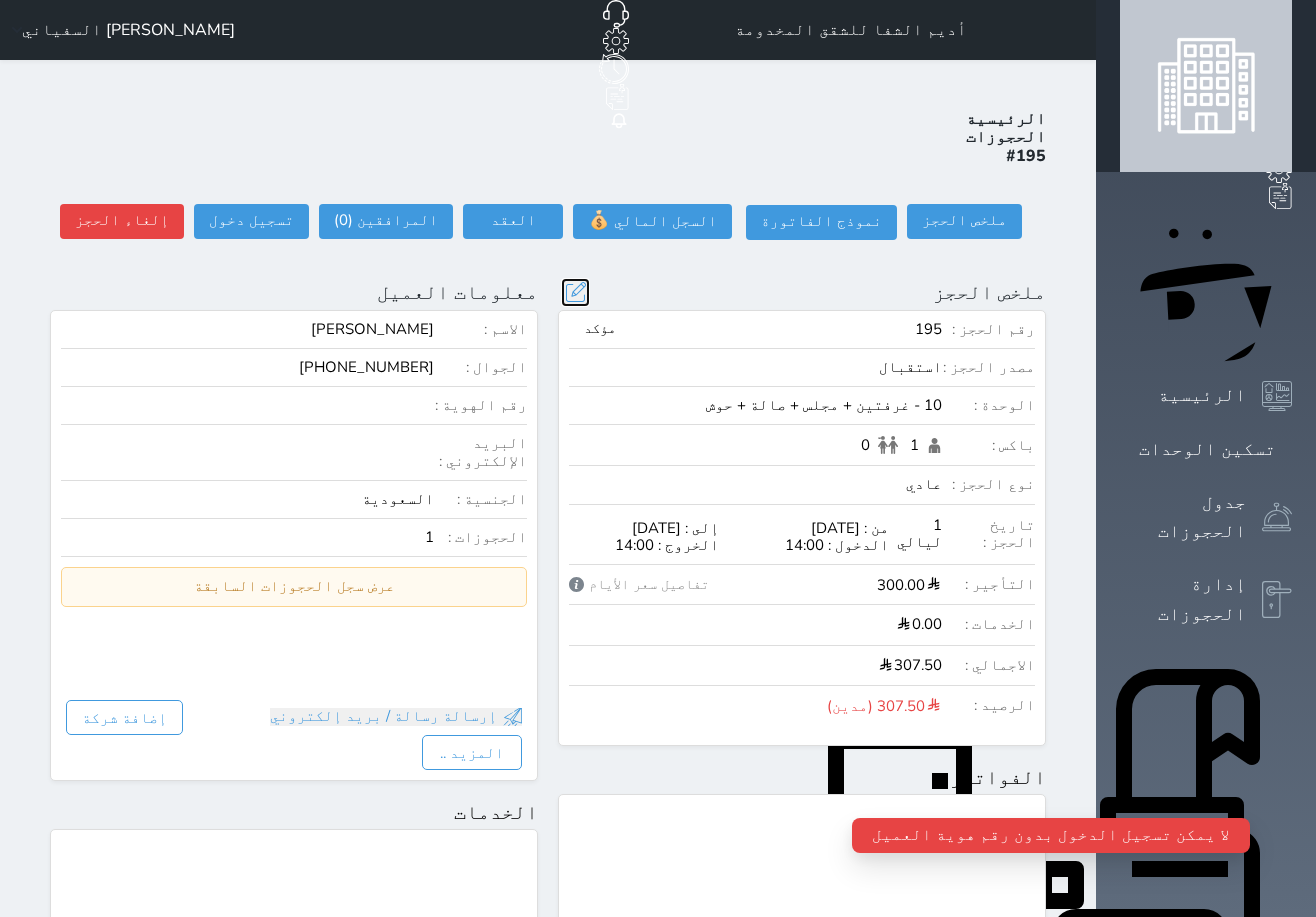 click at bounding box center [575, 292] 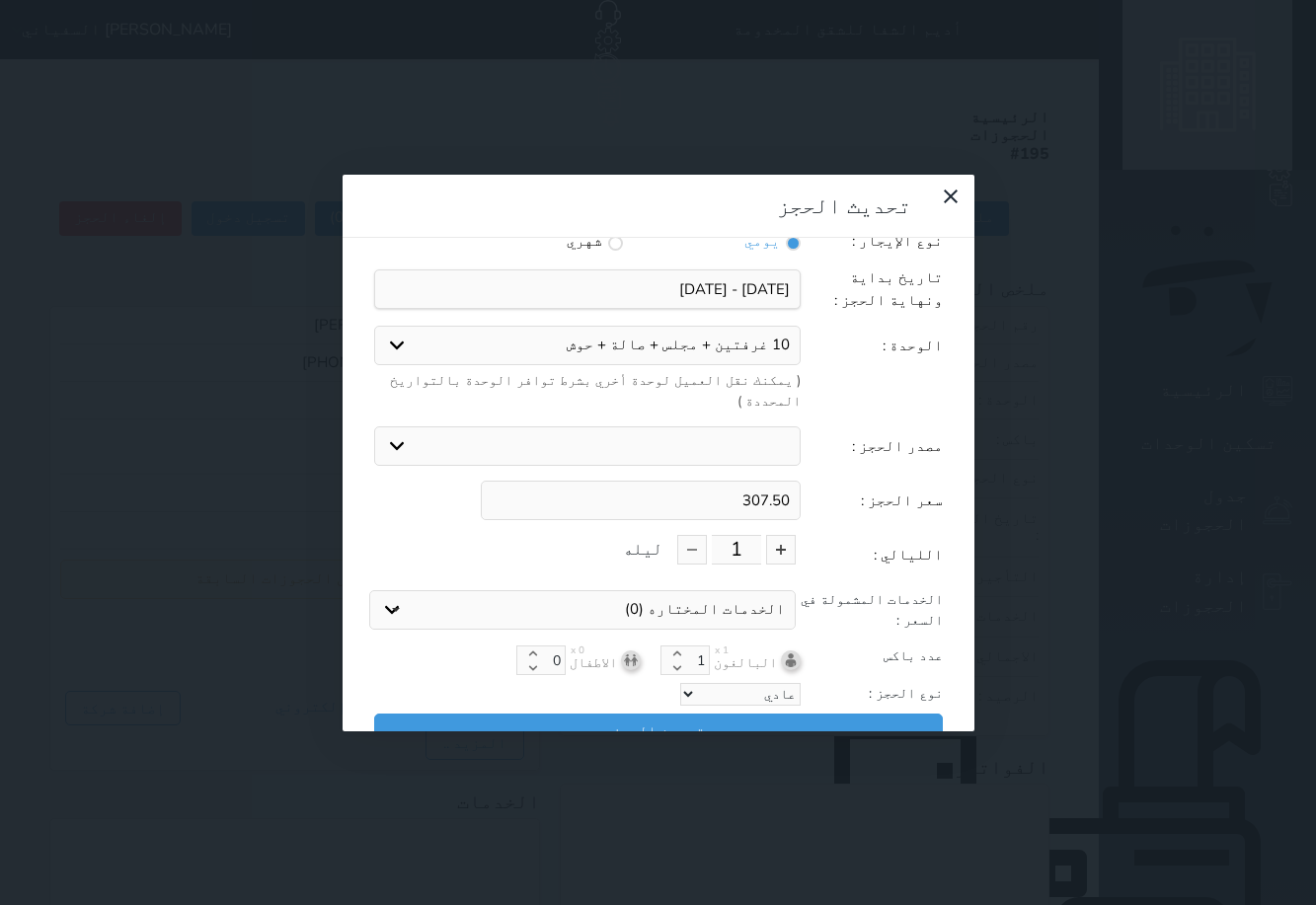 scroll, scrollTop: 44, scrollLeft: 0, axis: vertical 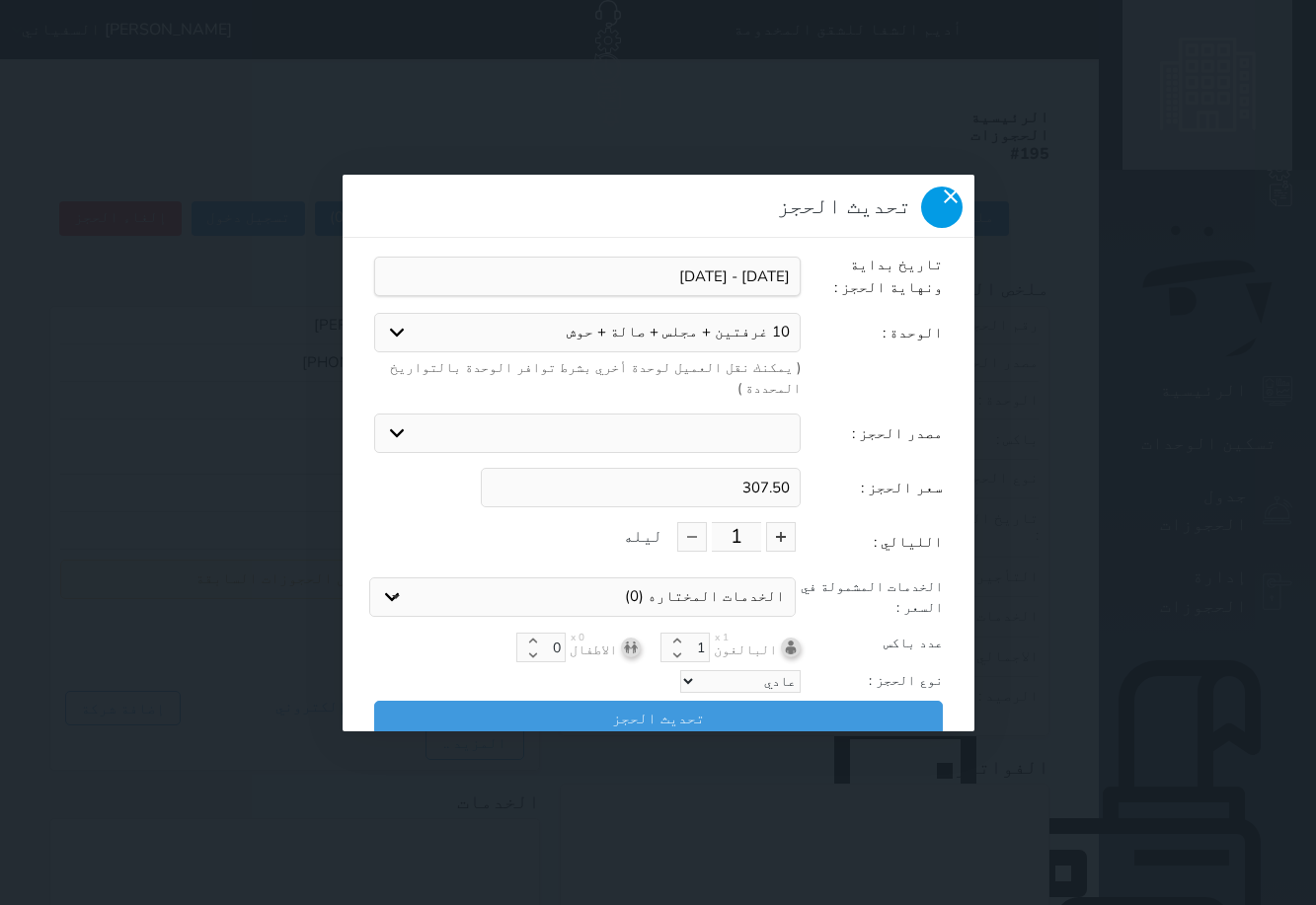 click 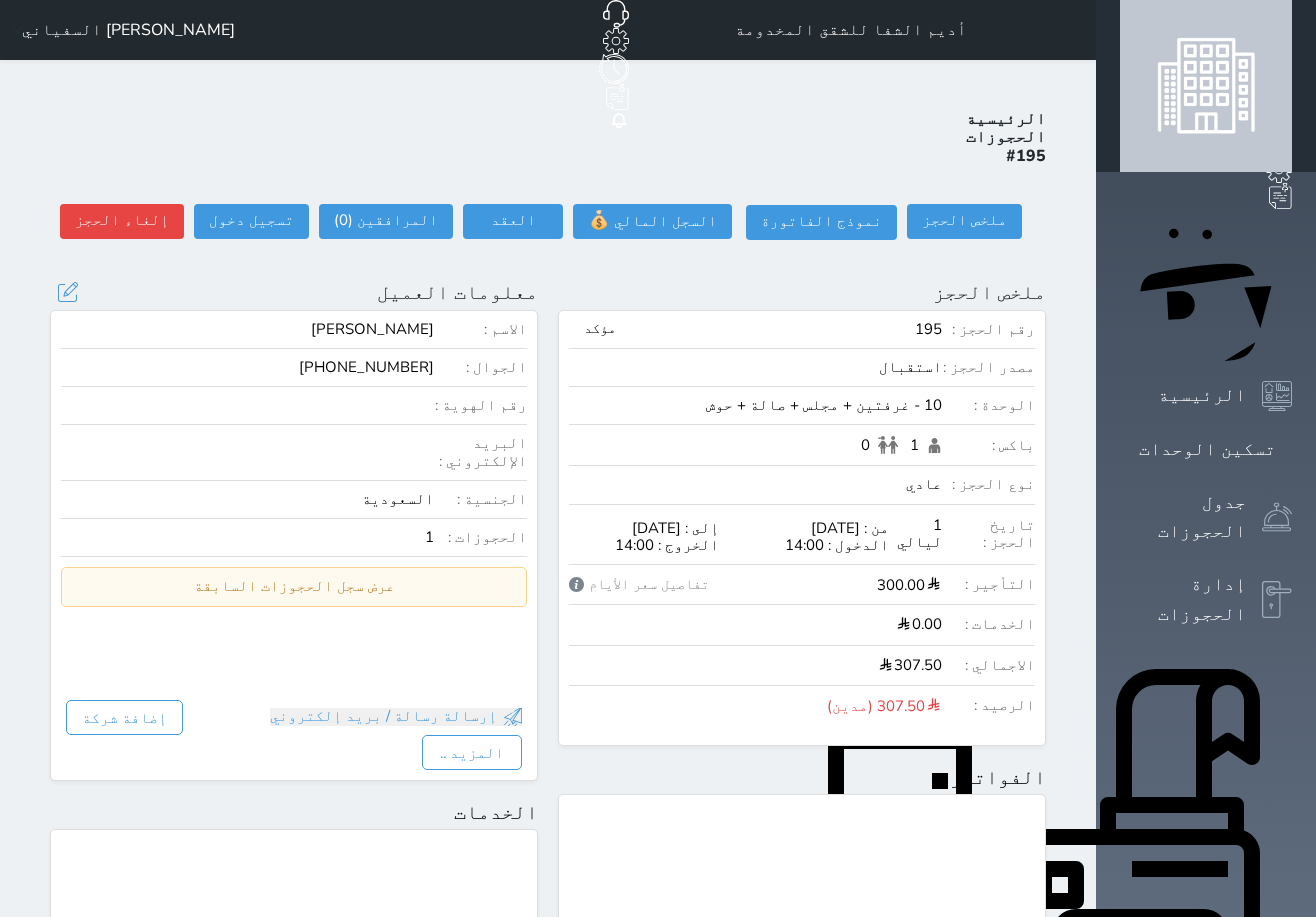 click on "رقم الهوية :" at bounding box center (294, 411) 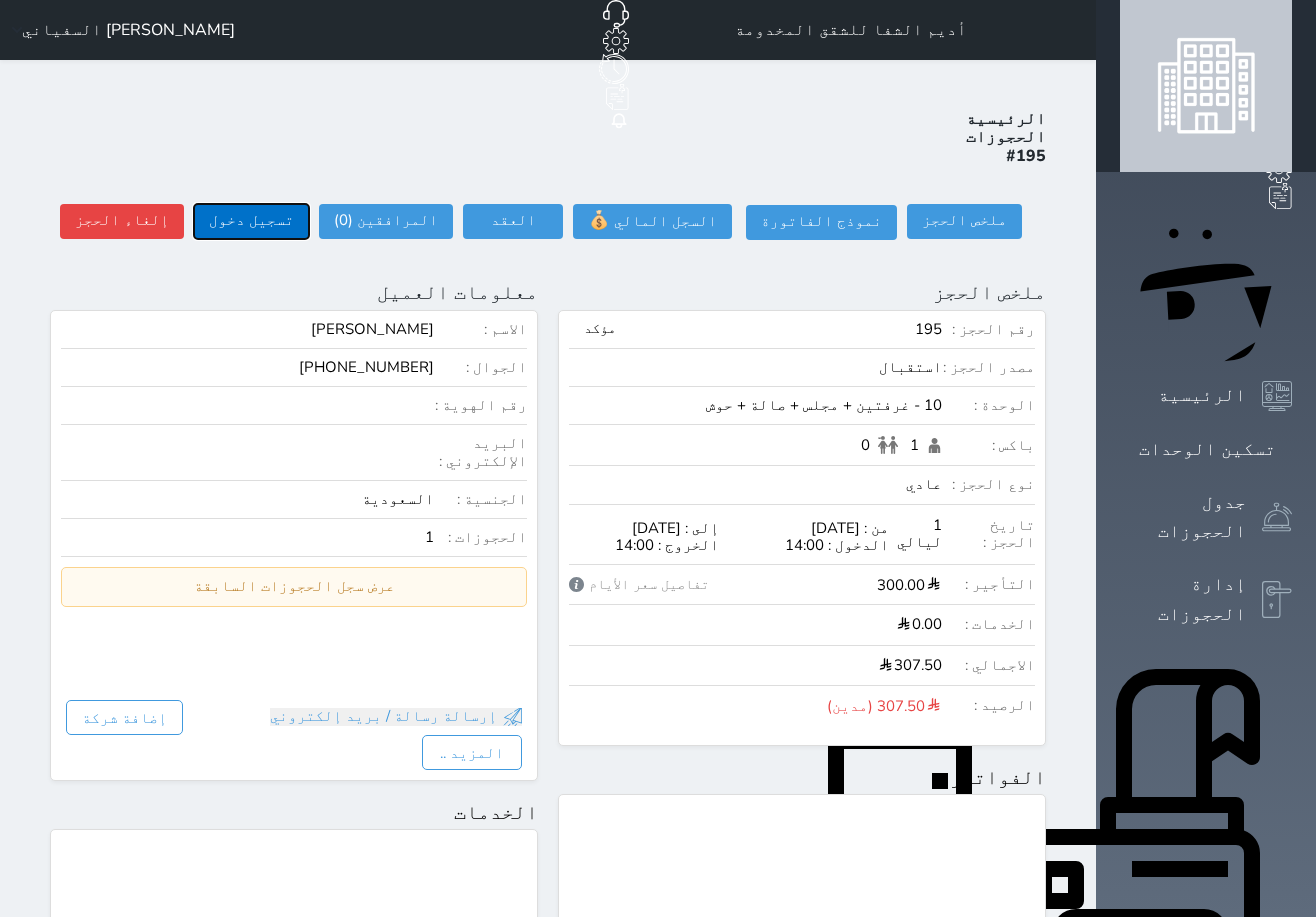 click on "تسجيل دخول" at bounding box center (251, 221) 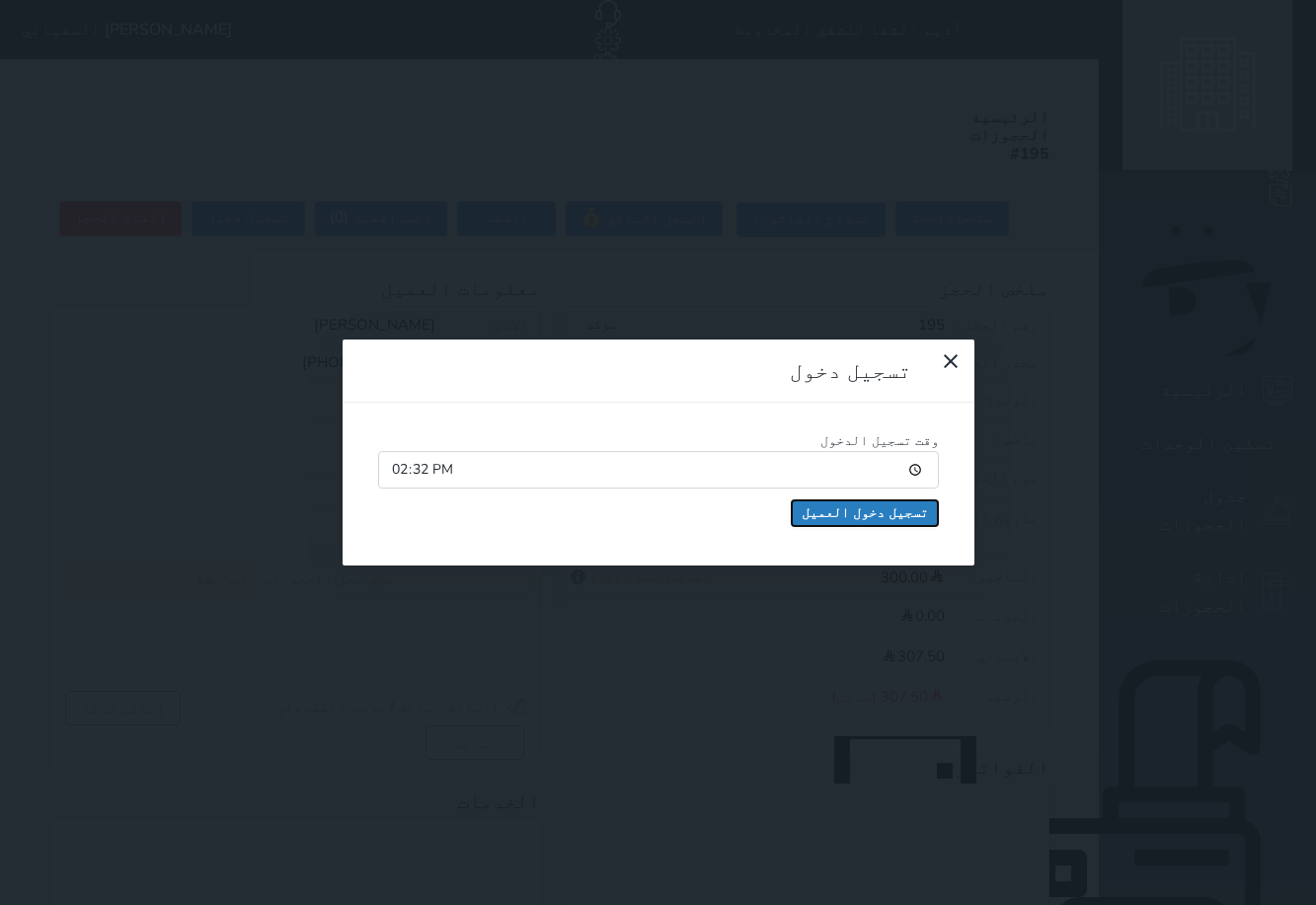 click on "تسجيل دخول العميل" at bounding box center [865, 513] 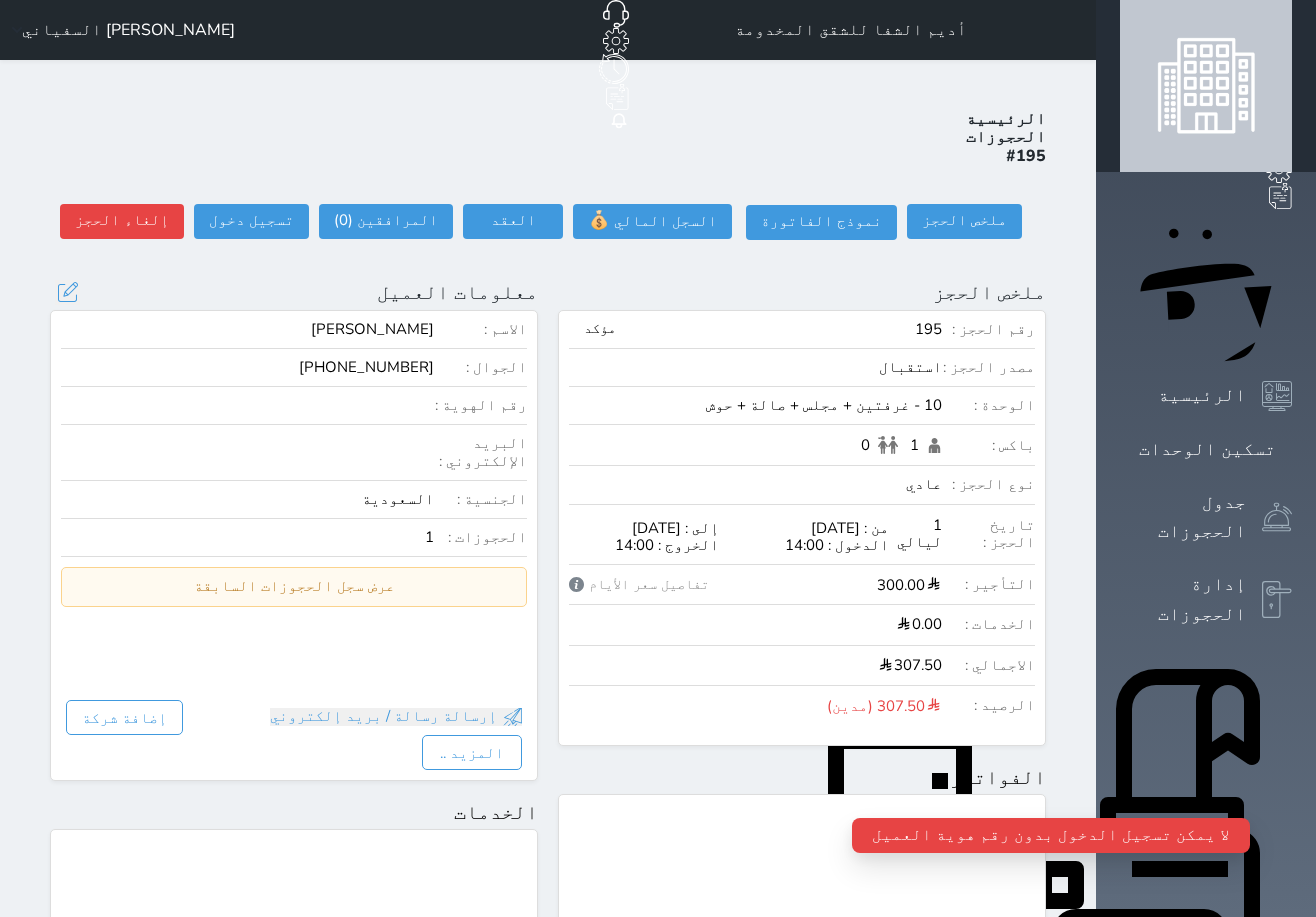 click on "رقم الهوية :" at bounding box center [480, 405] 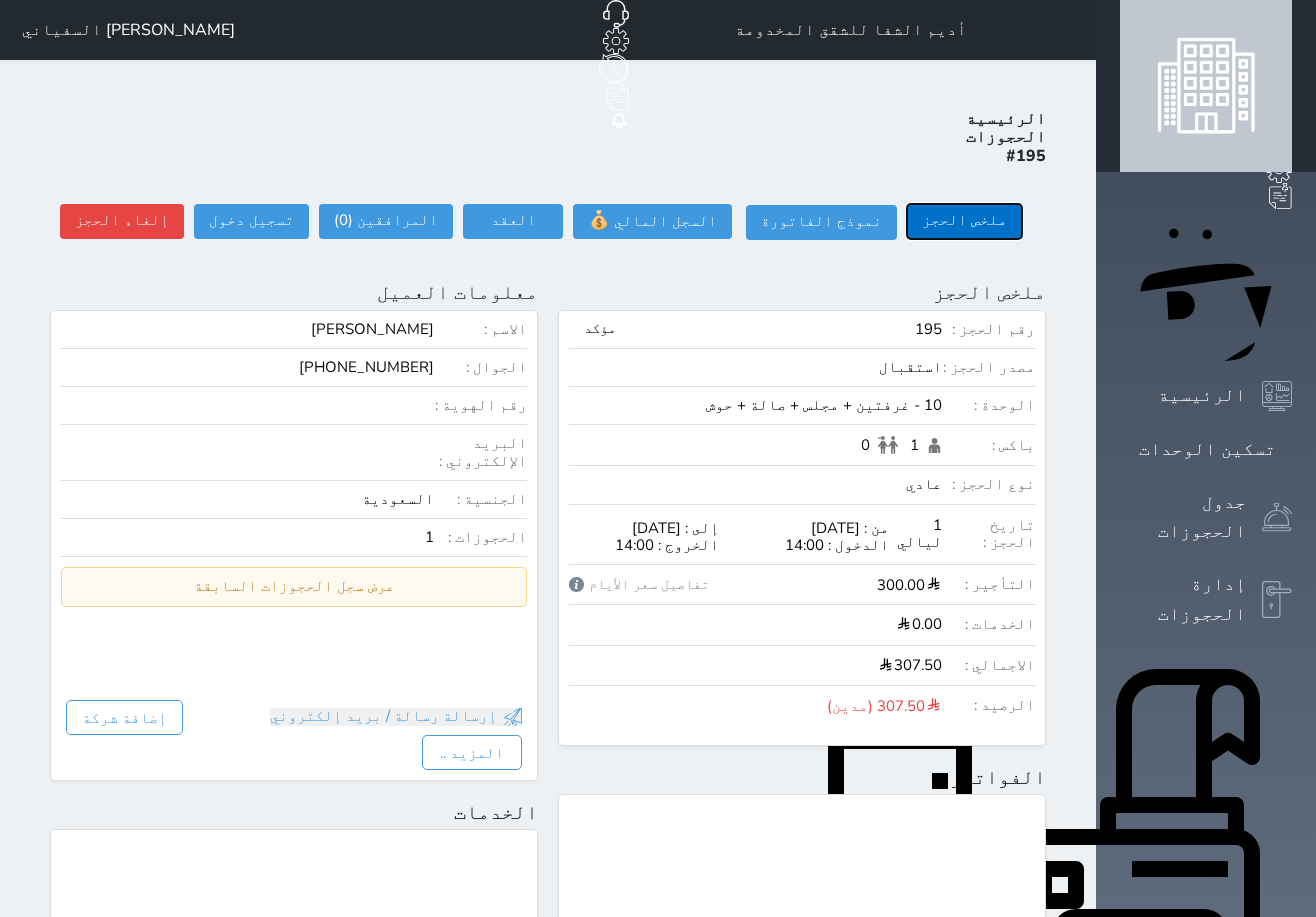 click on "ملخص الحجز" at bounding box center (964, 221) 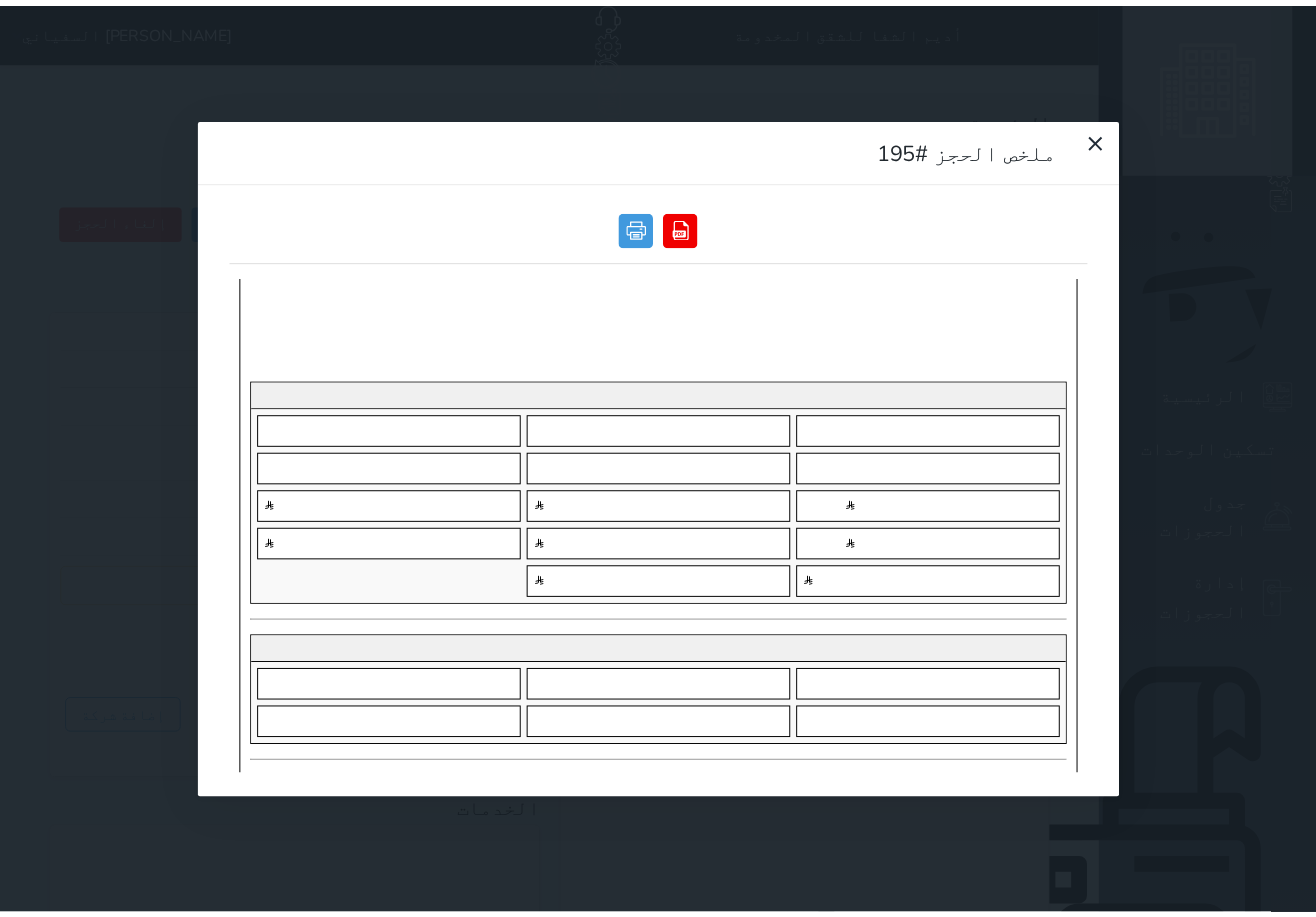 scroll, scrollTop: 252, scrollLeft: 0, axis: vertical 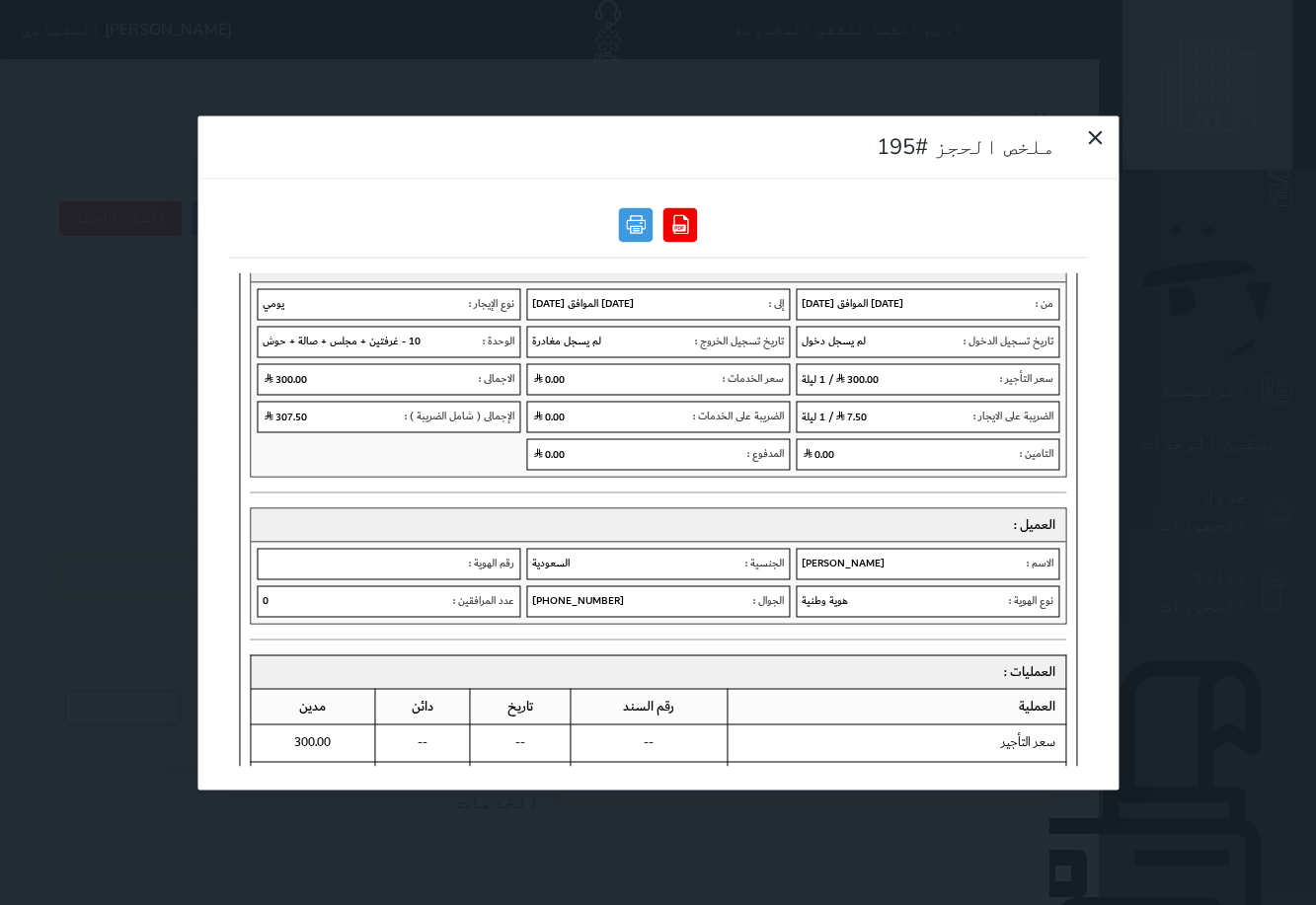 click on "رقم الهوية :" at bounding box center [491, 564] 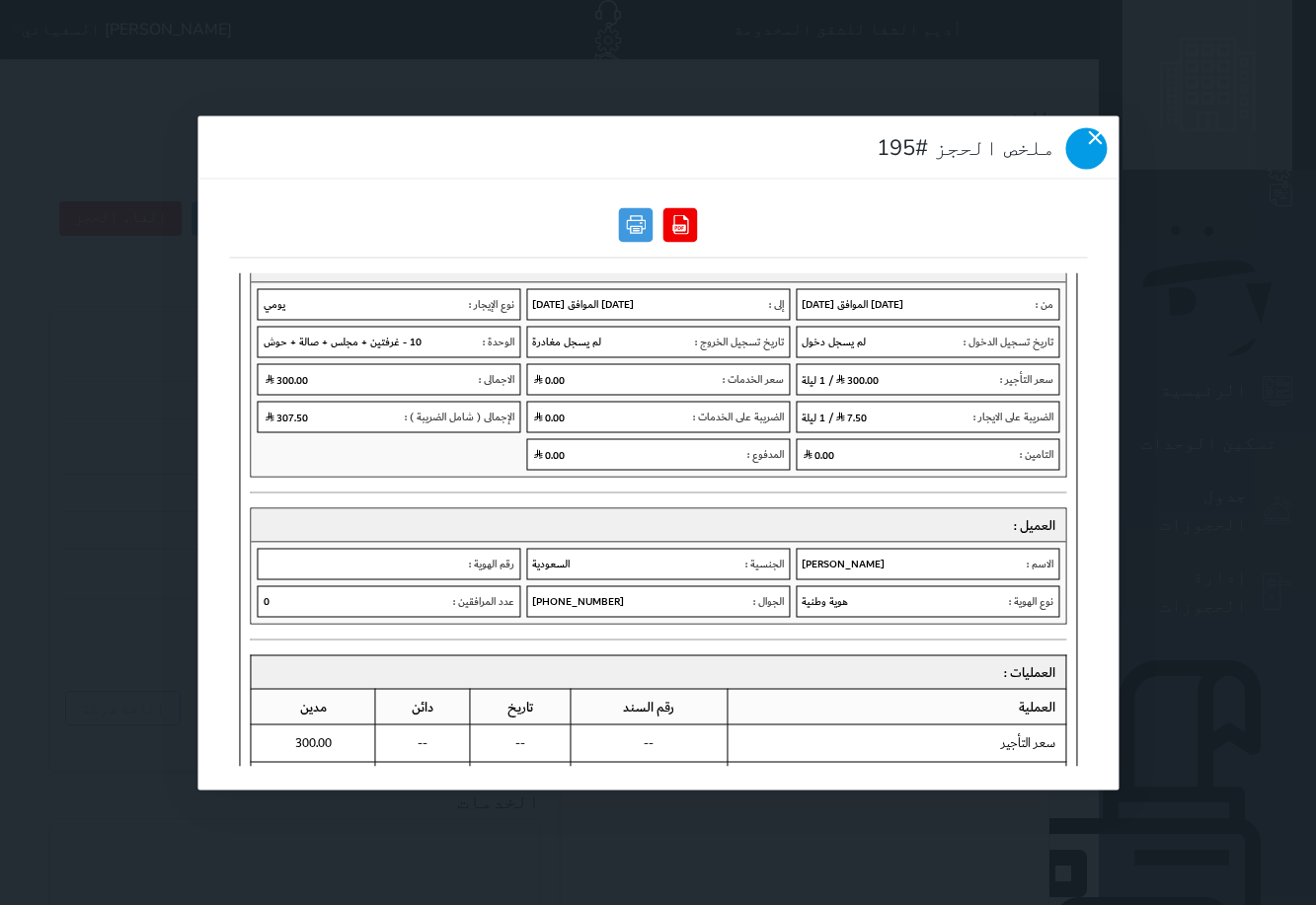 click 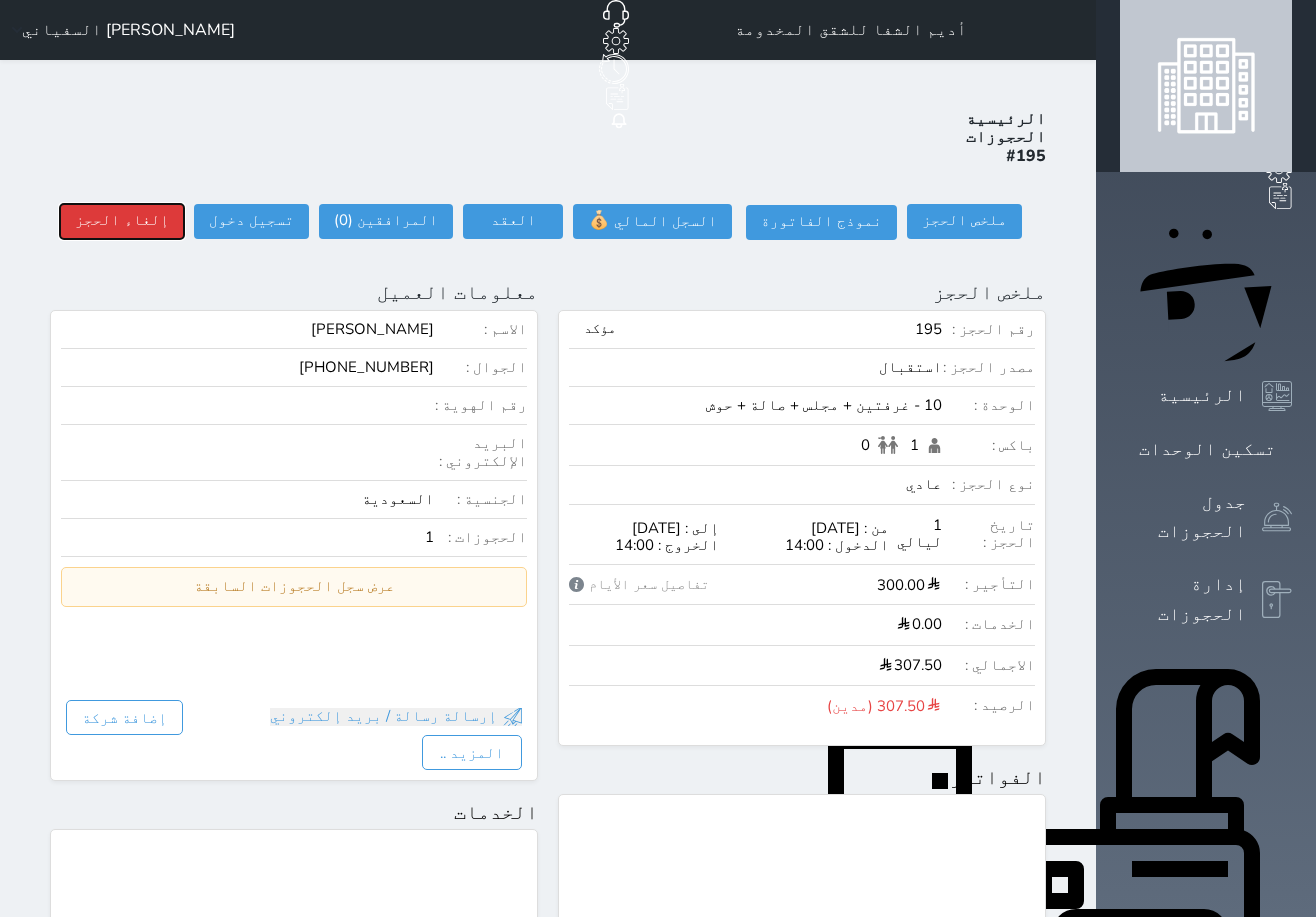 click on "إلغاء الحجز" at bounding box center [122, 221] 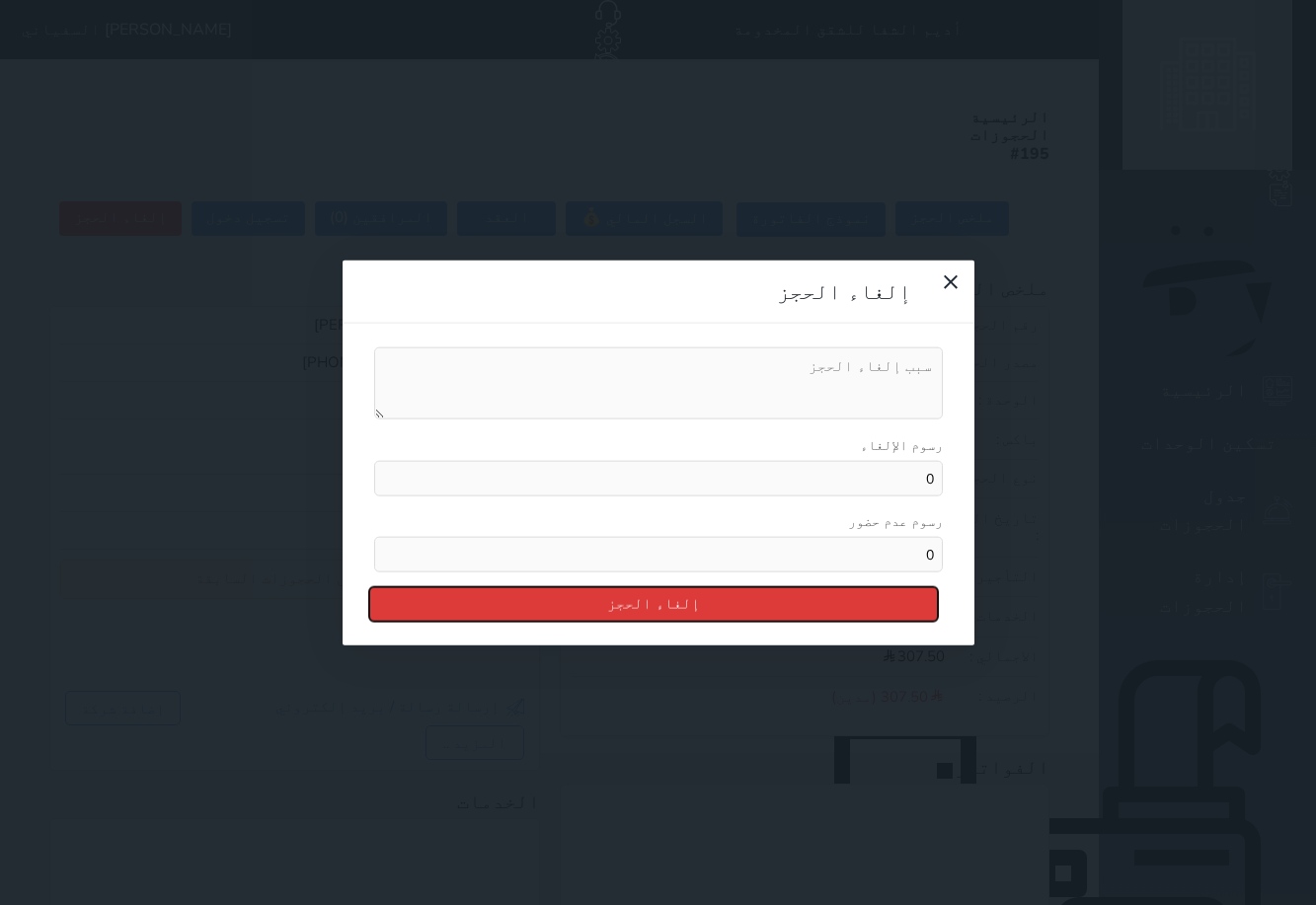 click on "إلغاء الحجز" at bounding box center [654, 604] 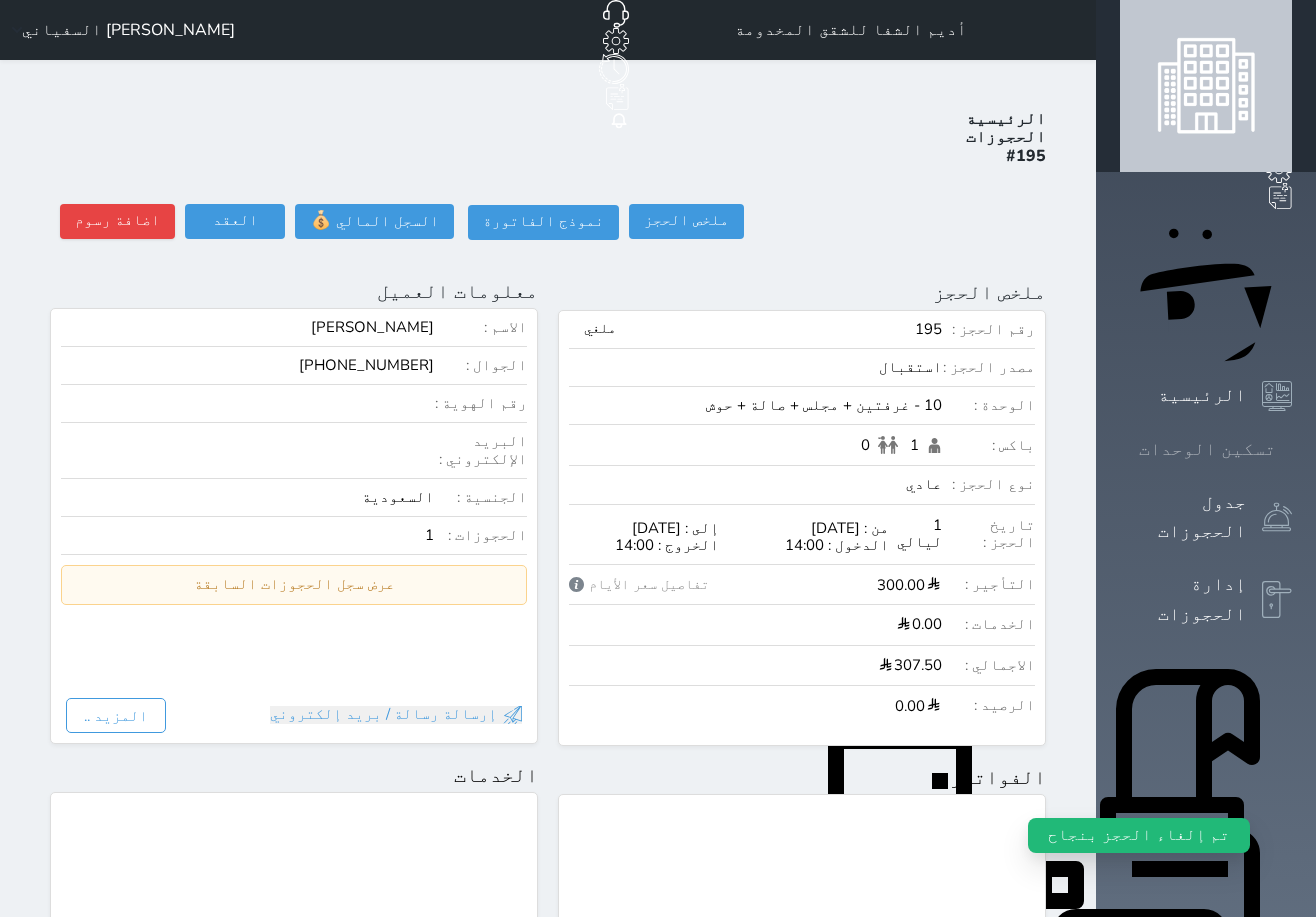 click on "تسكين الوحدات" at bounding box center (1206, 449) 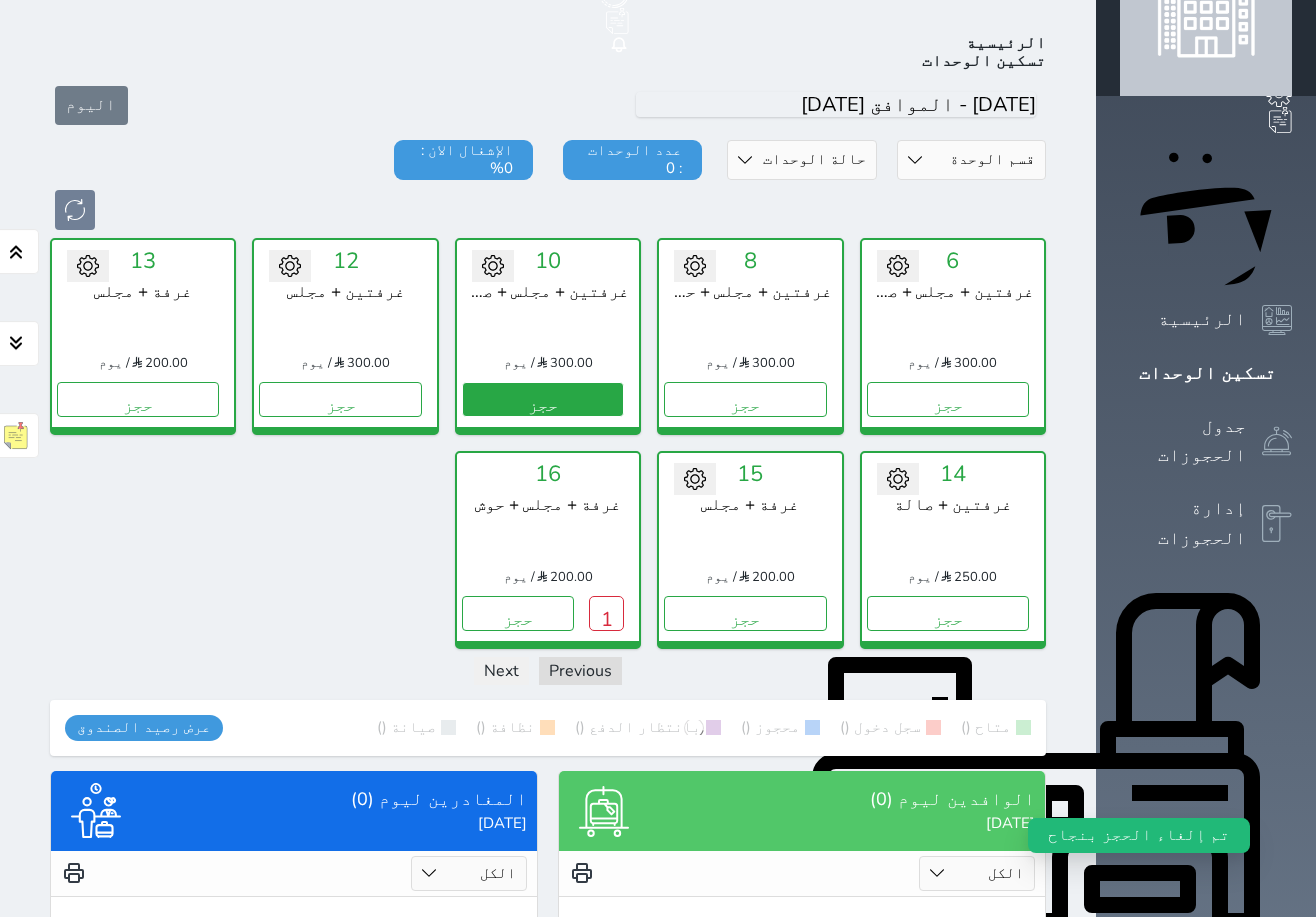 scroll, scrollTop: 78, scrollLeft: 0, axis: vertical 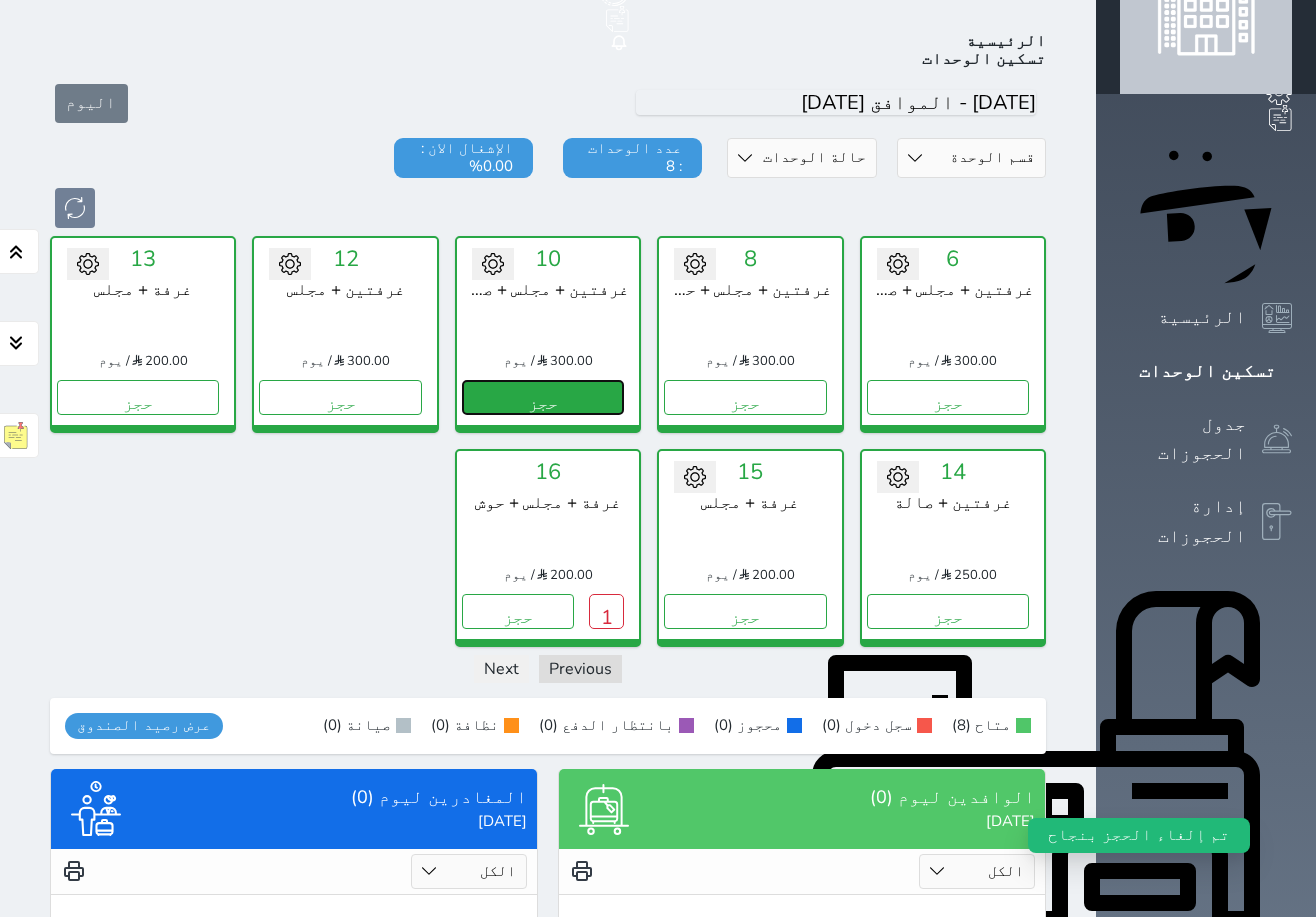 click on "حجز" at bounding box center [543, 397] 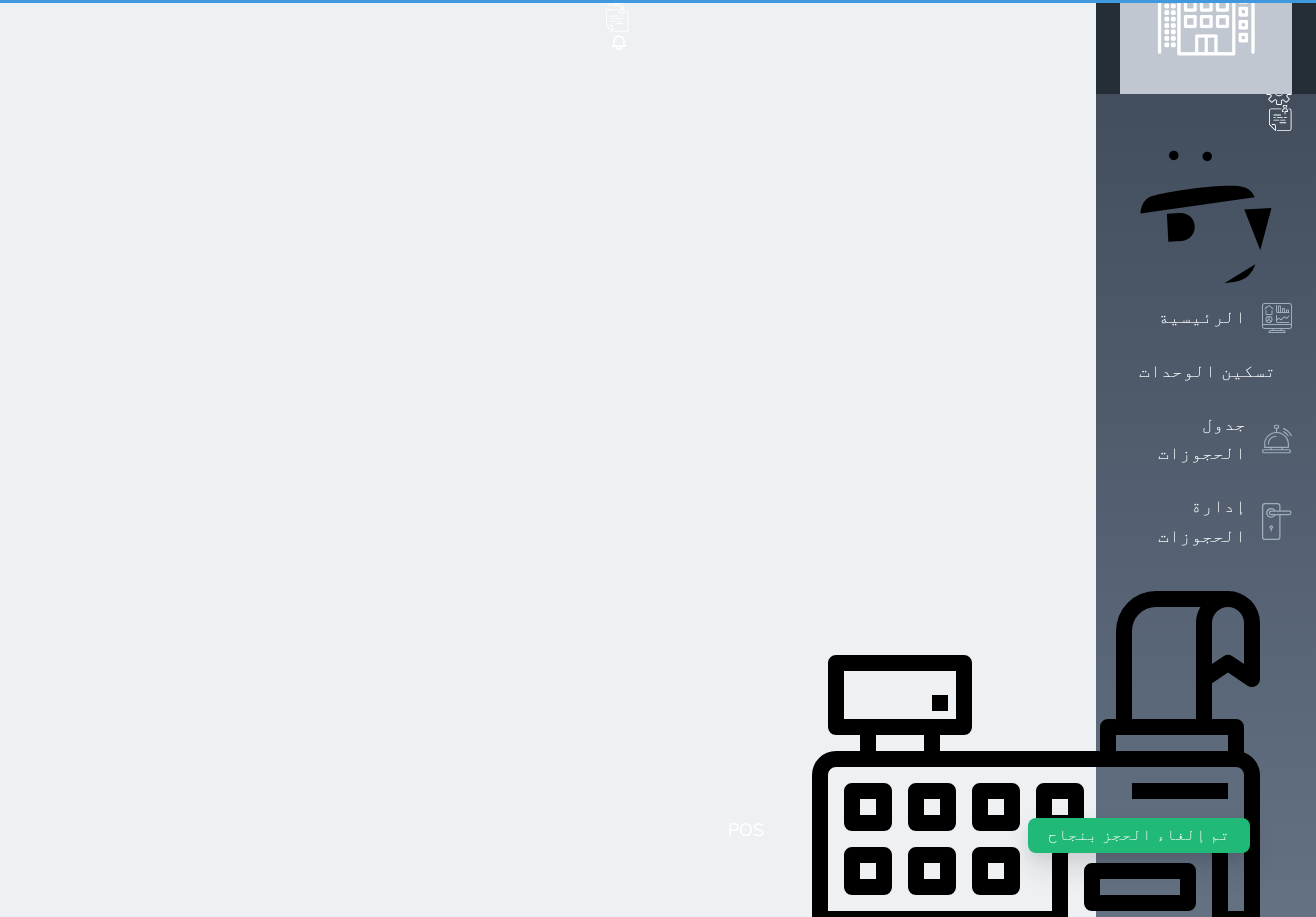 select on "1" 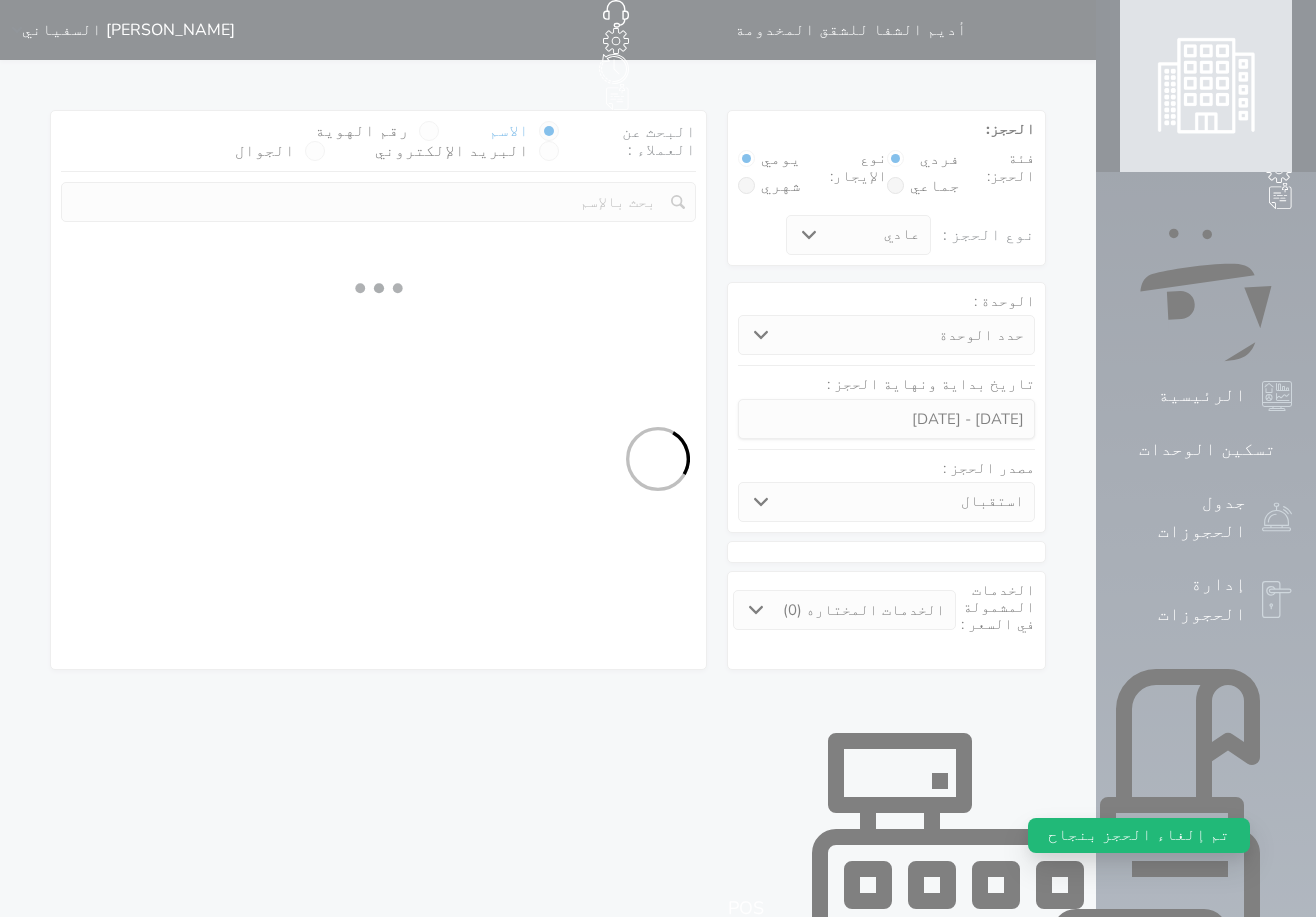 select 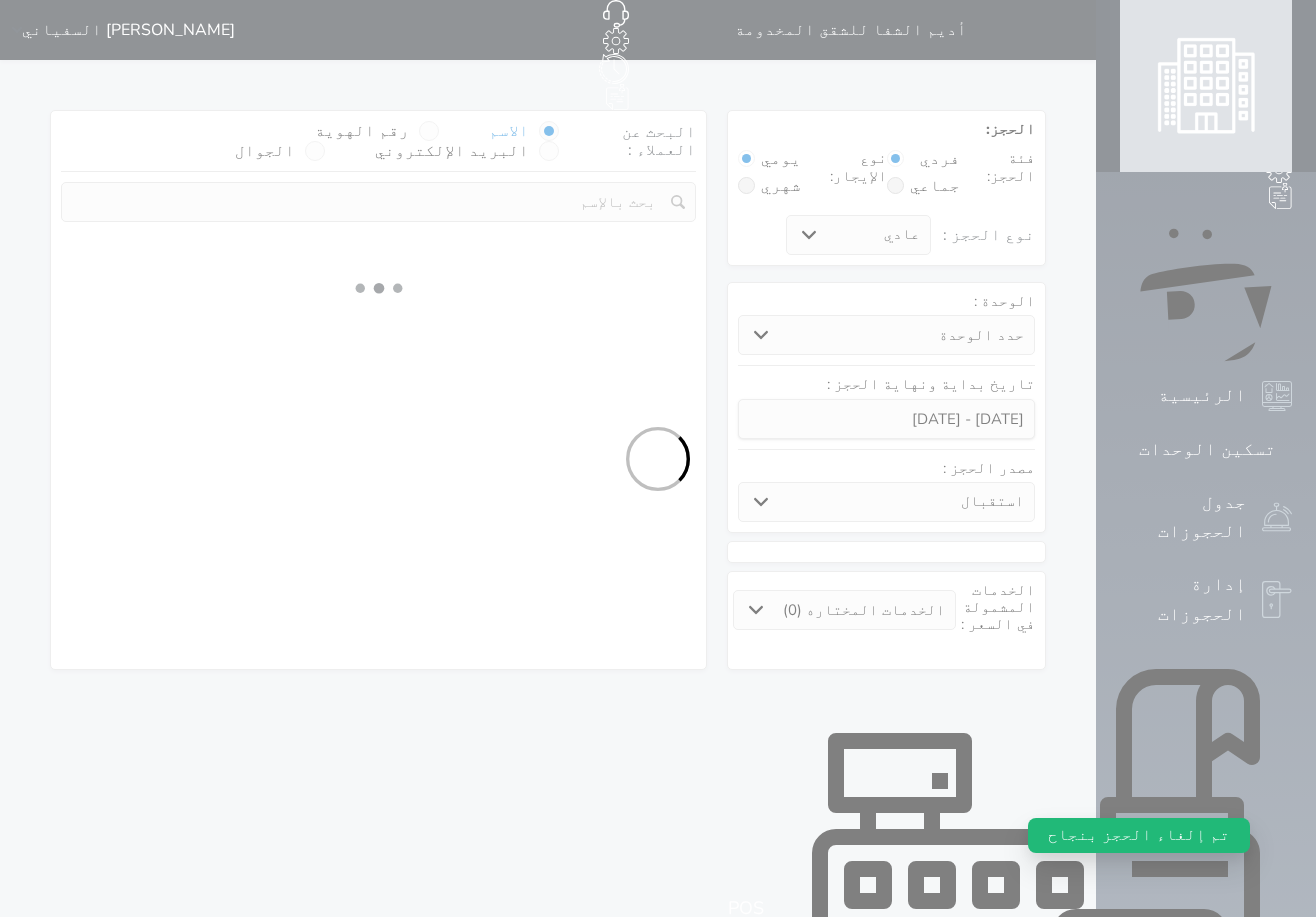 select on "1" 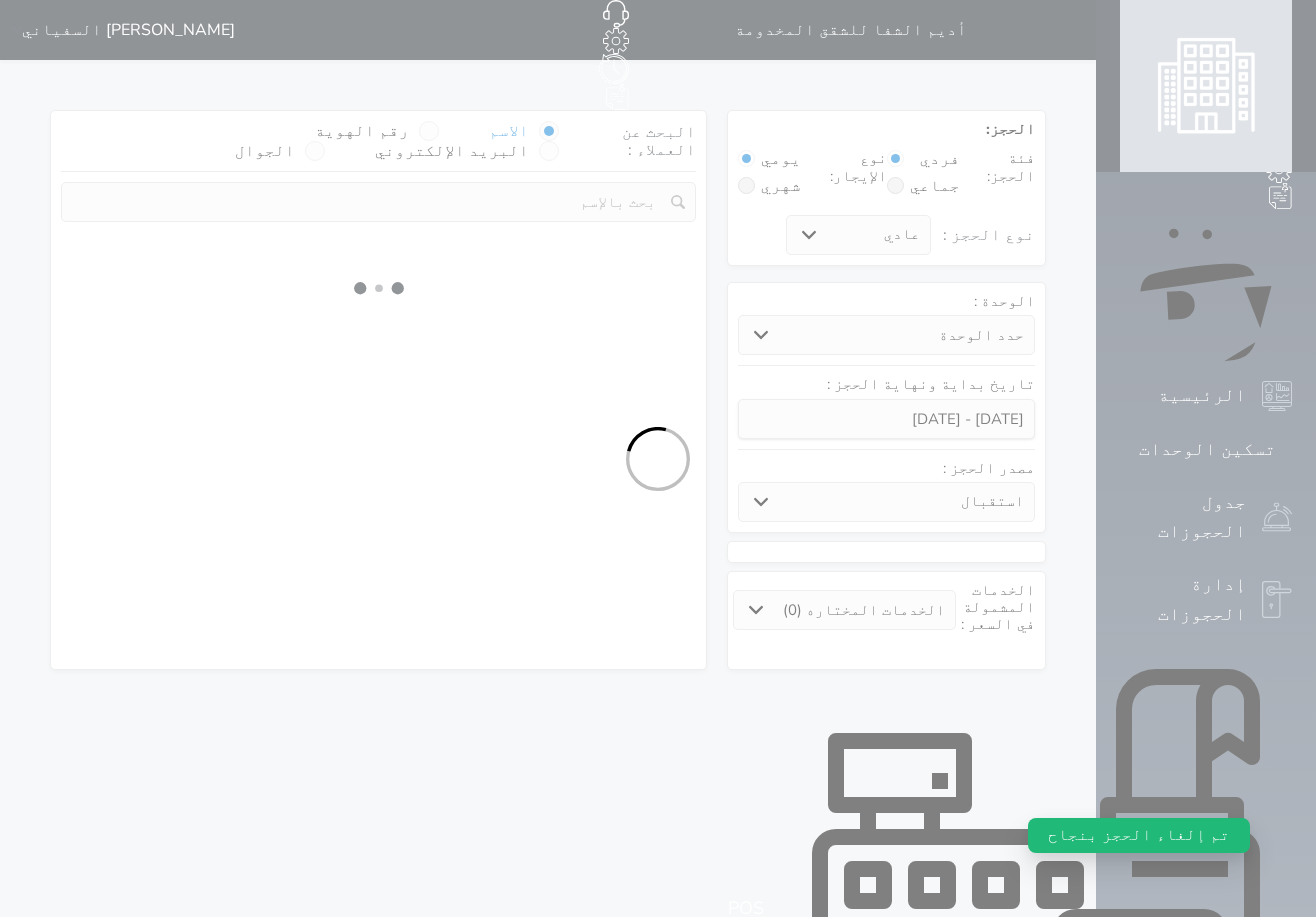 select on "113" 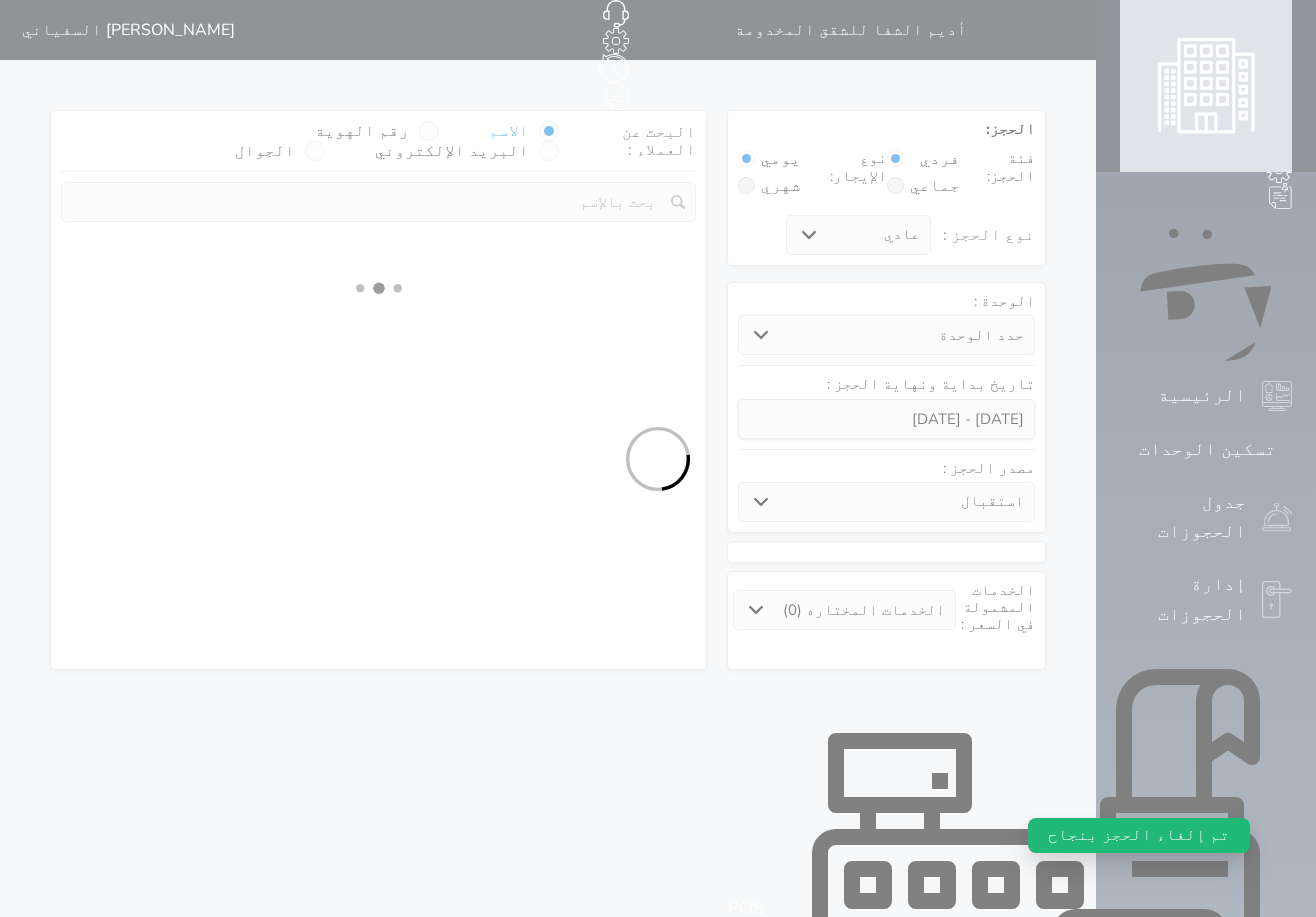 select on "1" 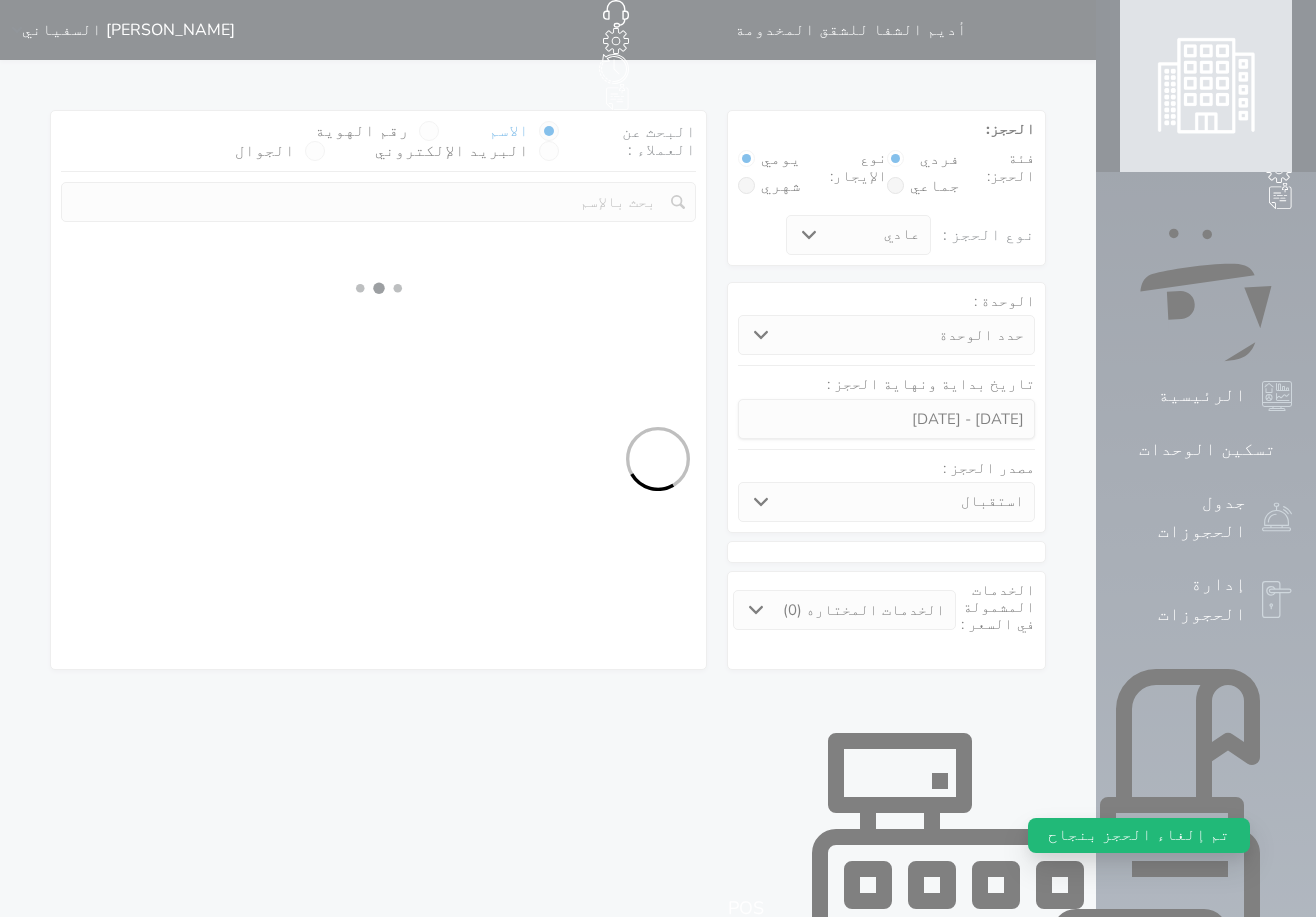 select 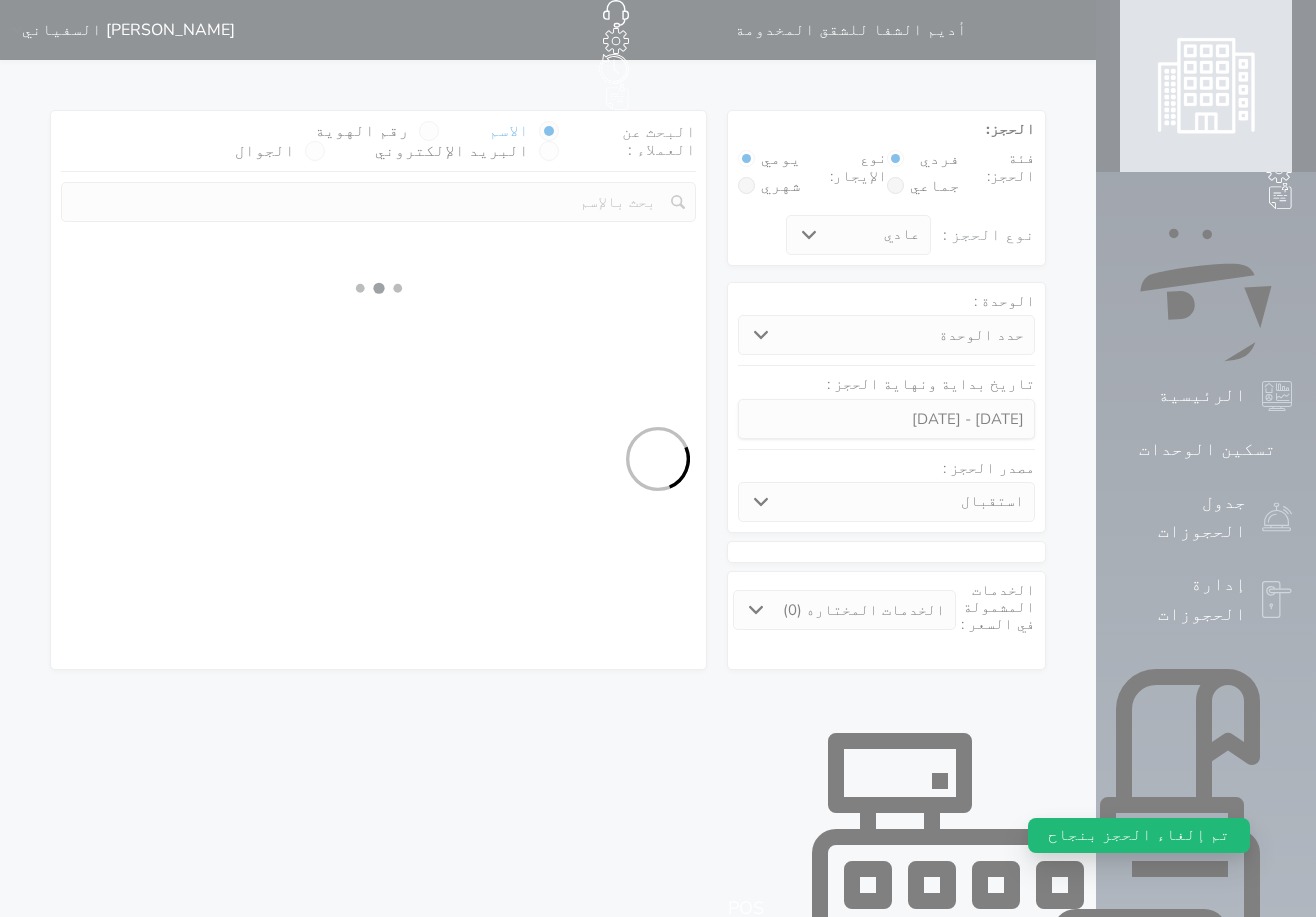 select on "7" 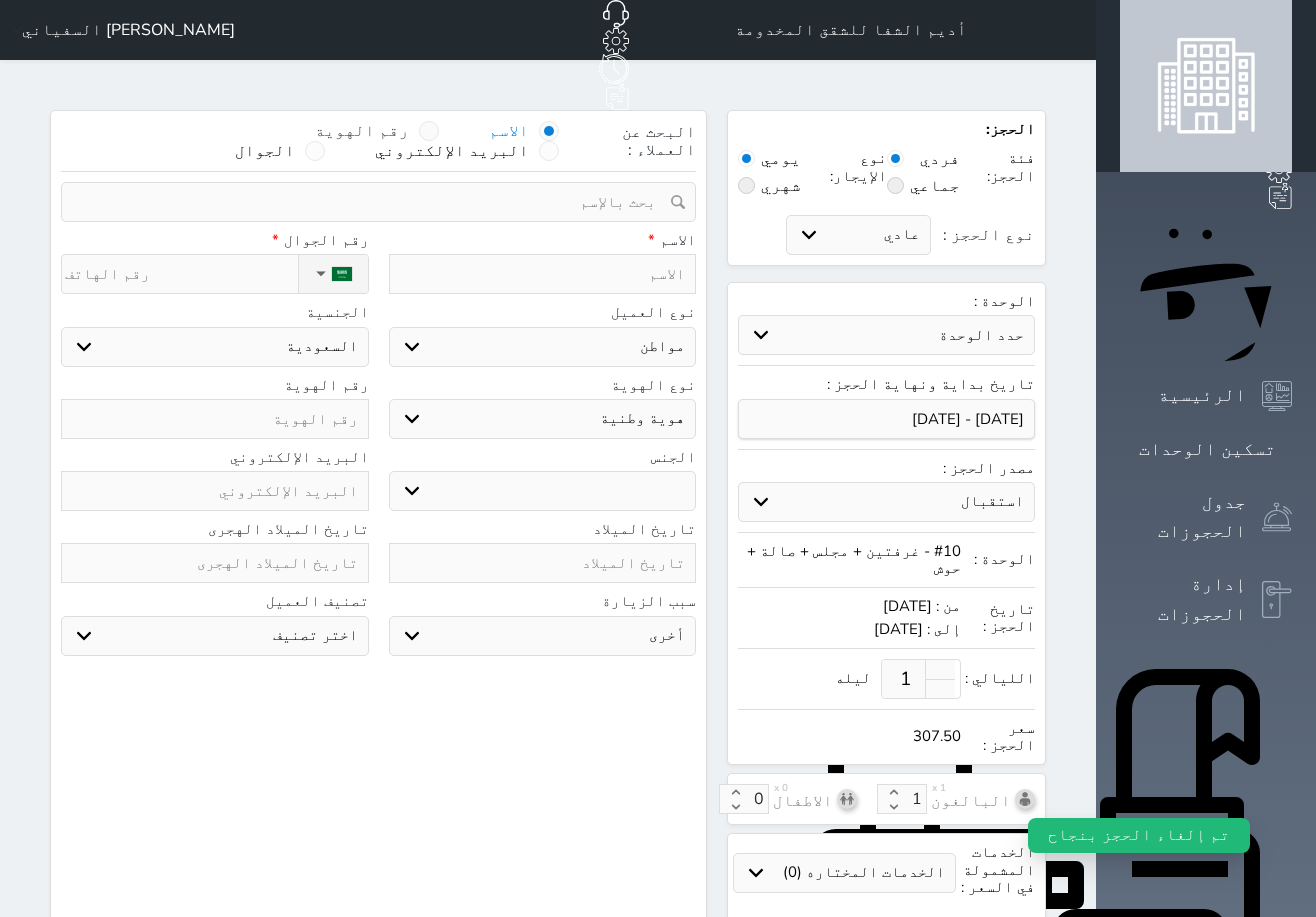 click at bounding box center [429, 131] 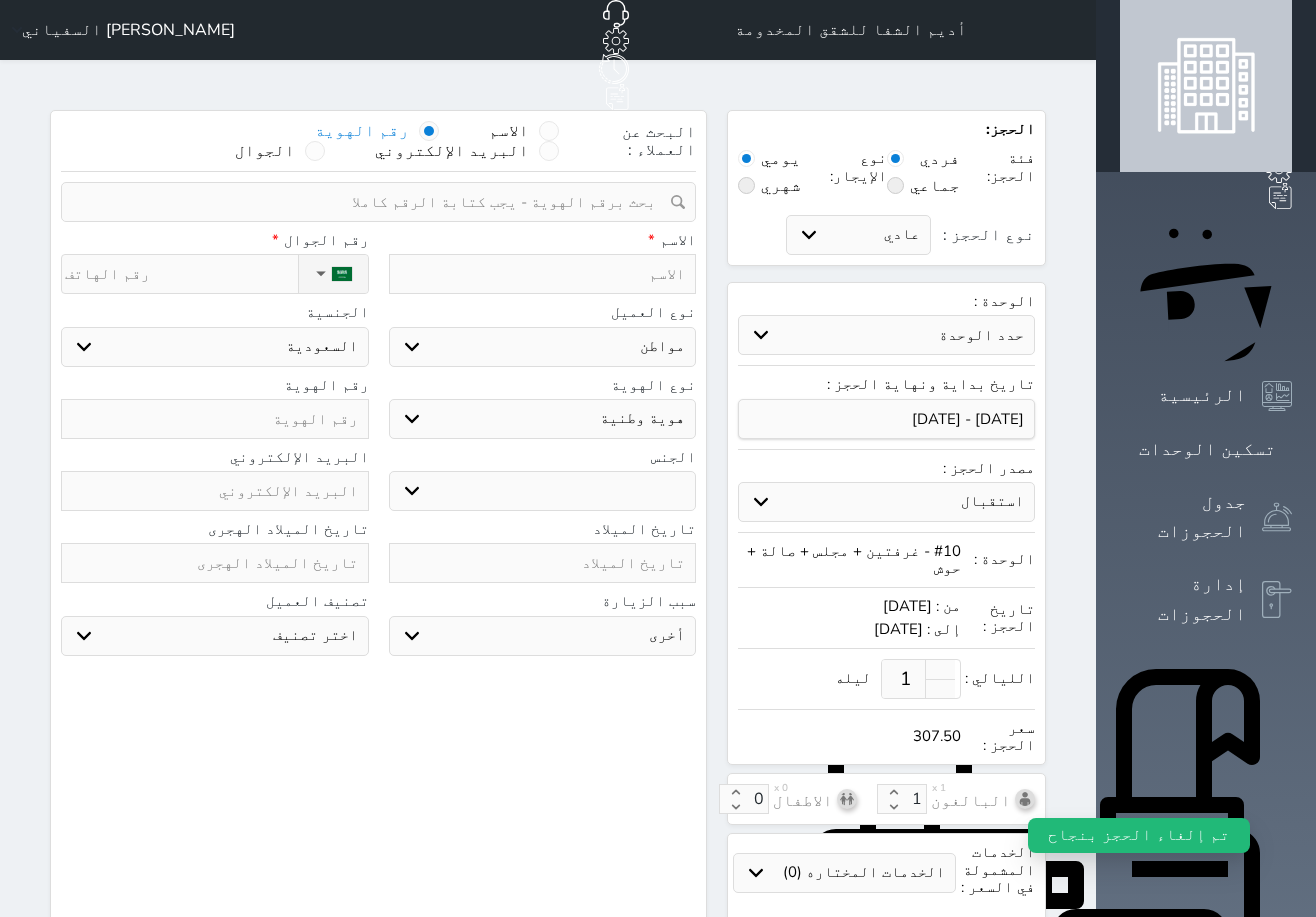 select 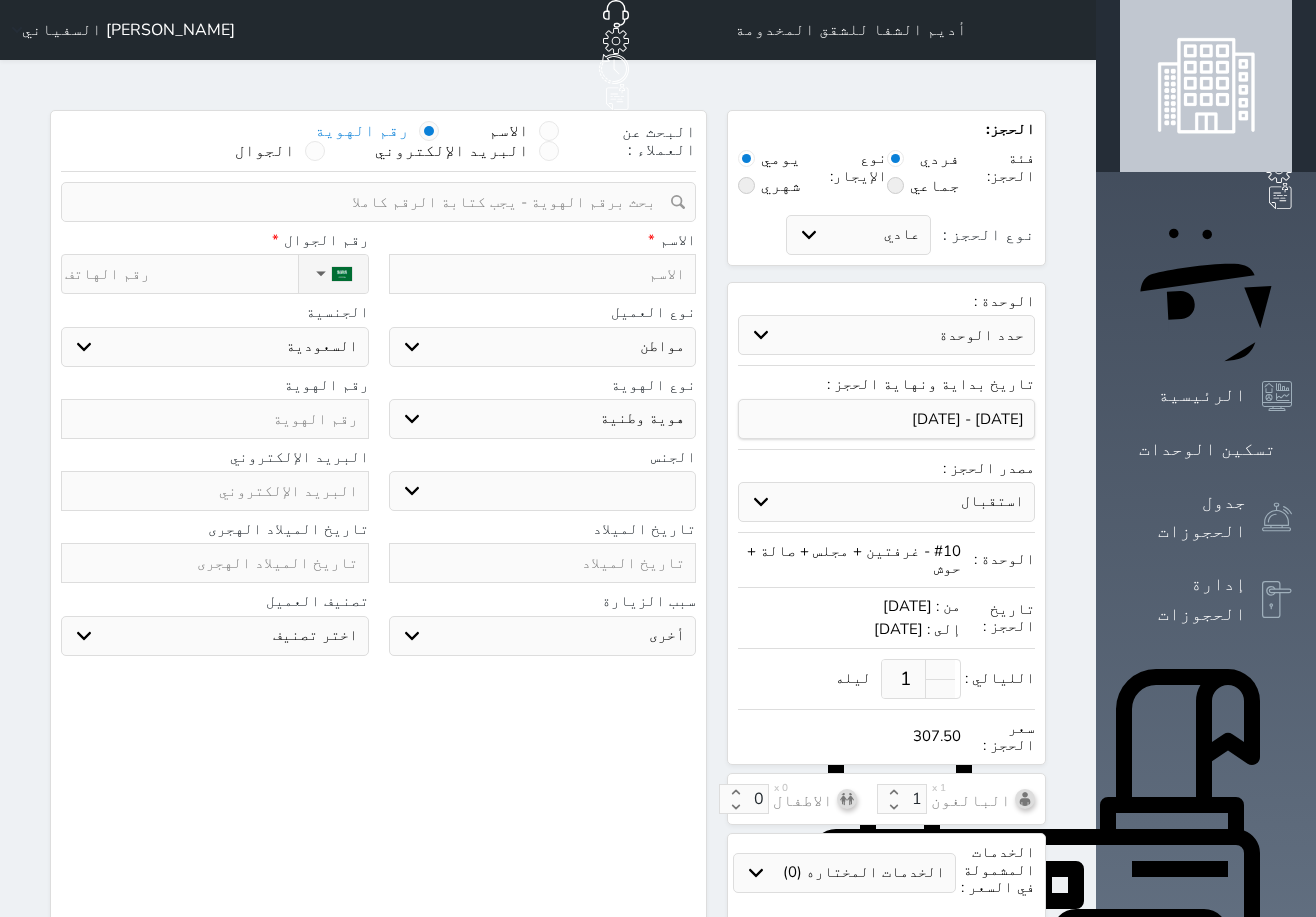 click at bounding box center [371, 202] 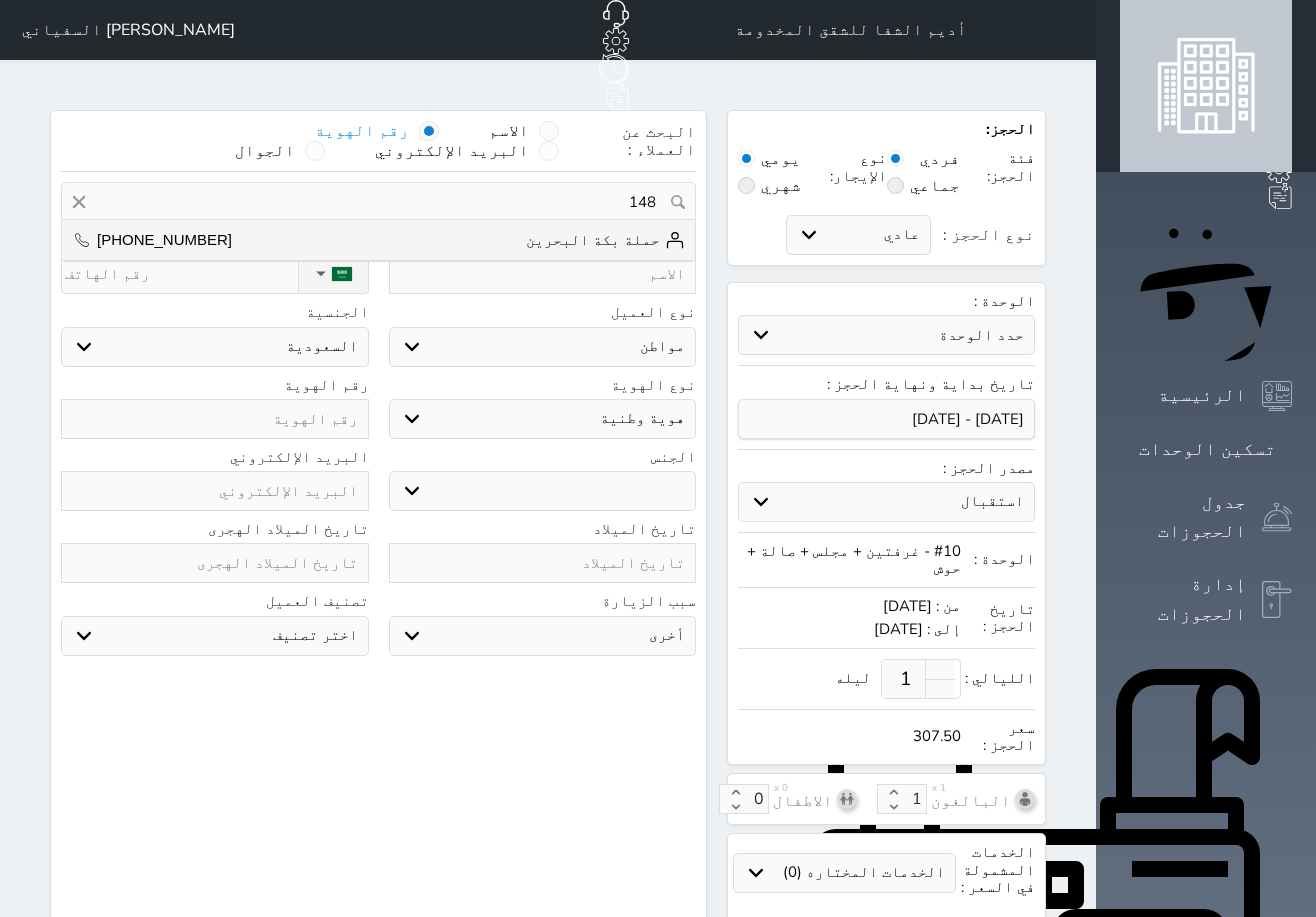 type on "14" 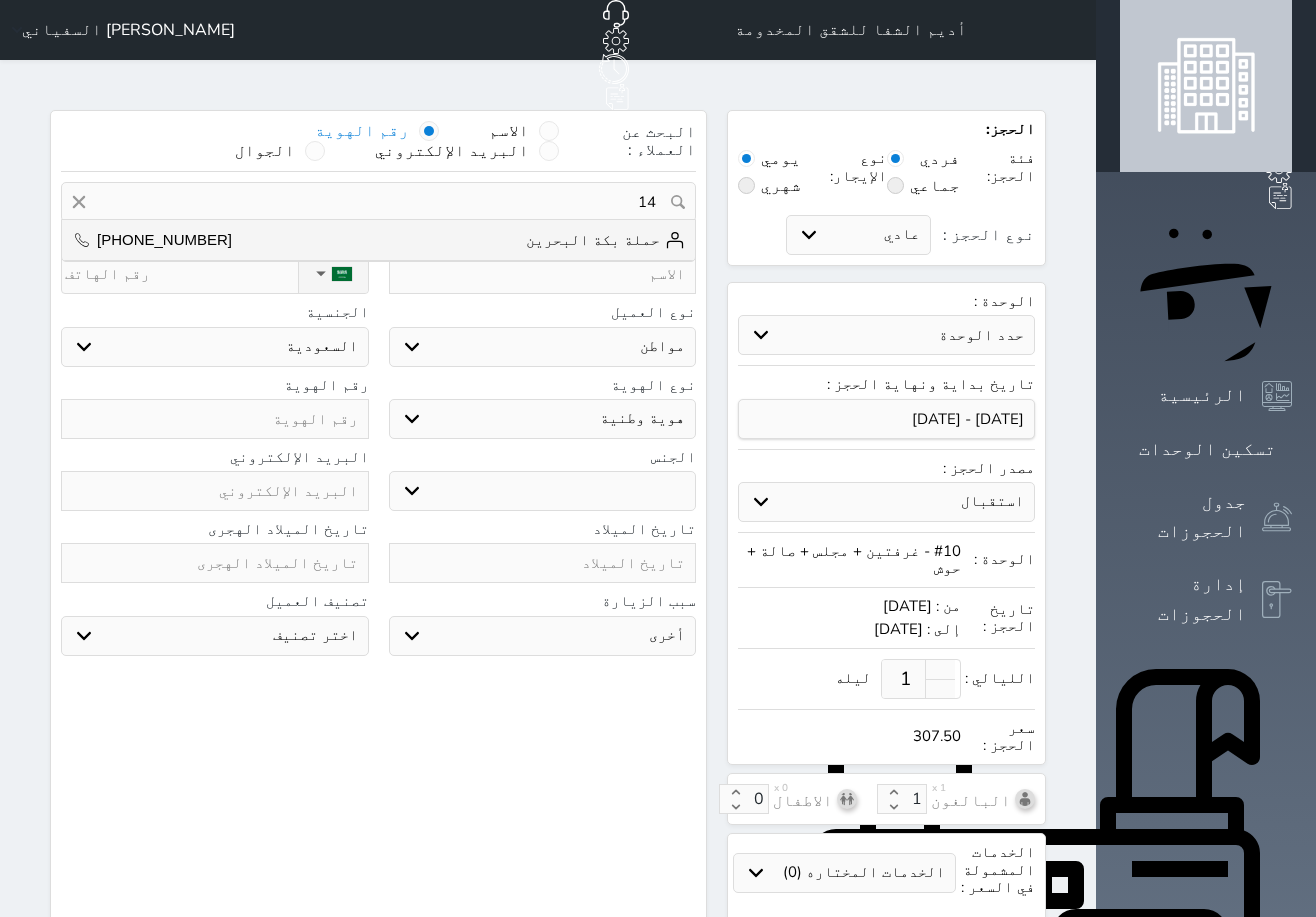 select 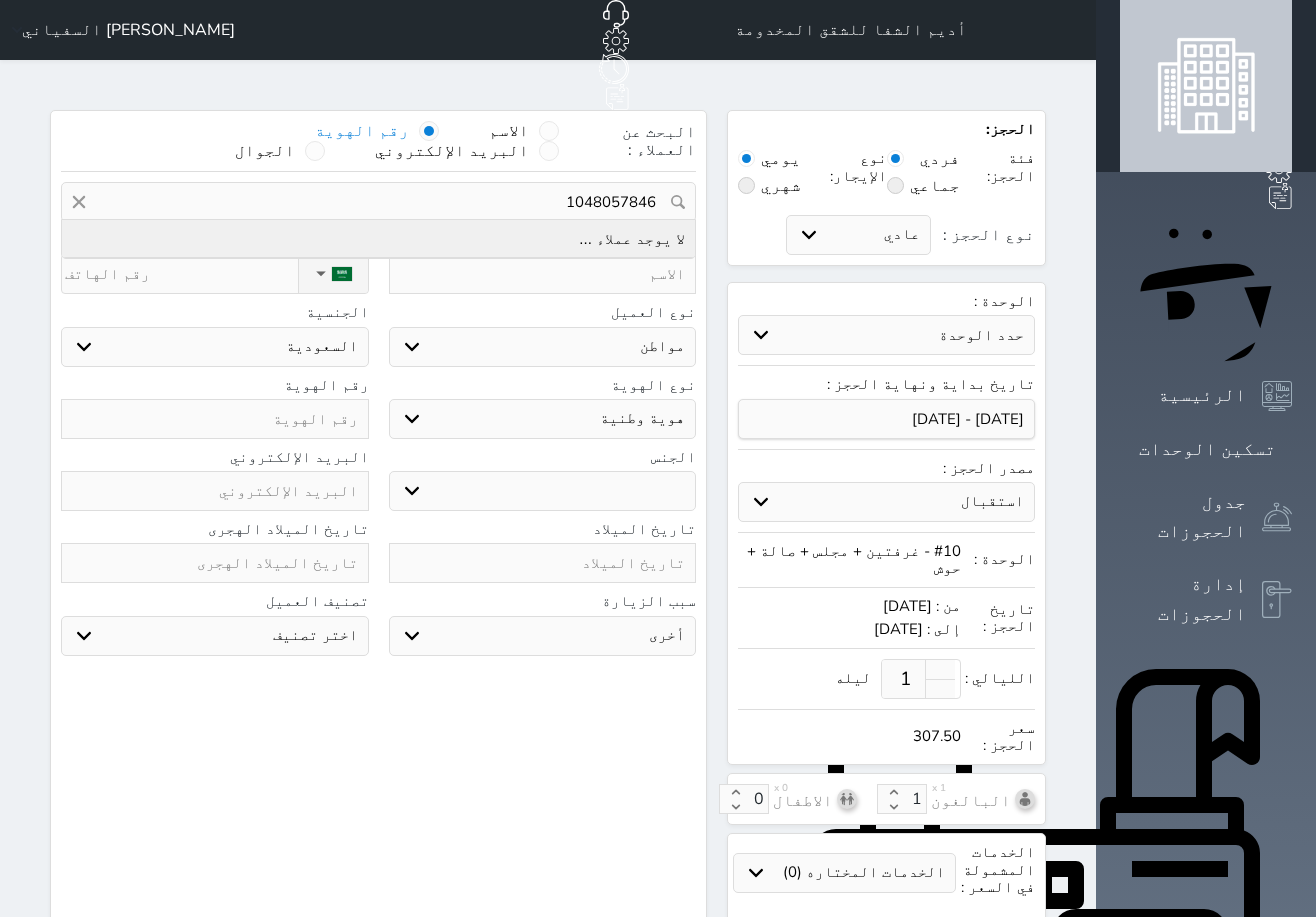 type on "1048057846" 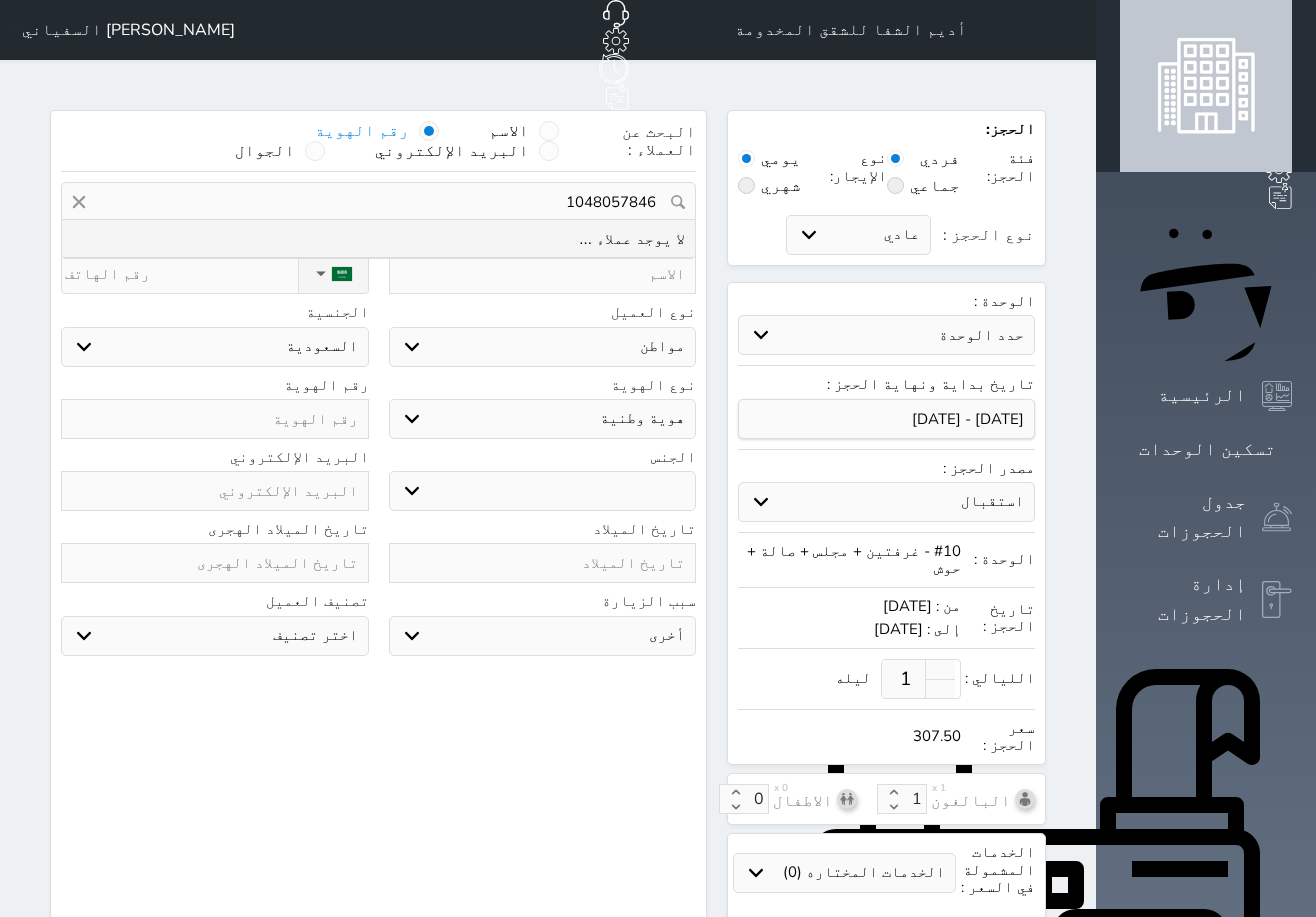 drag, startPoint x: 727, startPoint y: 149, endPoint x: 639, endPoint y: 138, distance: 88.68484 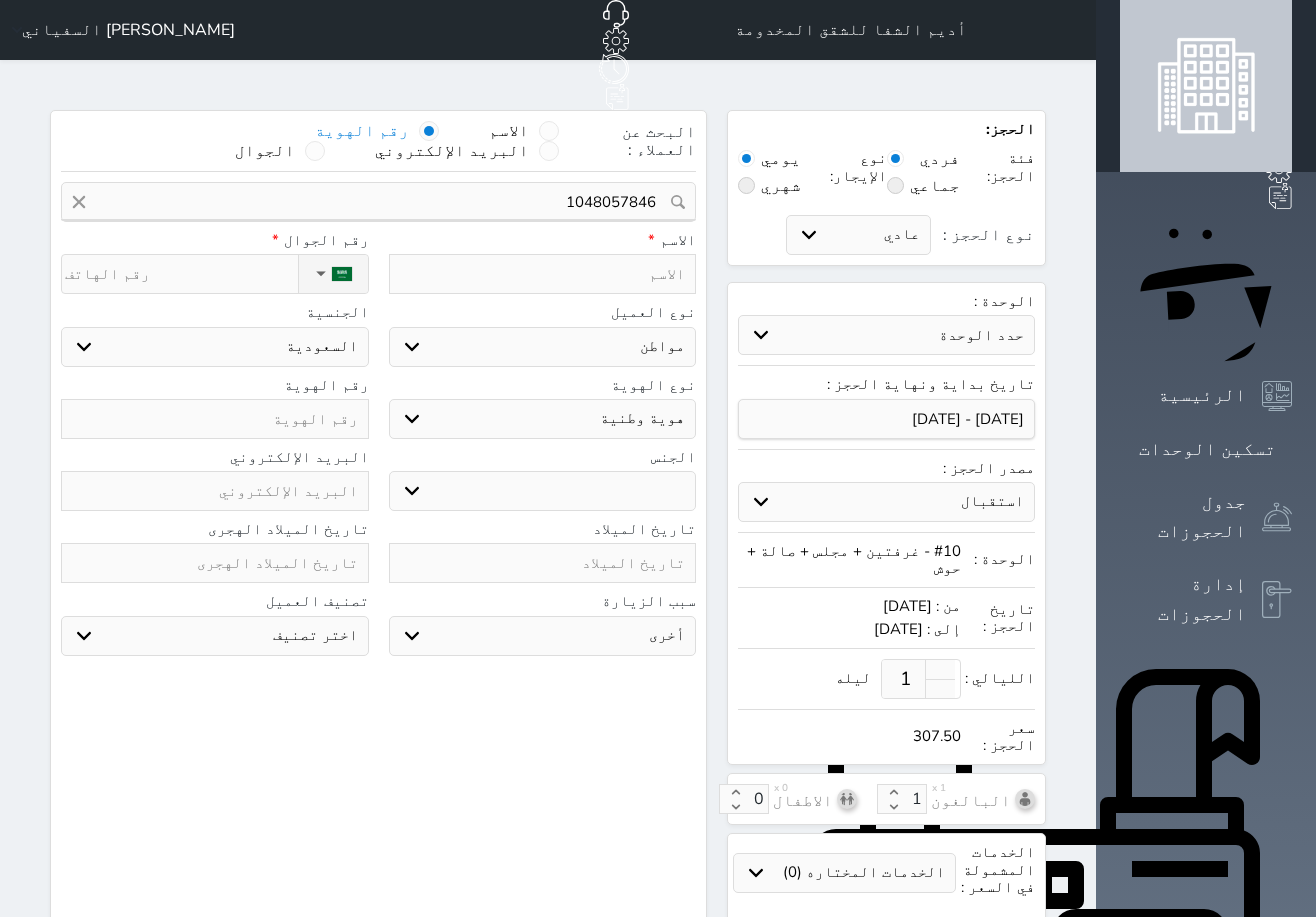 click at bounding box center [215, 419] 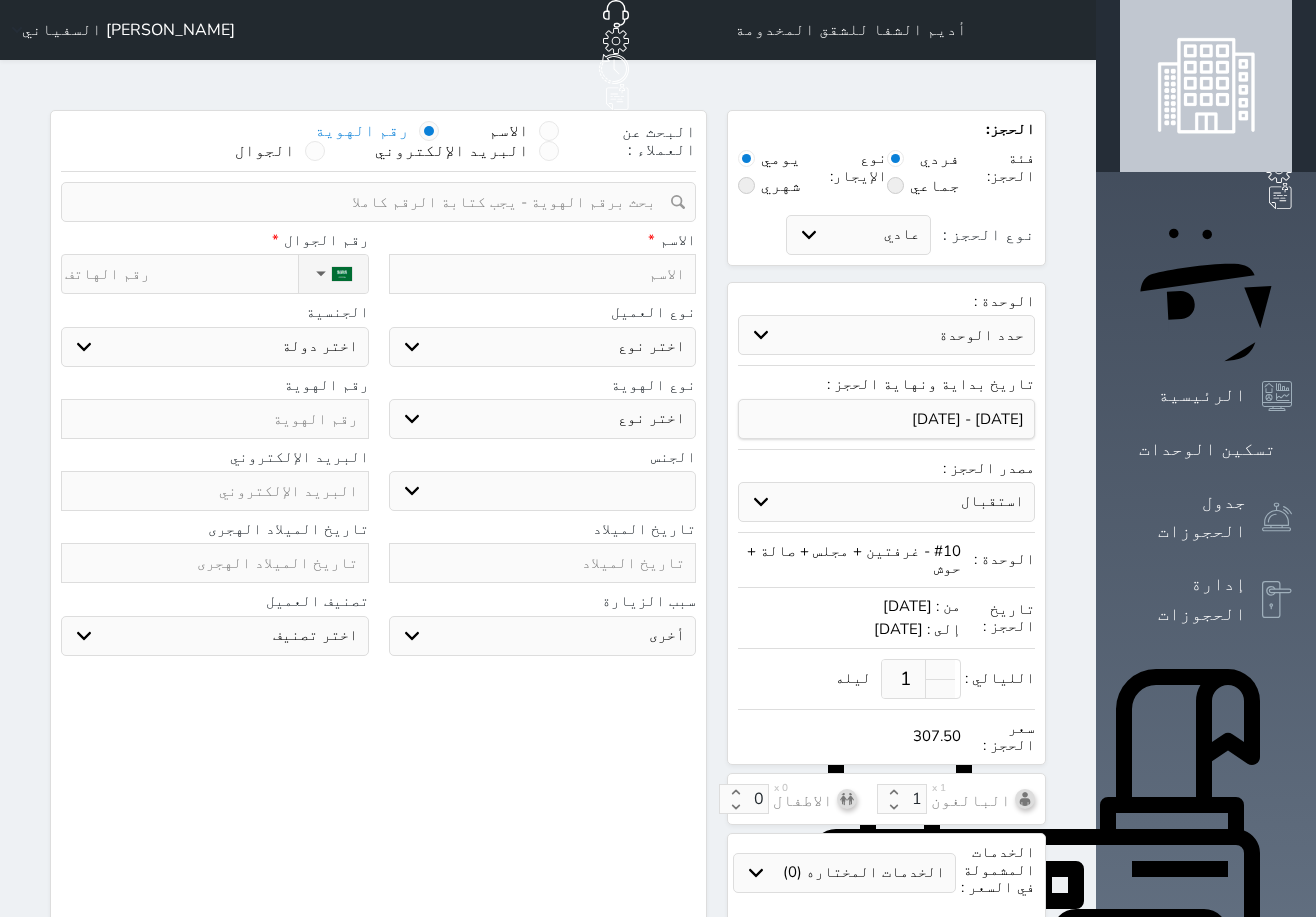 paste on "1048057846" 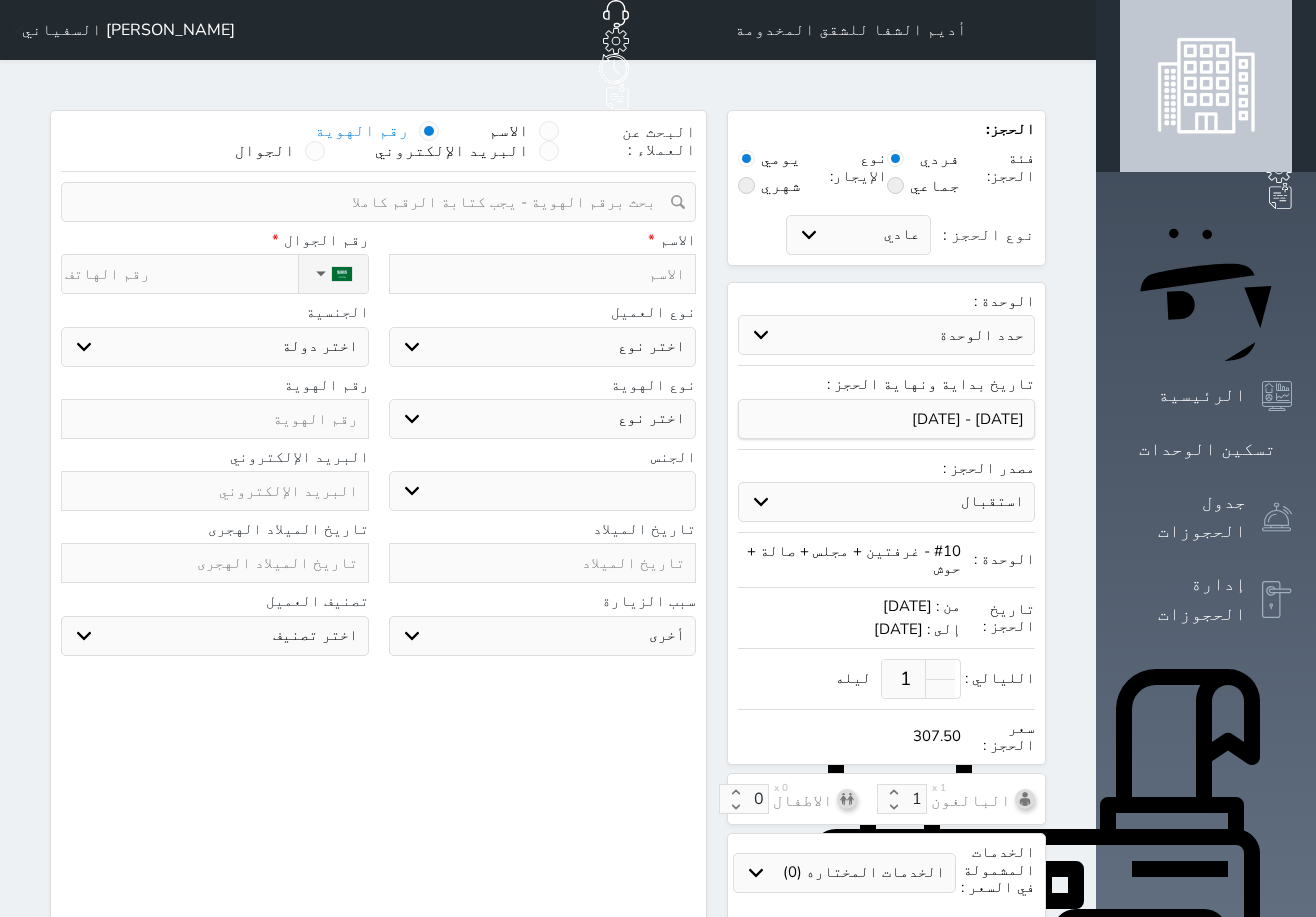 select 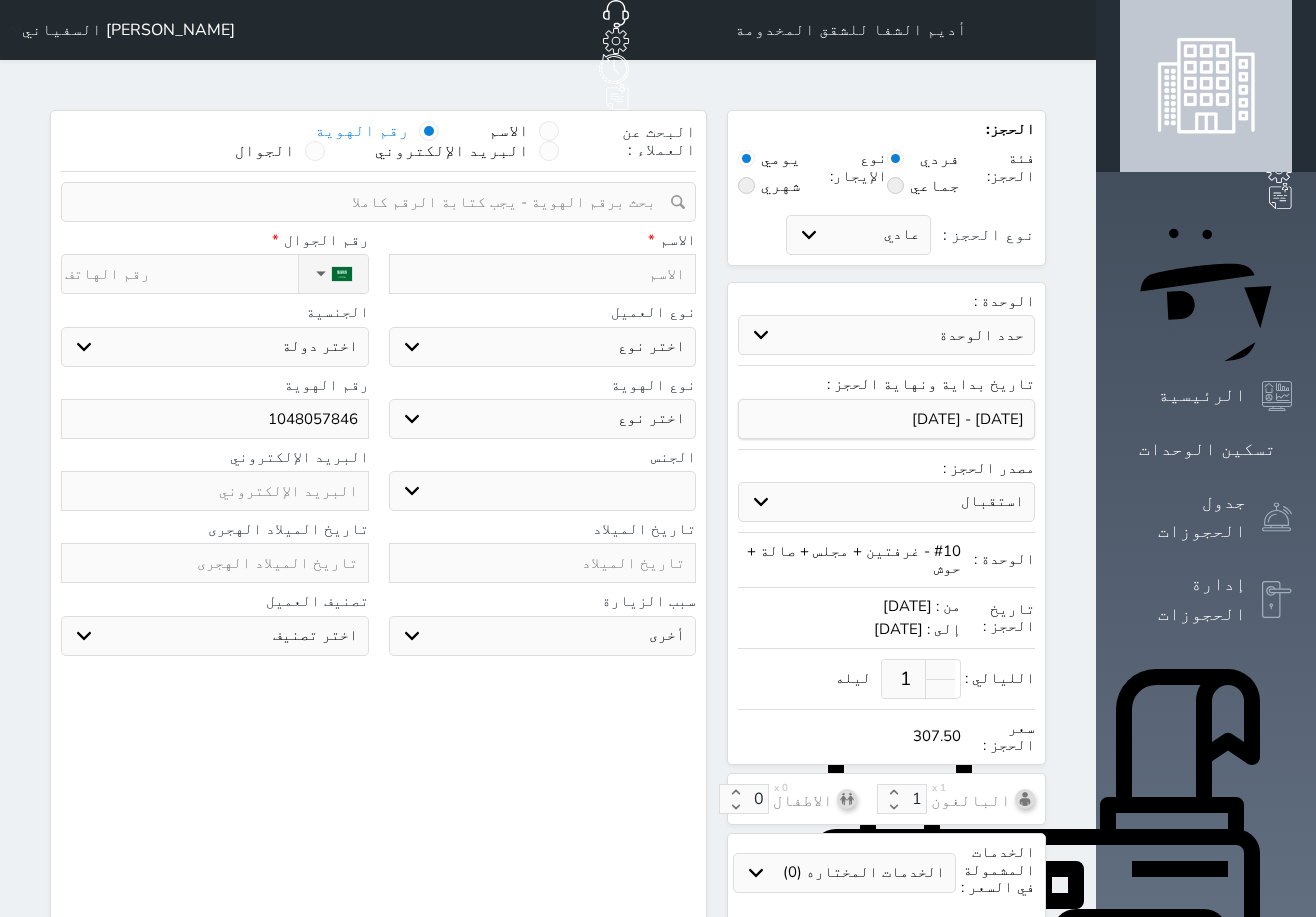 type on "1048057846" 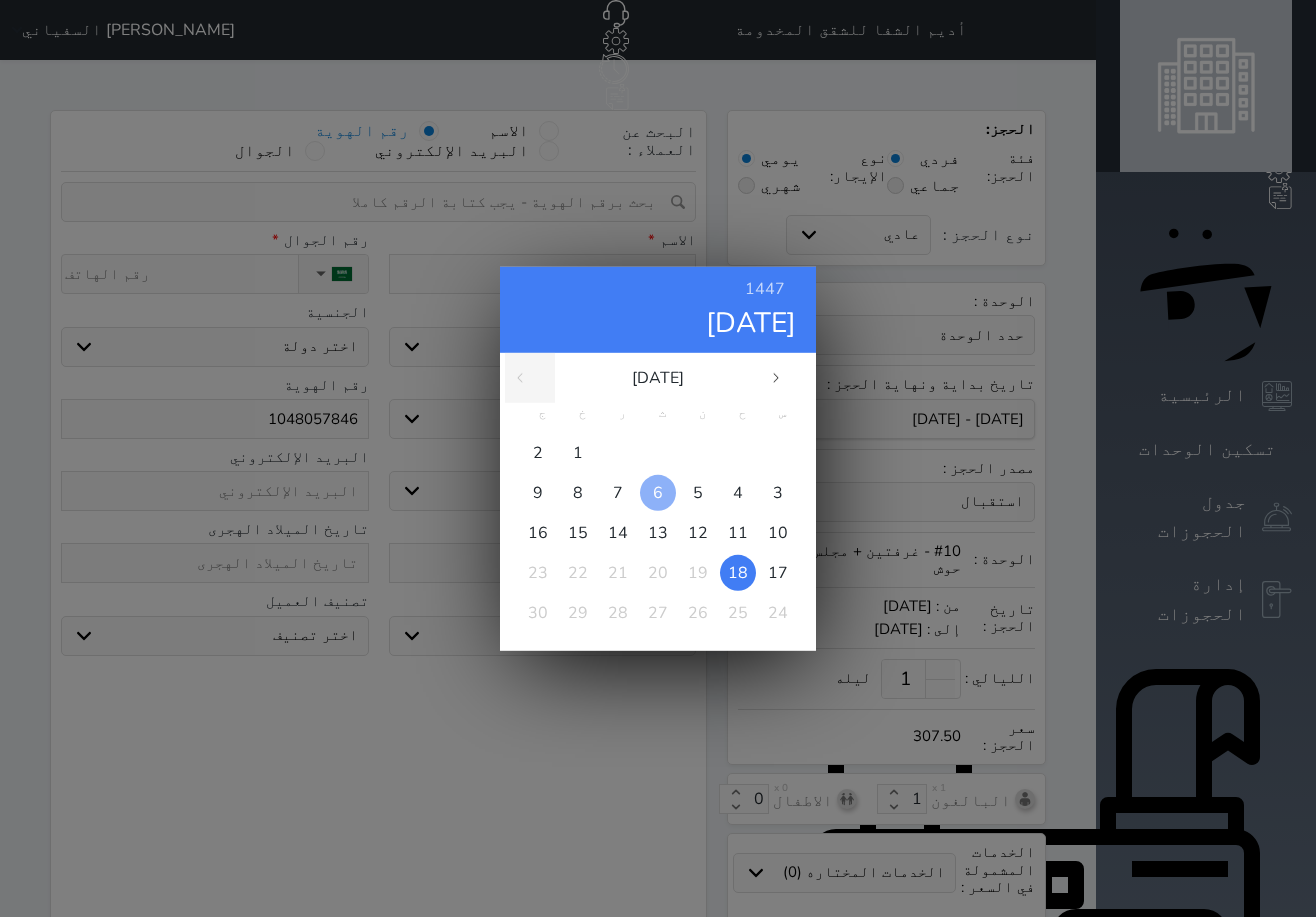 click at bounding box center [658, 492] 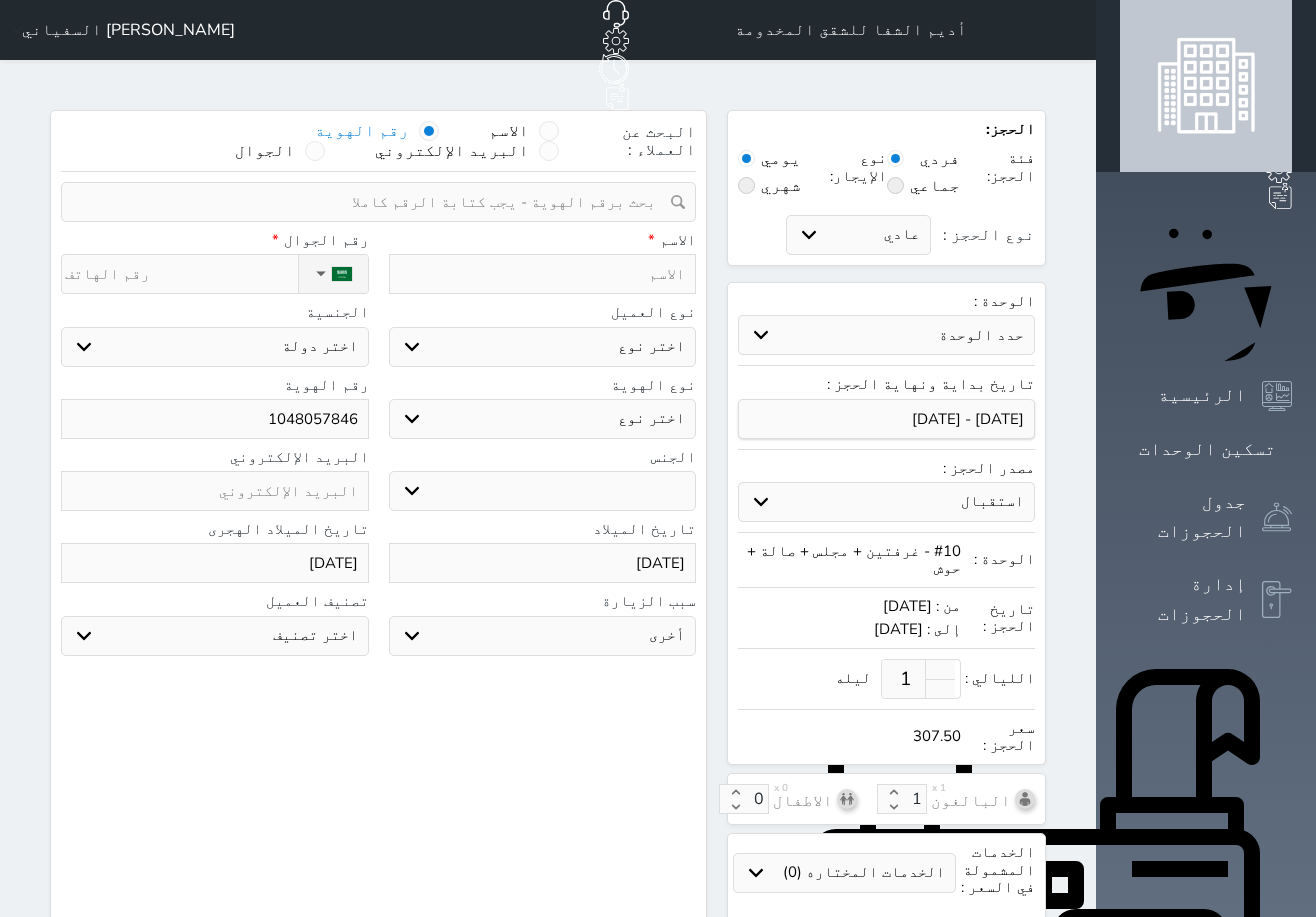 click on "1447-1-6" at bounding box center (215, 563) 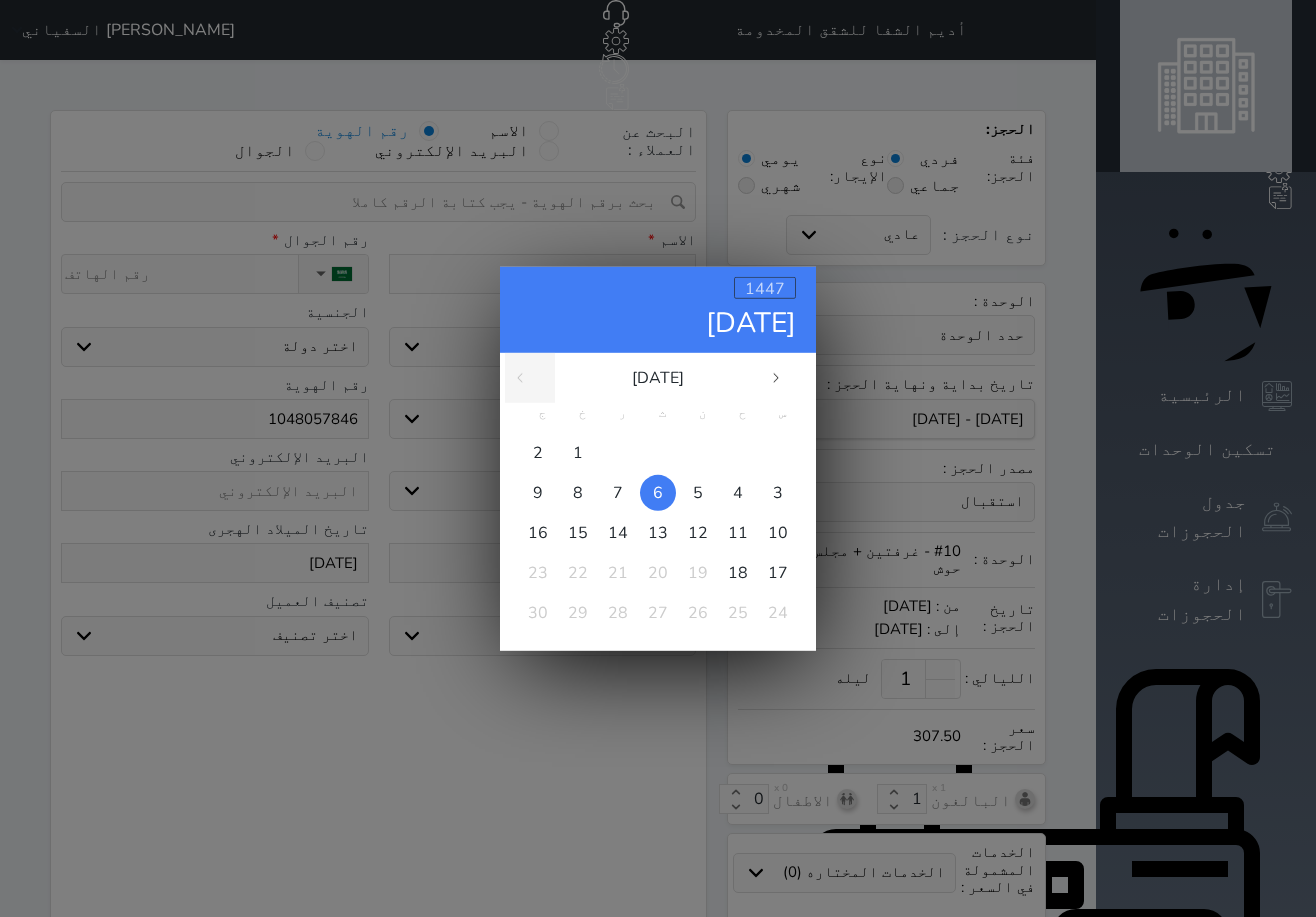 click on "1447" at bounding box center [765, 288] 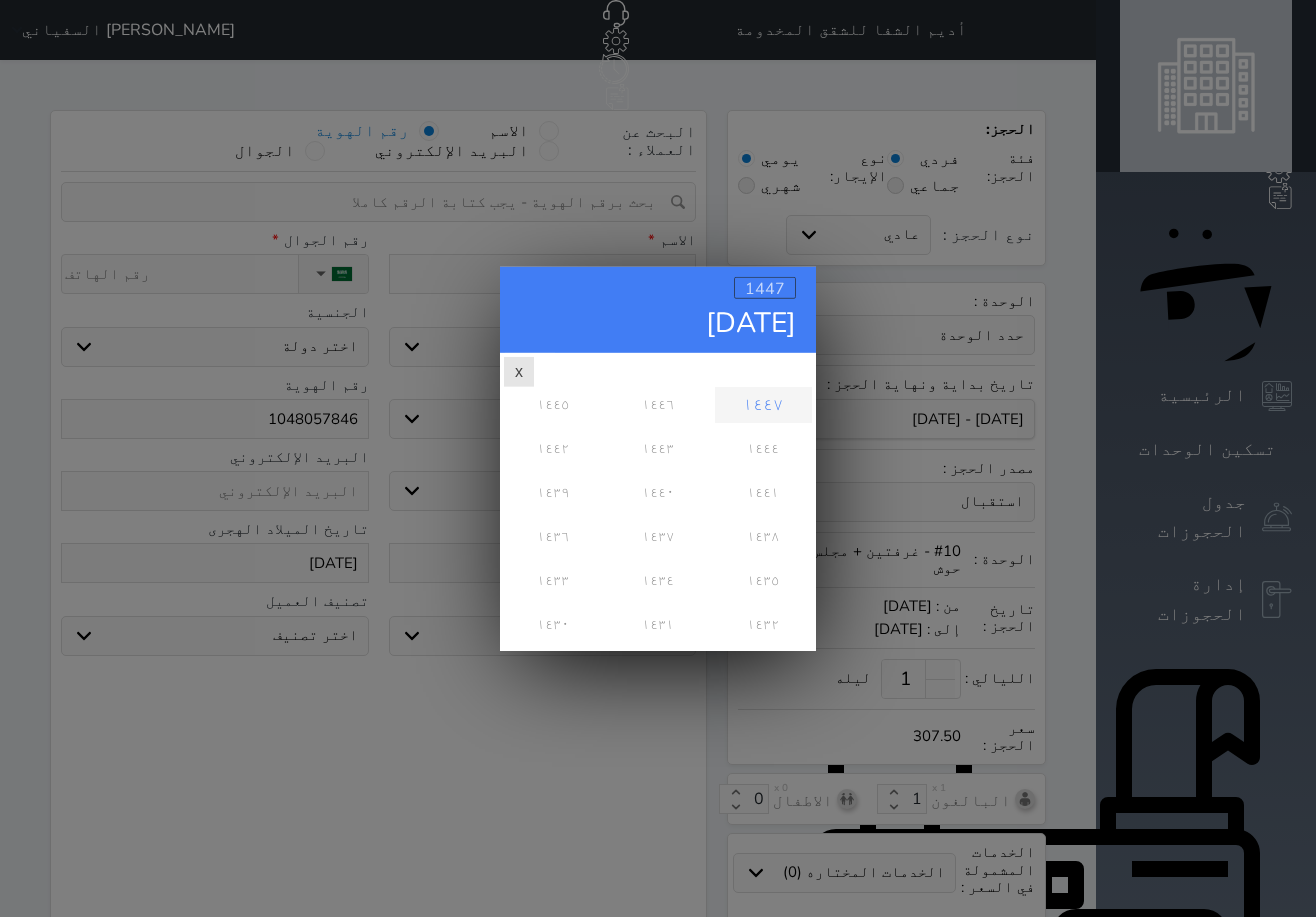 scroll, scrollTop: 0, scrollLeft: 0, axis: both 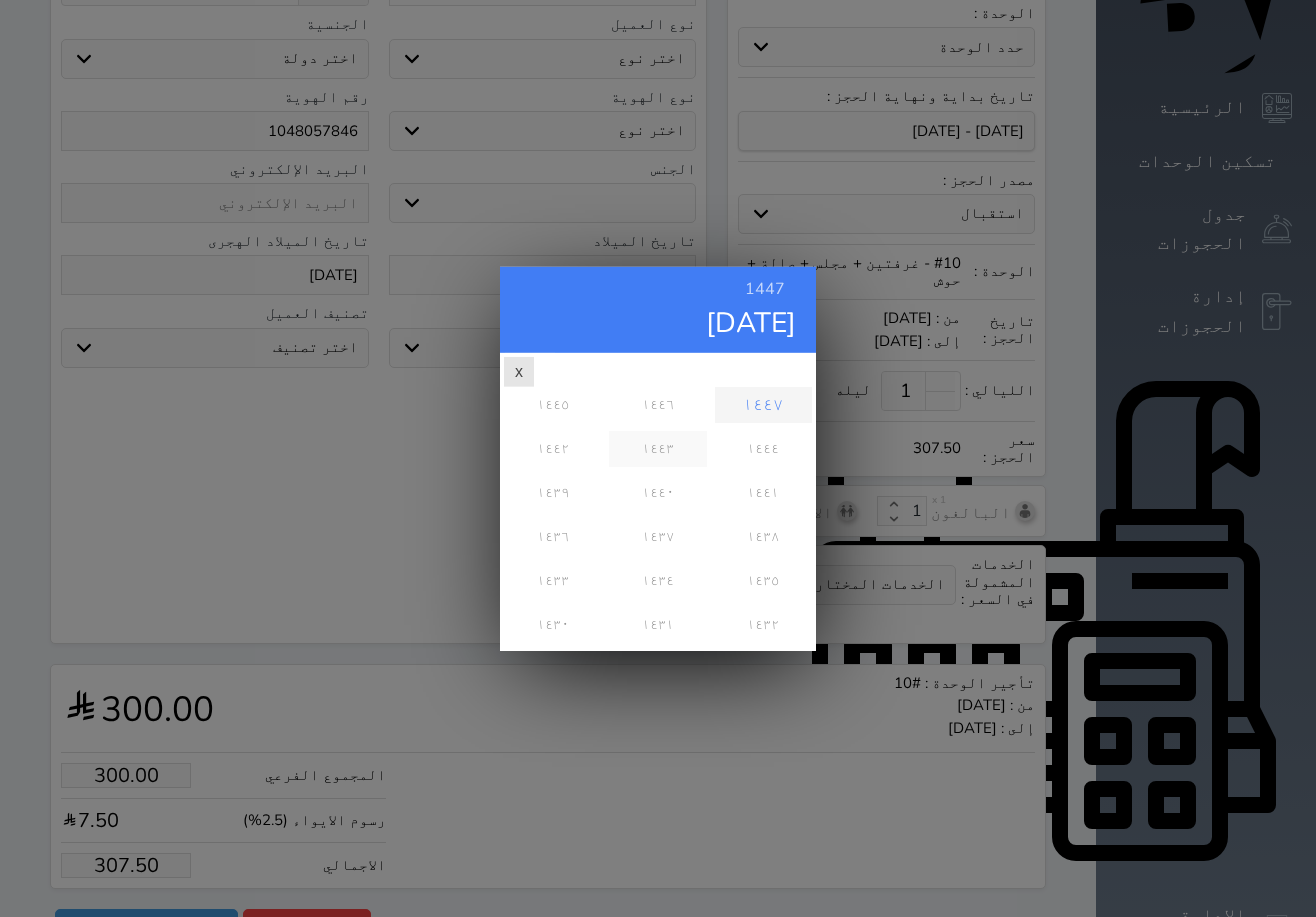 click on "١٤٤٣" at bounding box center [657, 448] 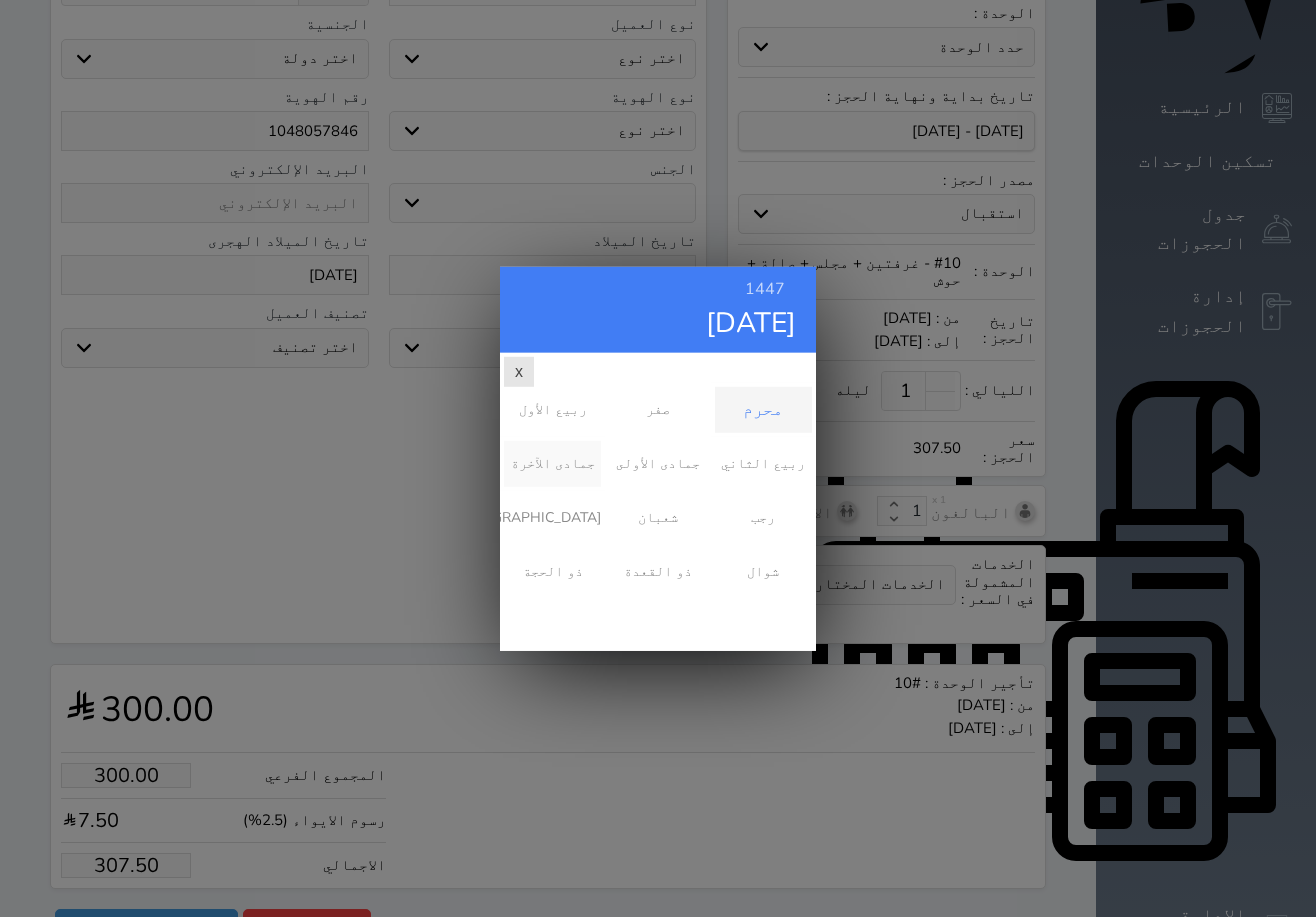 click on "جمادى الآخرة" at bounding box center (552, 463) 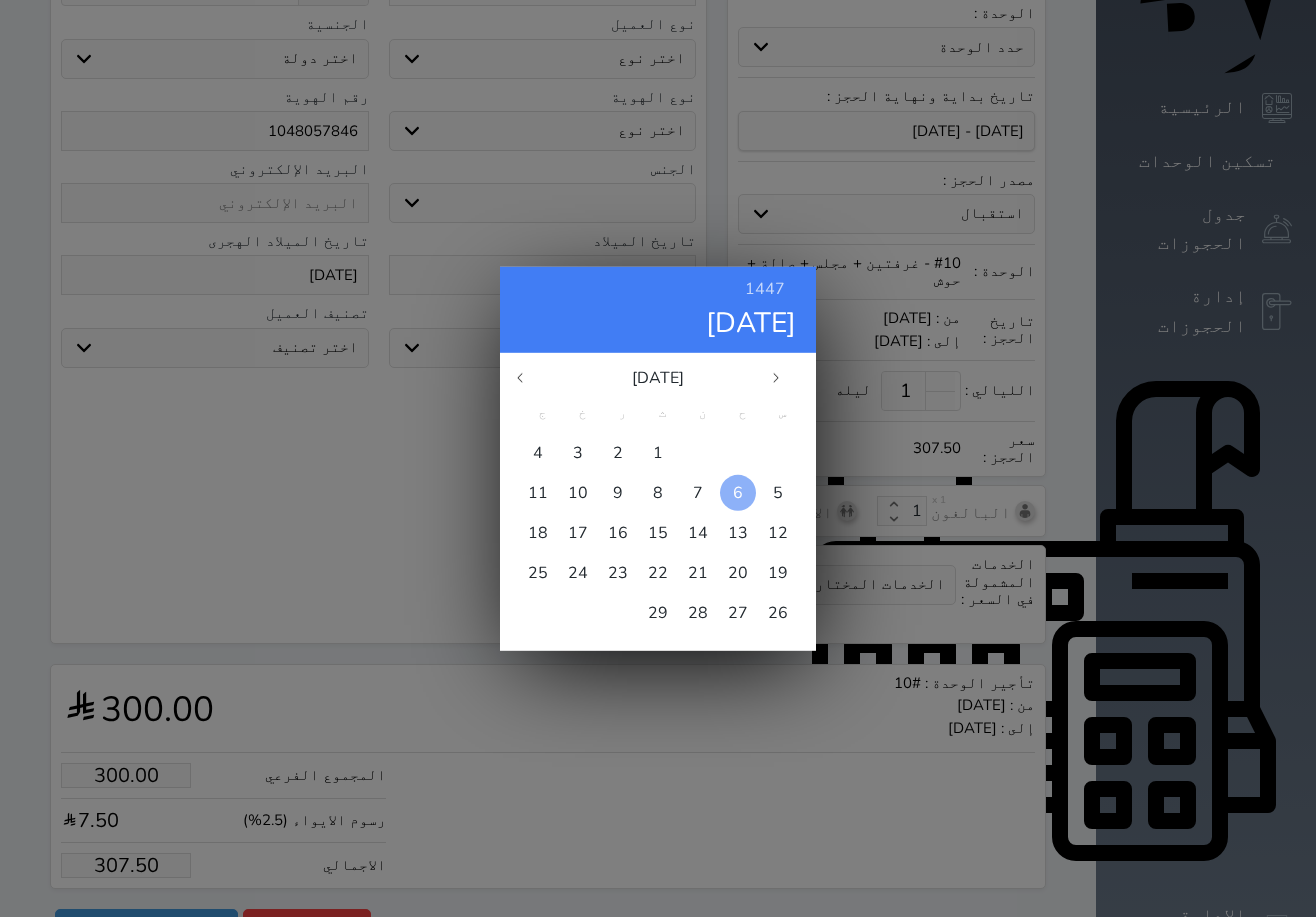 click on "6" at bounding box center [738, 492] 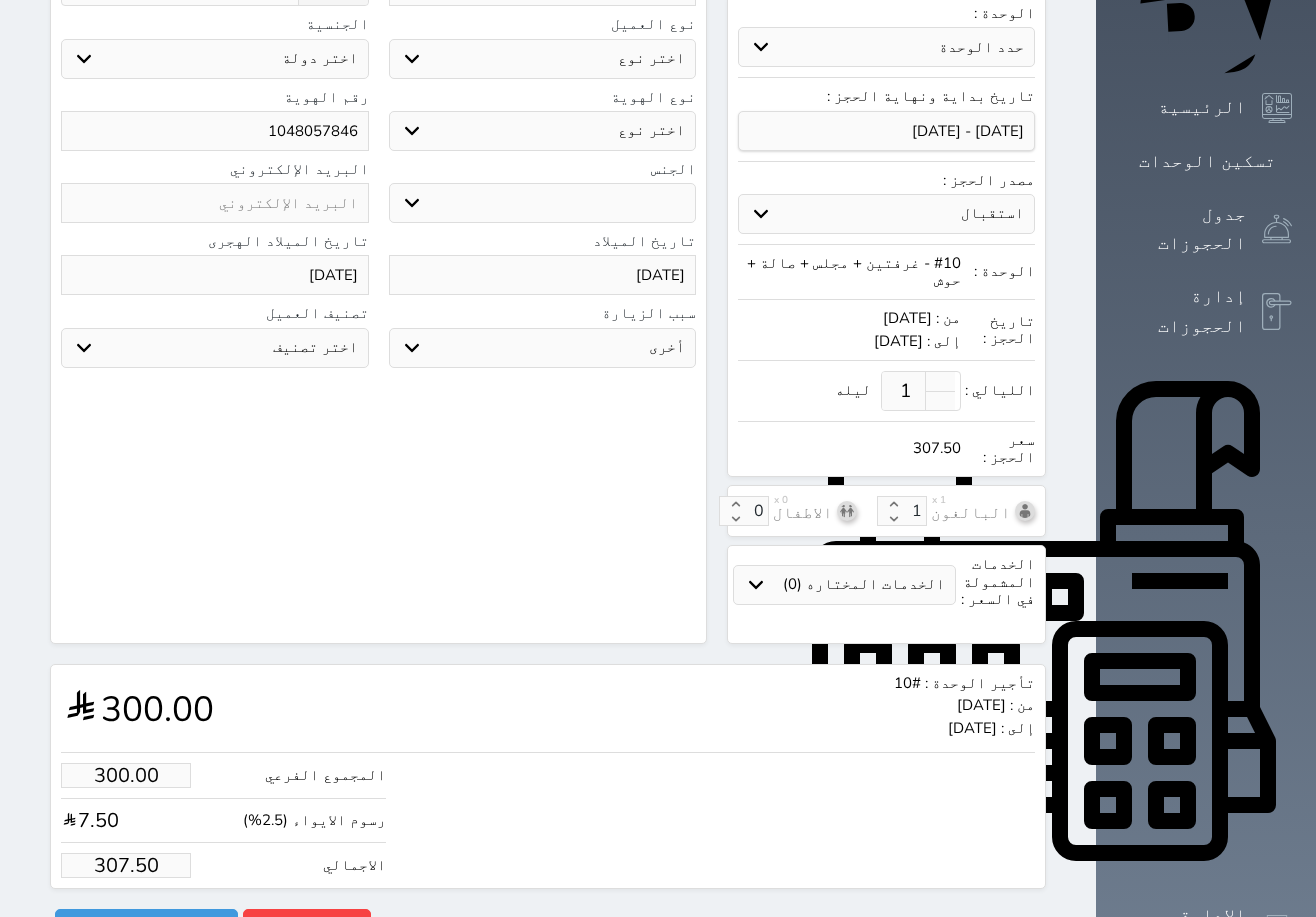 select 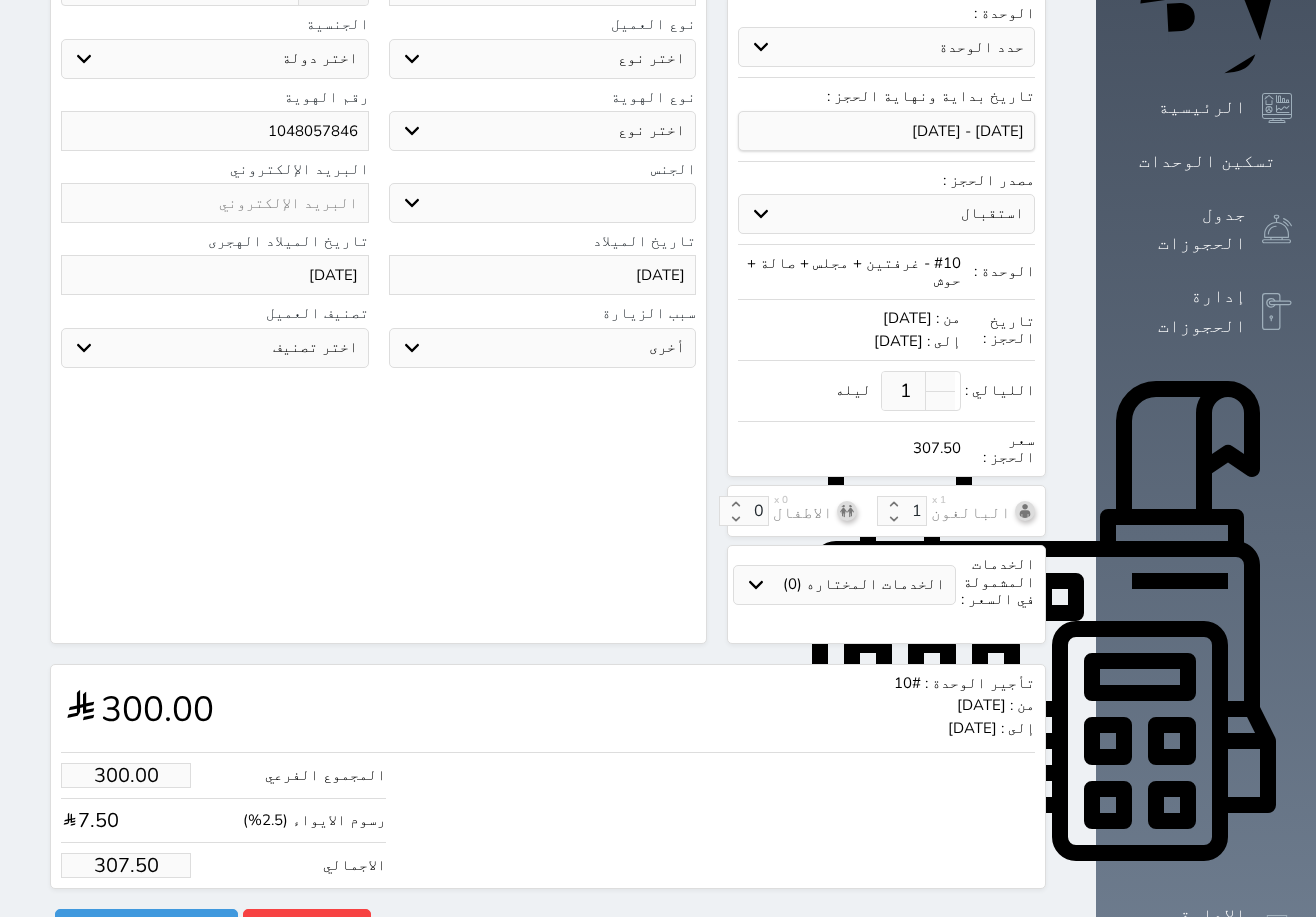 select 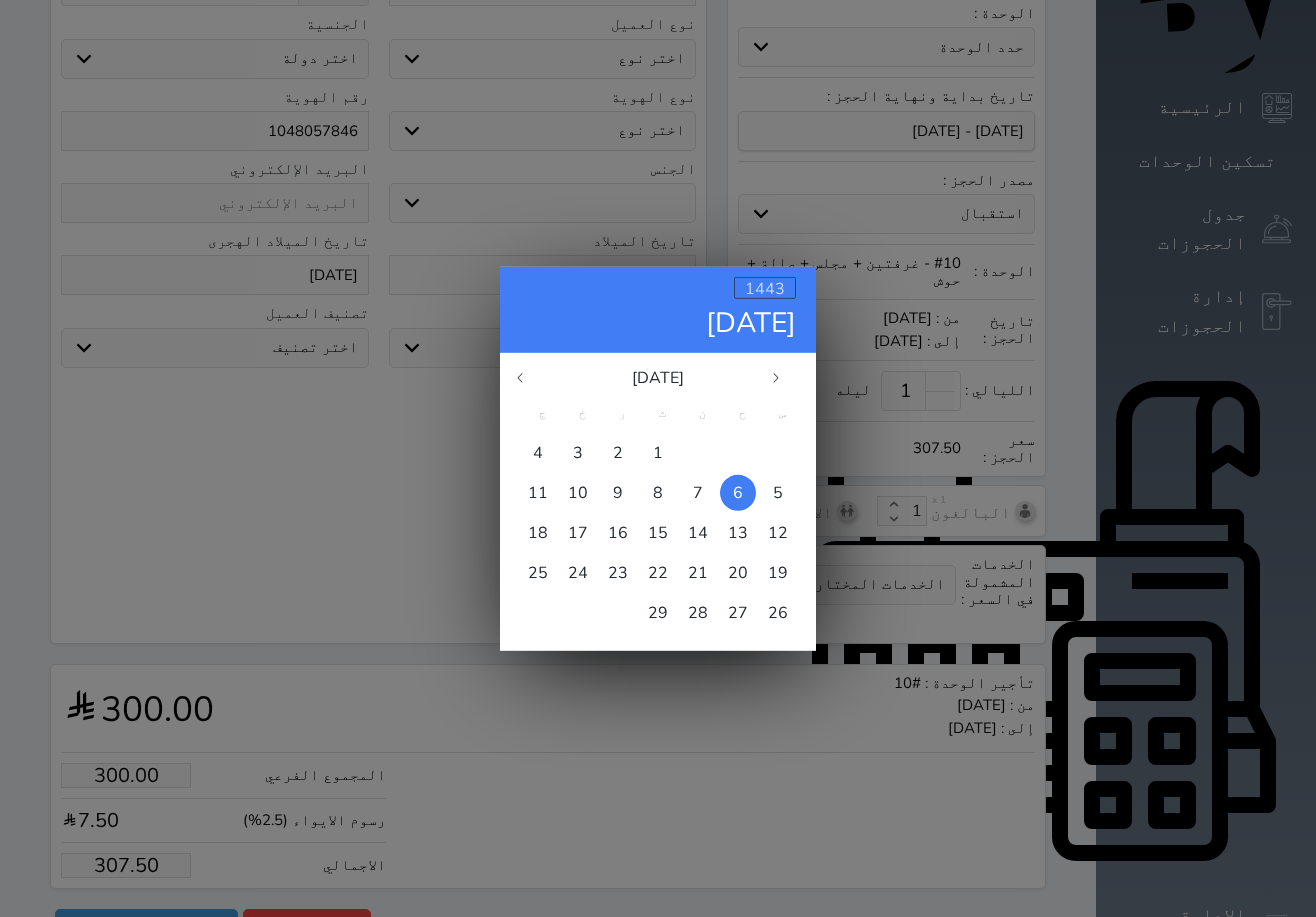 click on "1443" at bounding box center [765, 288] 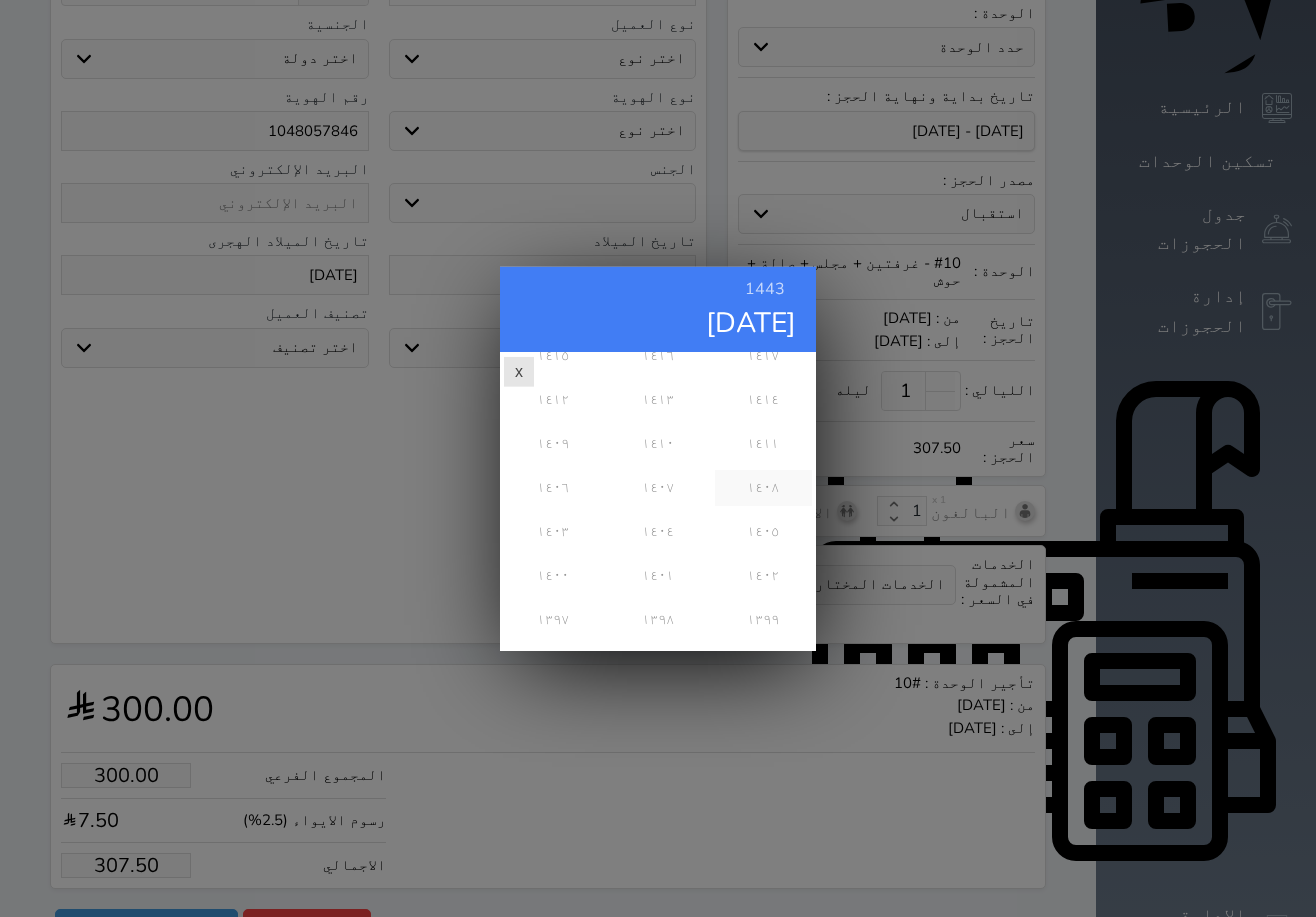 scroll, scrollTop: 486, scrollLeft: 0, axis: vertical 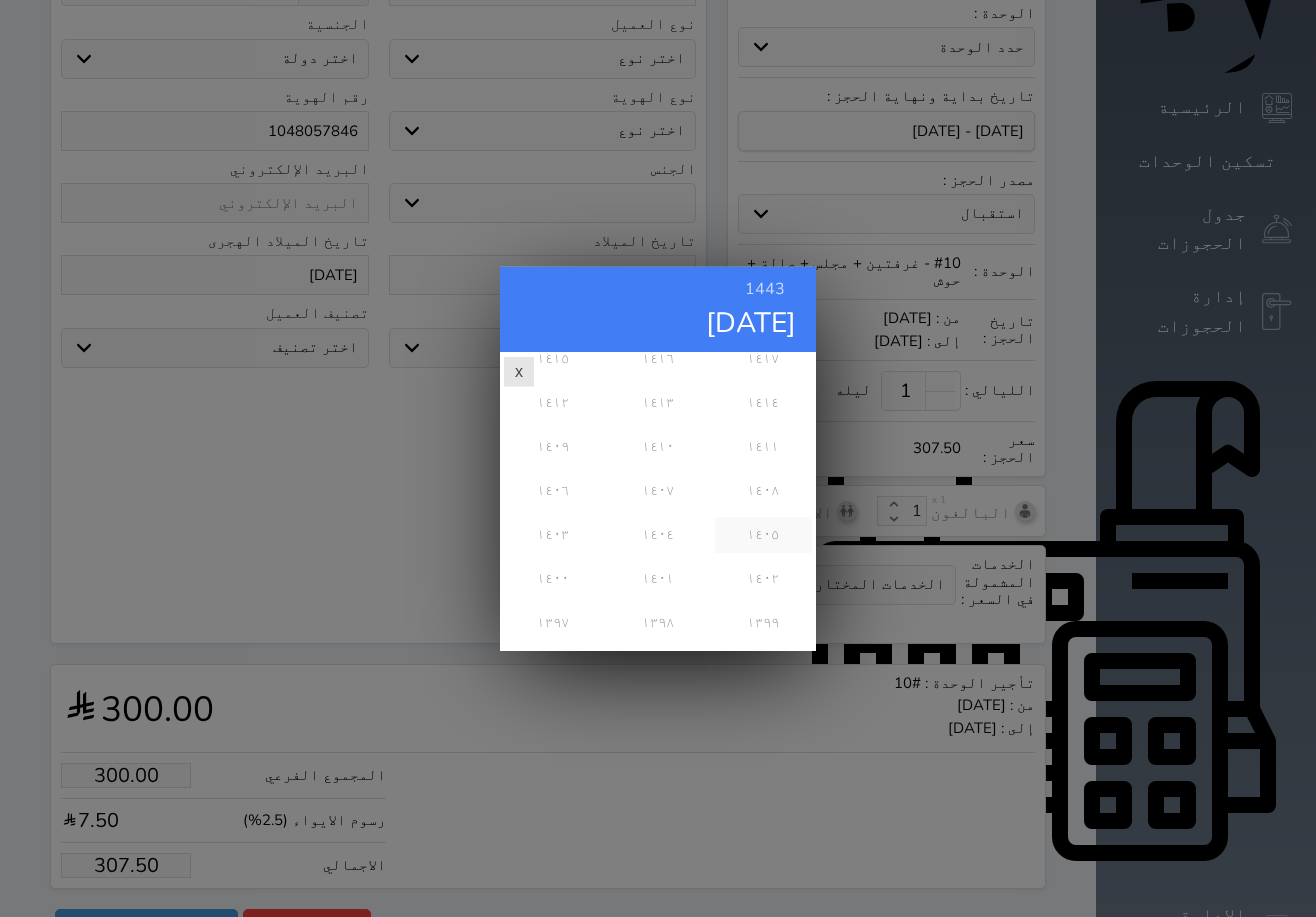 click on "١٤٠٥" at bounding box center [763, 534] 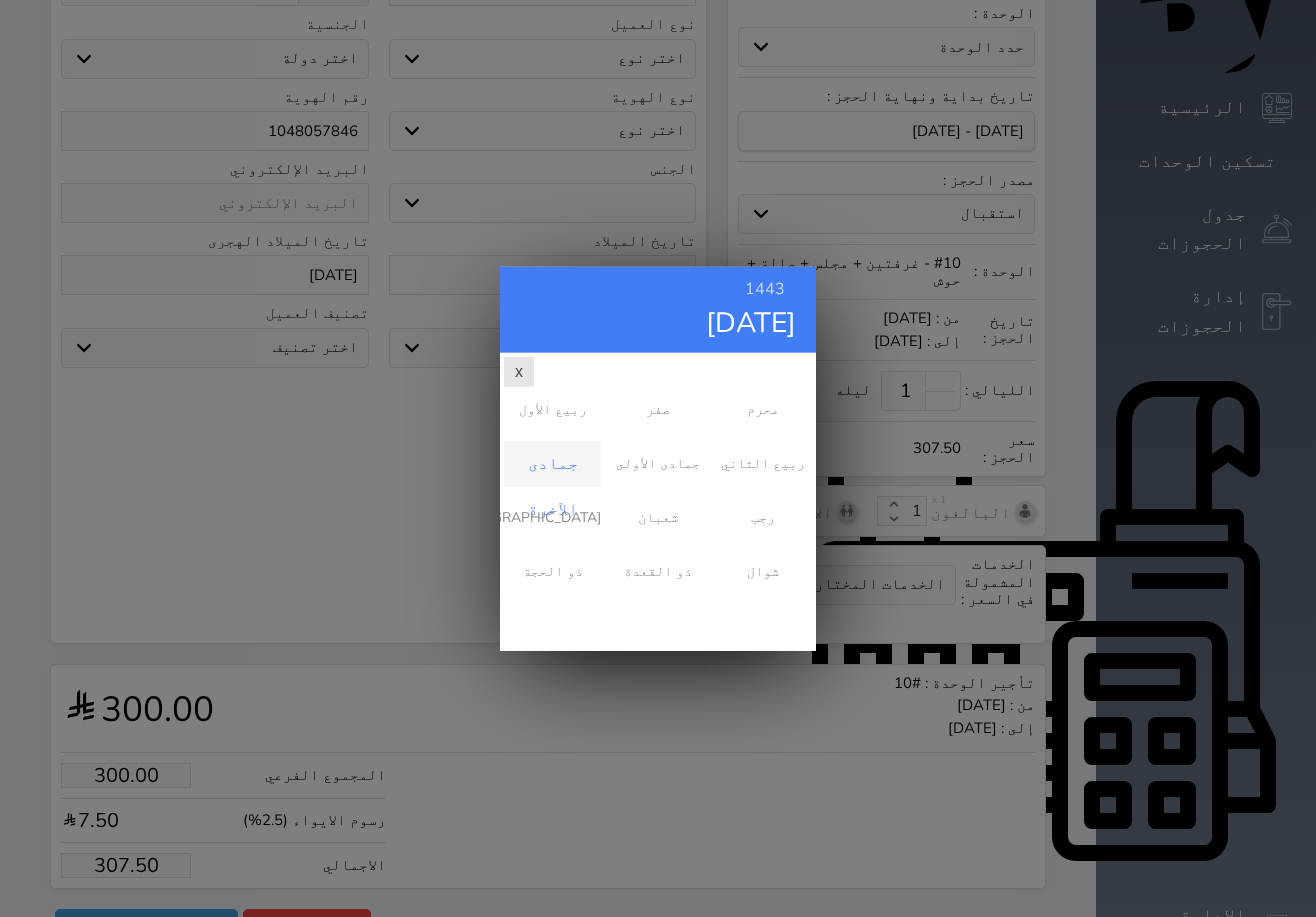 scroll, scrollTop: 0, scrollLeft: 0, axis: both 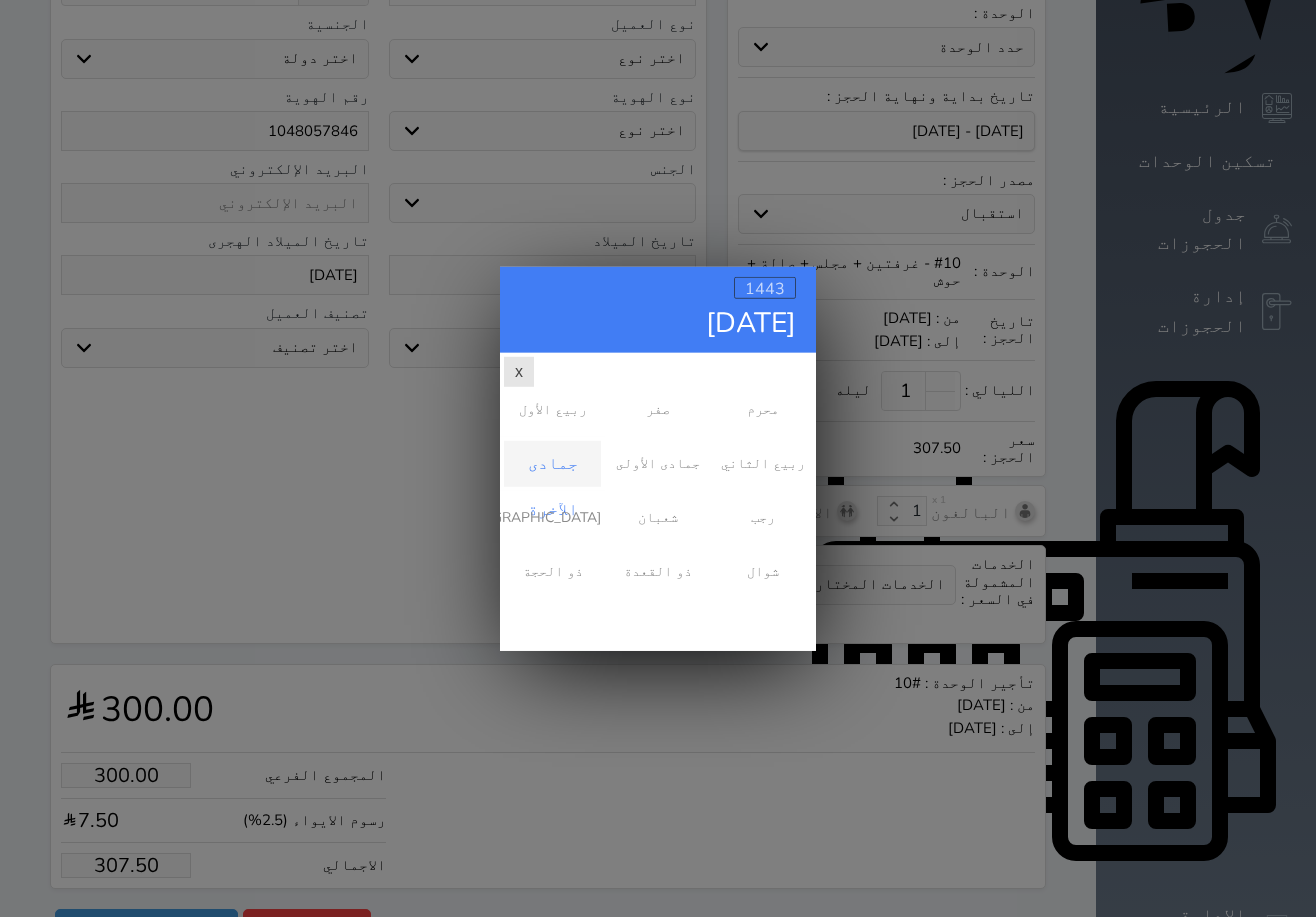 click on "1443" at bounding box center [765, 288] 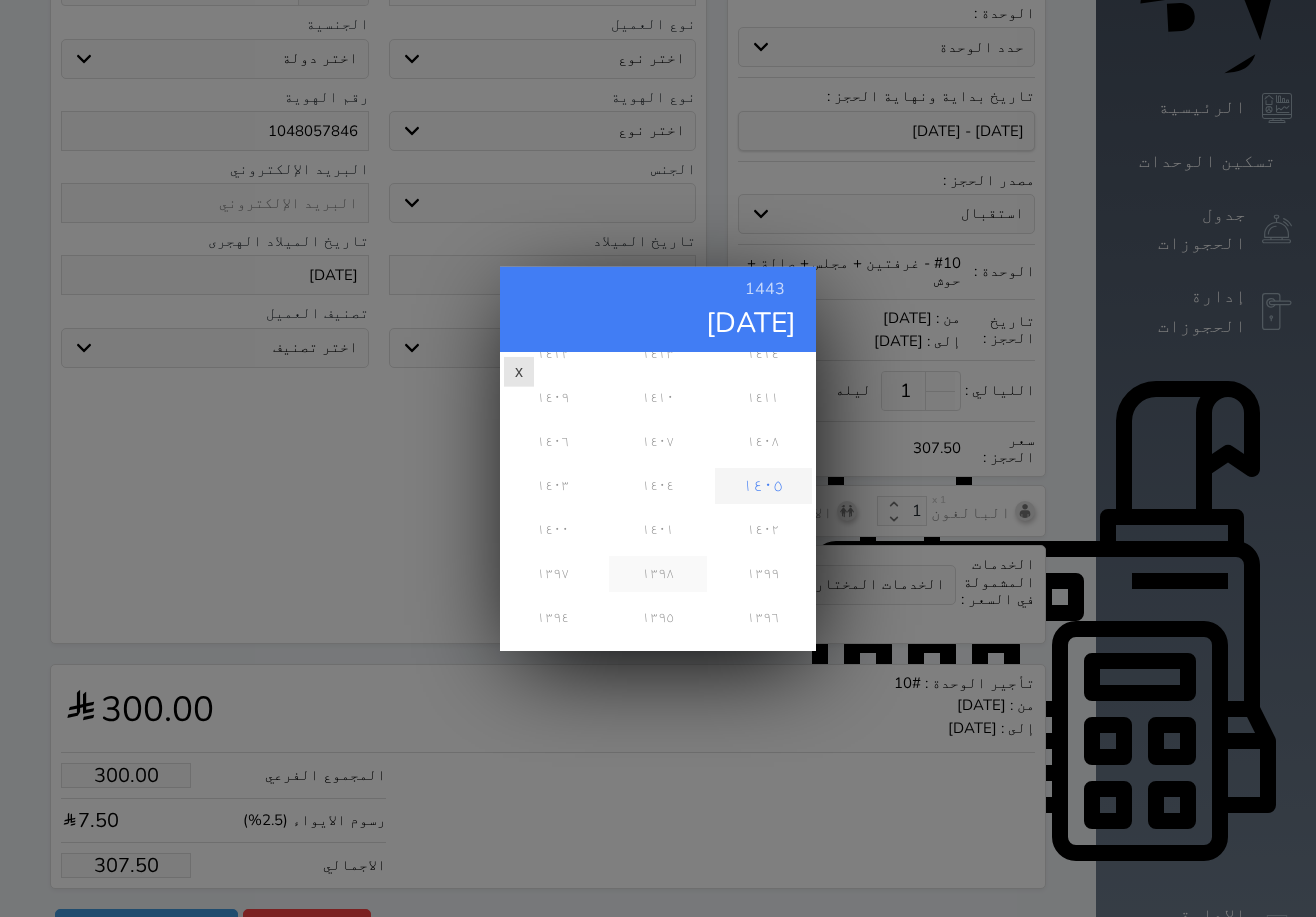 scroll, scrollTop: 536, scrollLeft: 0, axis: vertical 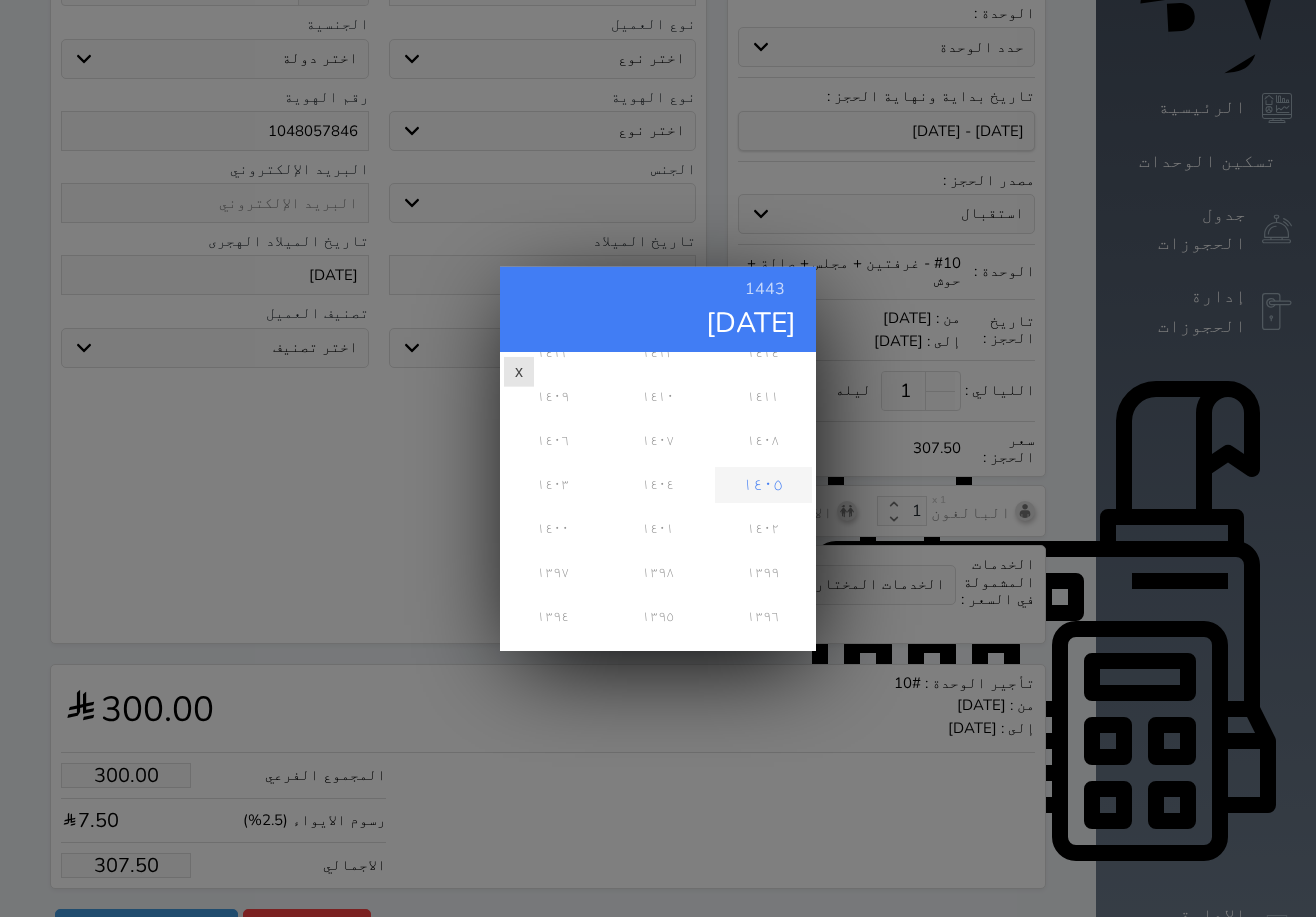 click on "١٤٠٥" at bounding box center (763, 484) 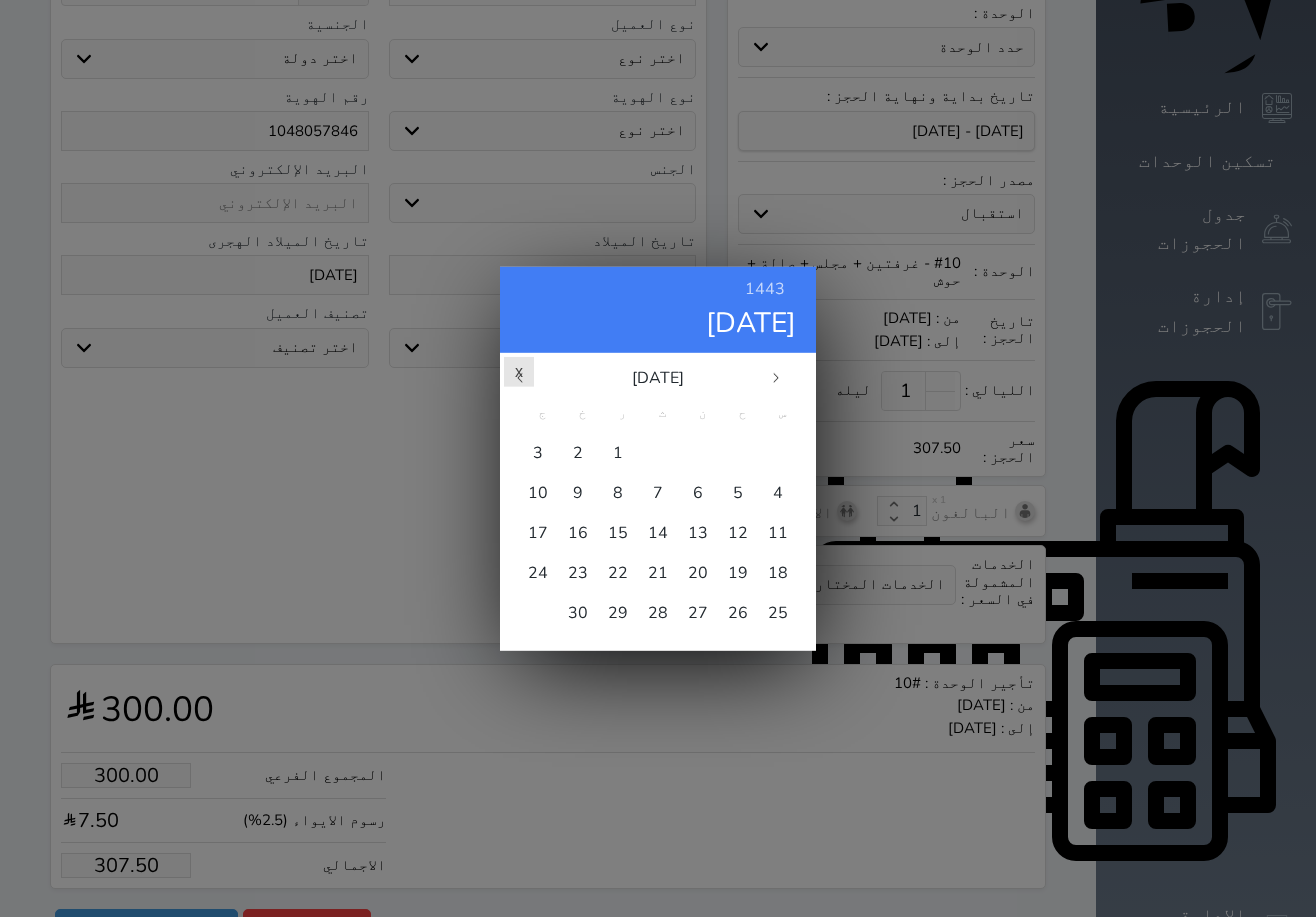 scroll, scrollTop: 0, scrollLeft: 0, axis: both 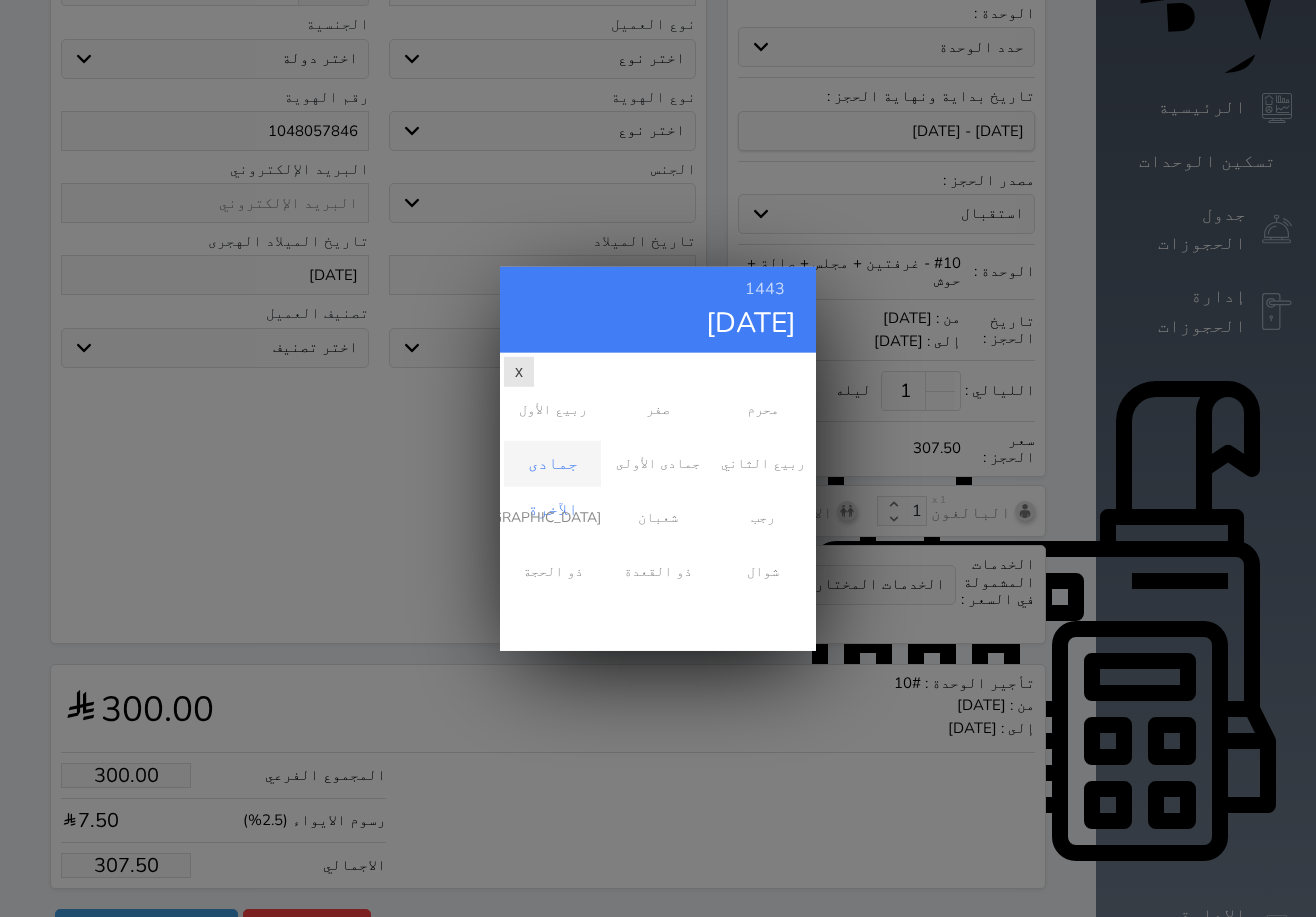 click on "جمادى الآخرة" at bounding box center (552, 463) 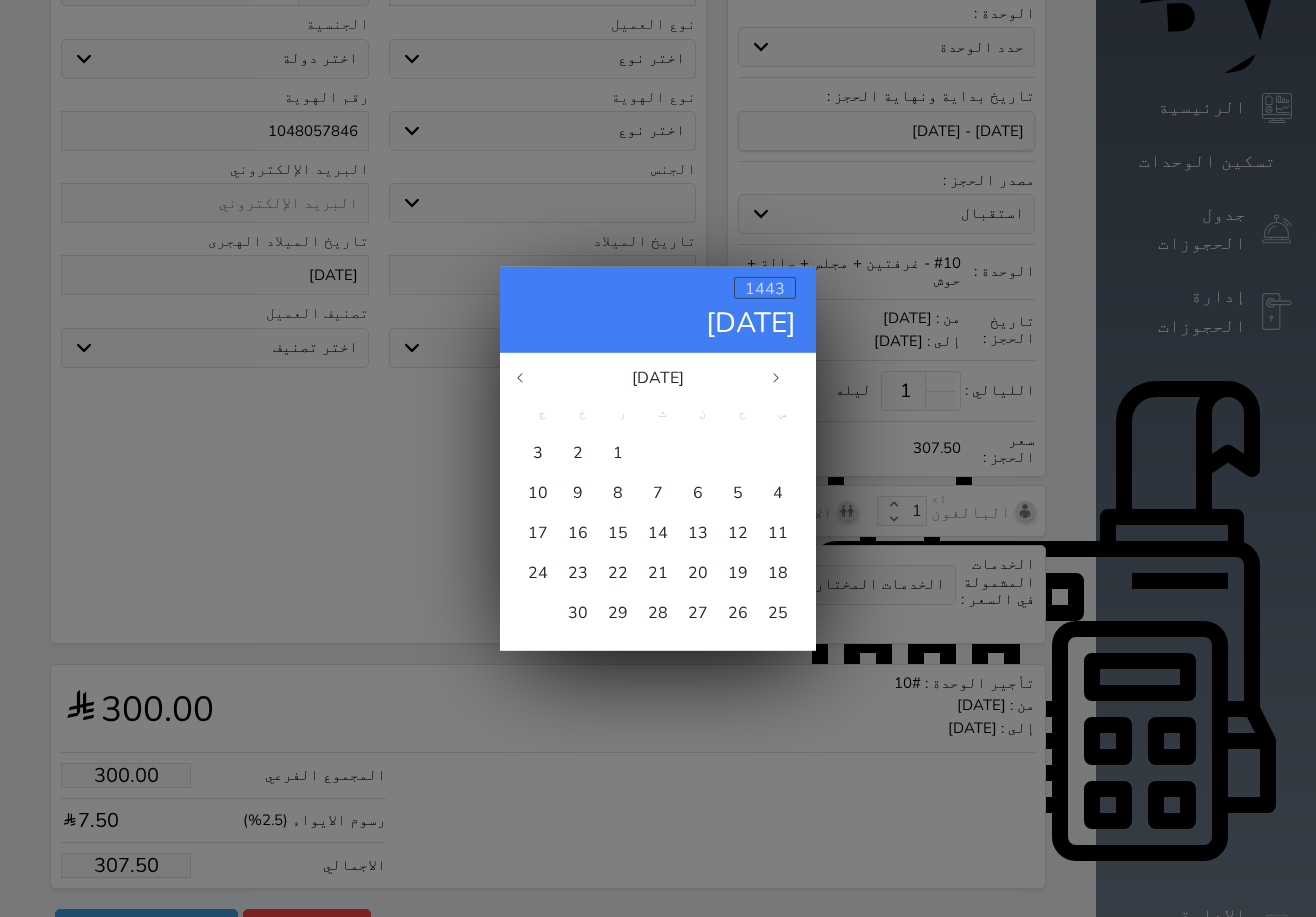 click on "1443" at bounding box center (765, 288) 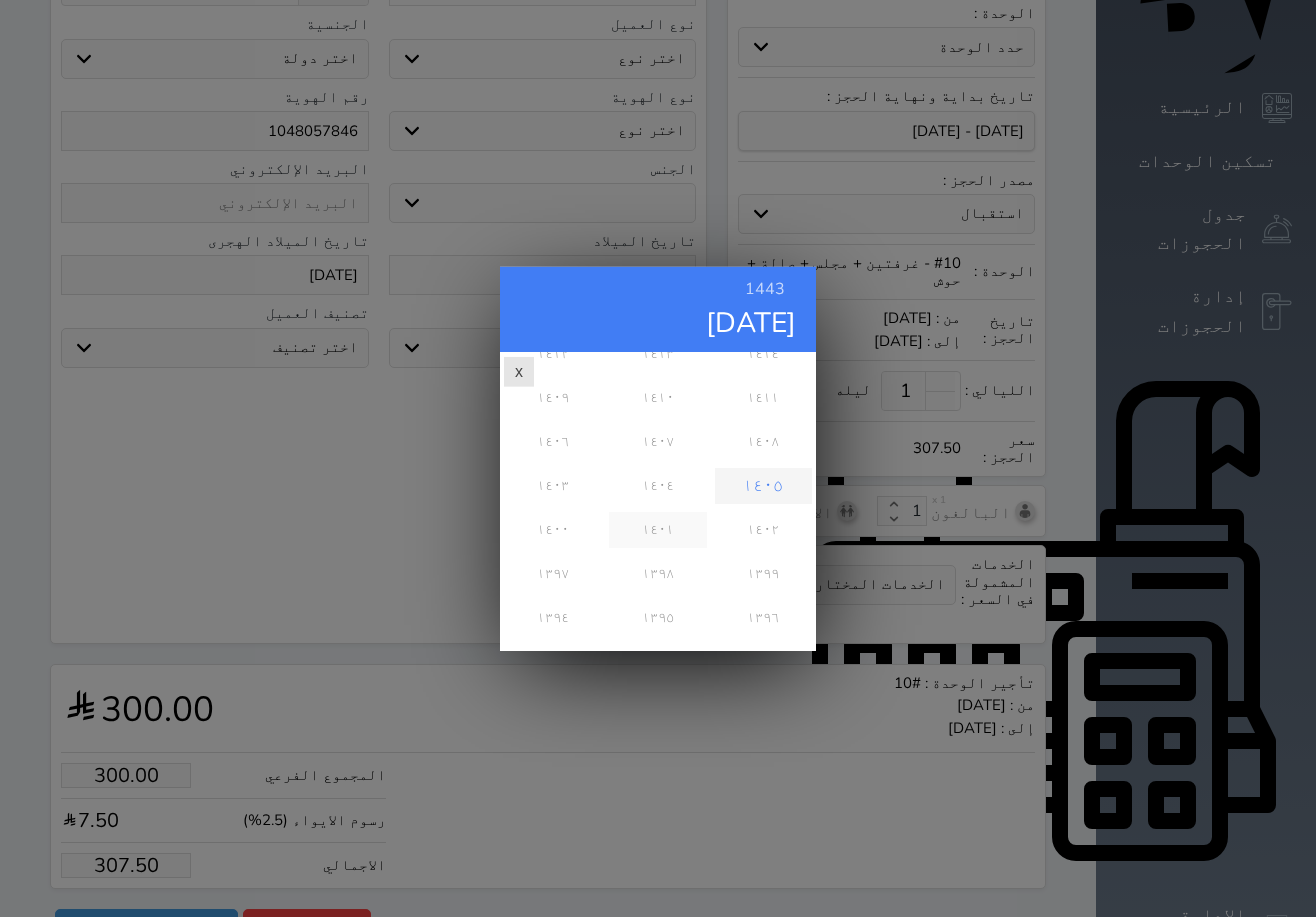scroll, scrollTop: 536, scrollLeft: 0, axis: vertical 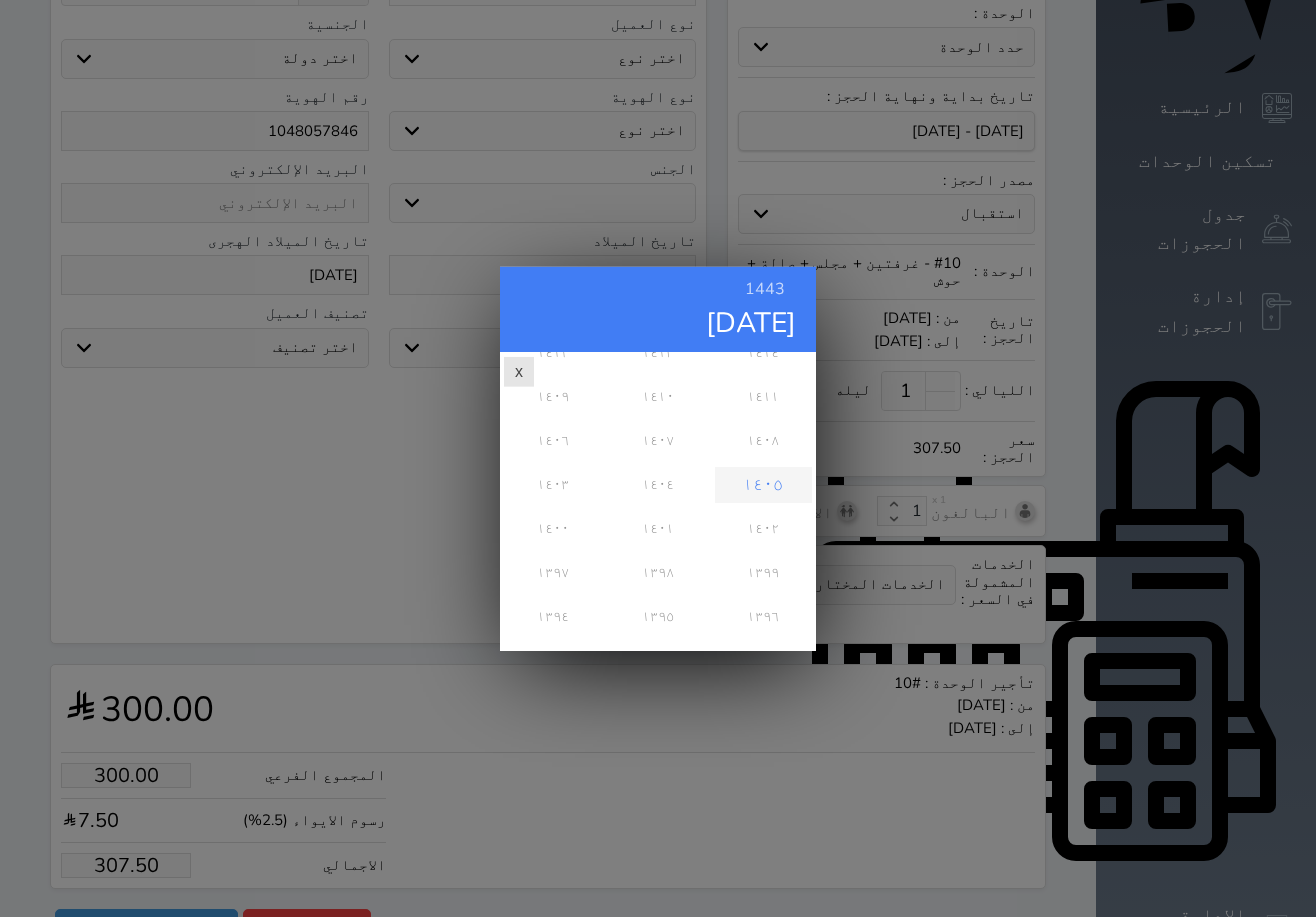 click on "١٤٠٥" at bounding box center [763, 484] 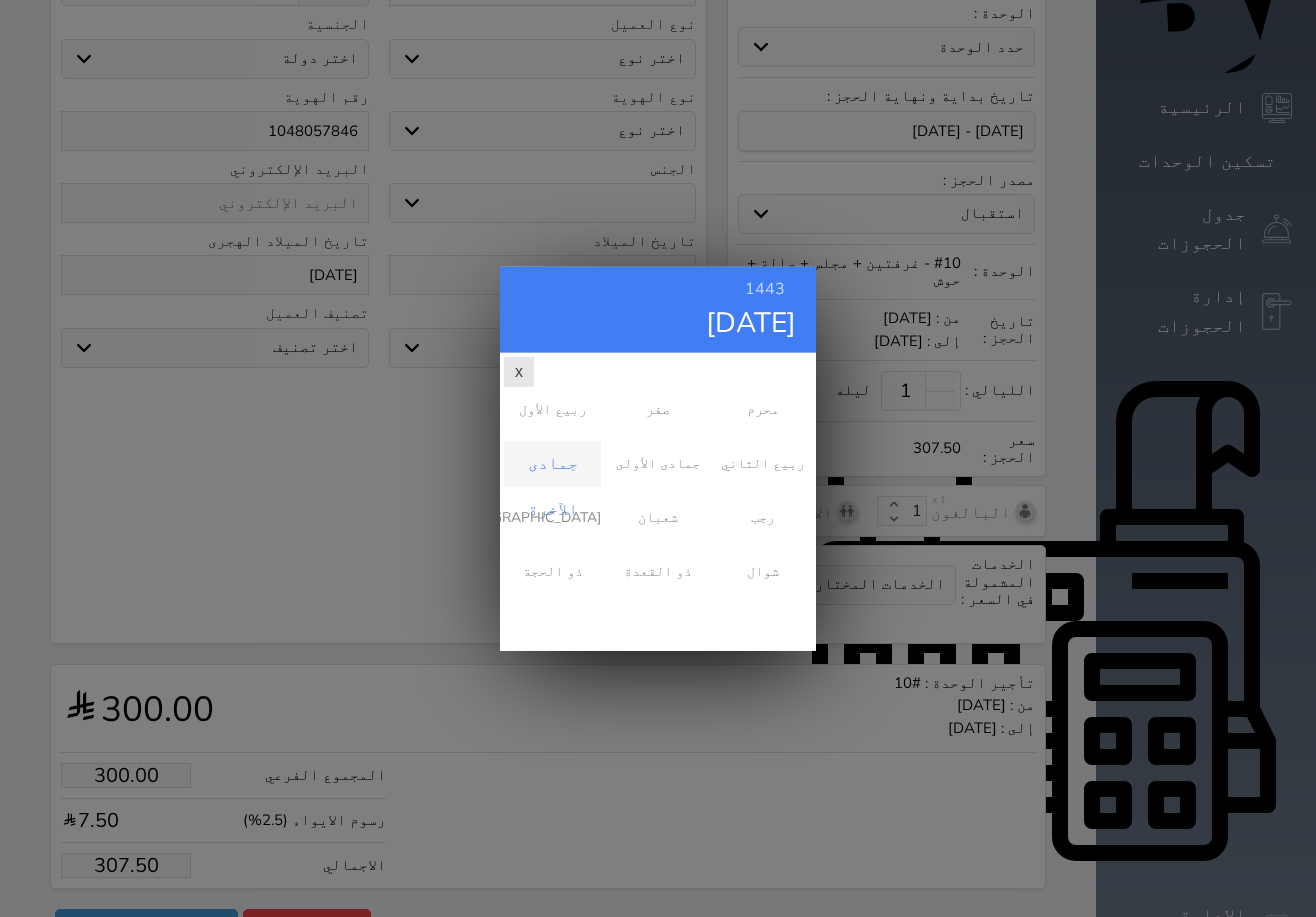 scroll, scrollTop: 0, scrollLeft: 0, axis: both 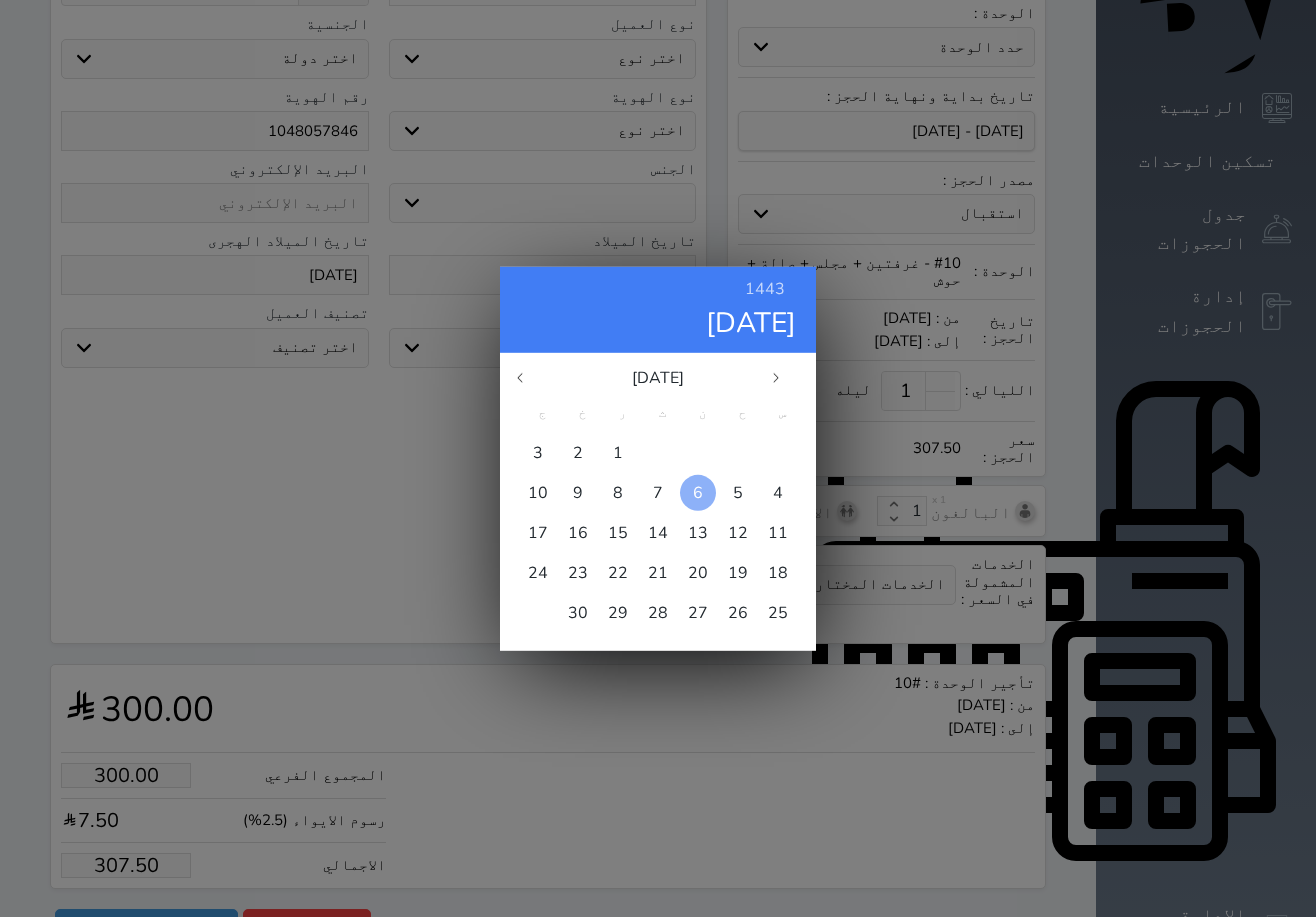 click on "6" at bounding box center [698, 492] 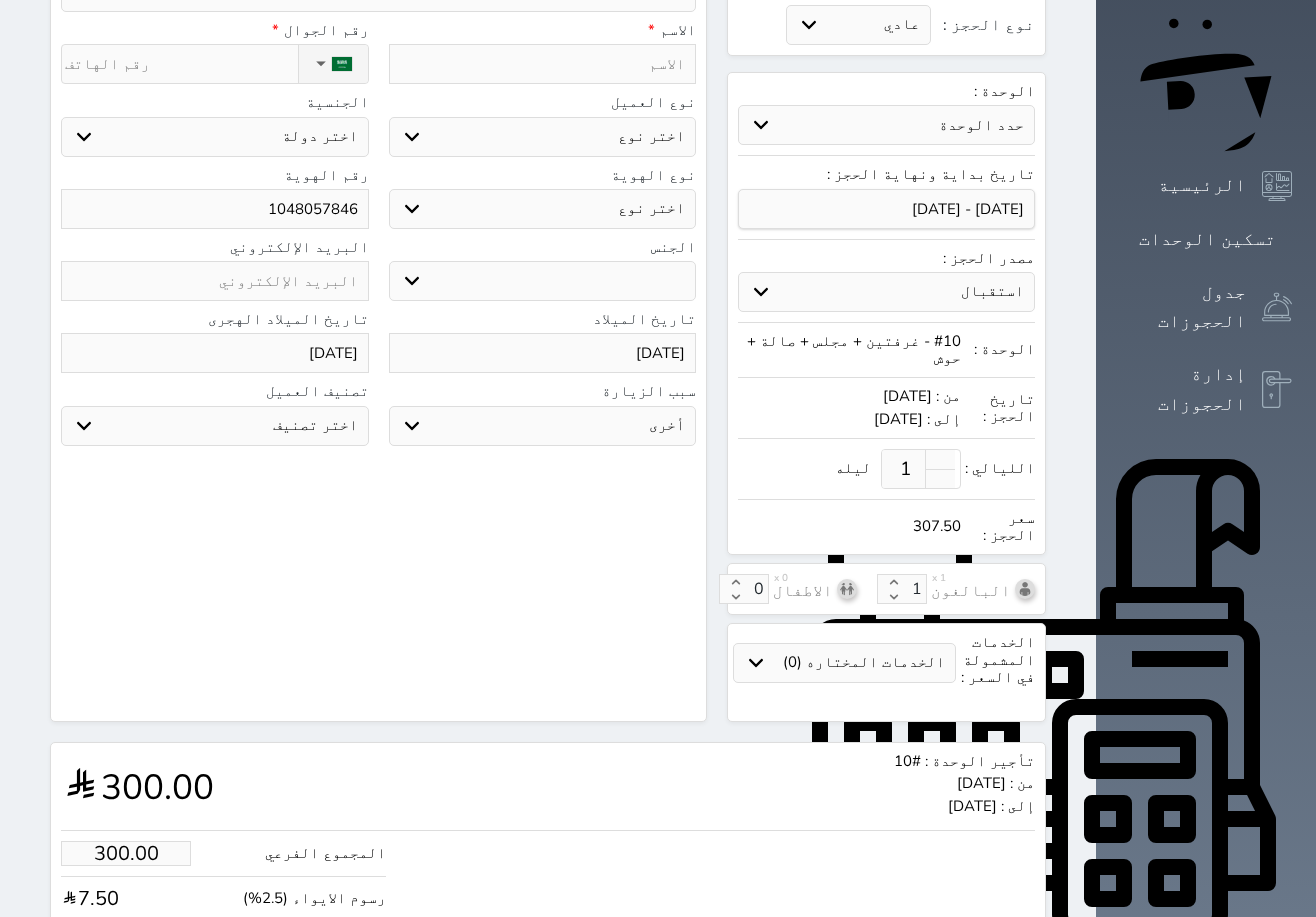 scroll, scrollTop: 162, scrollLeft: 0, axis: vertical 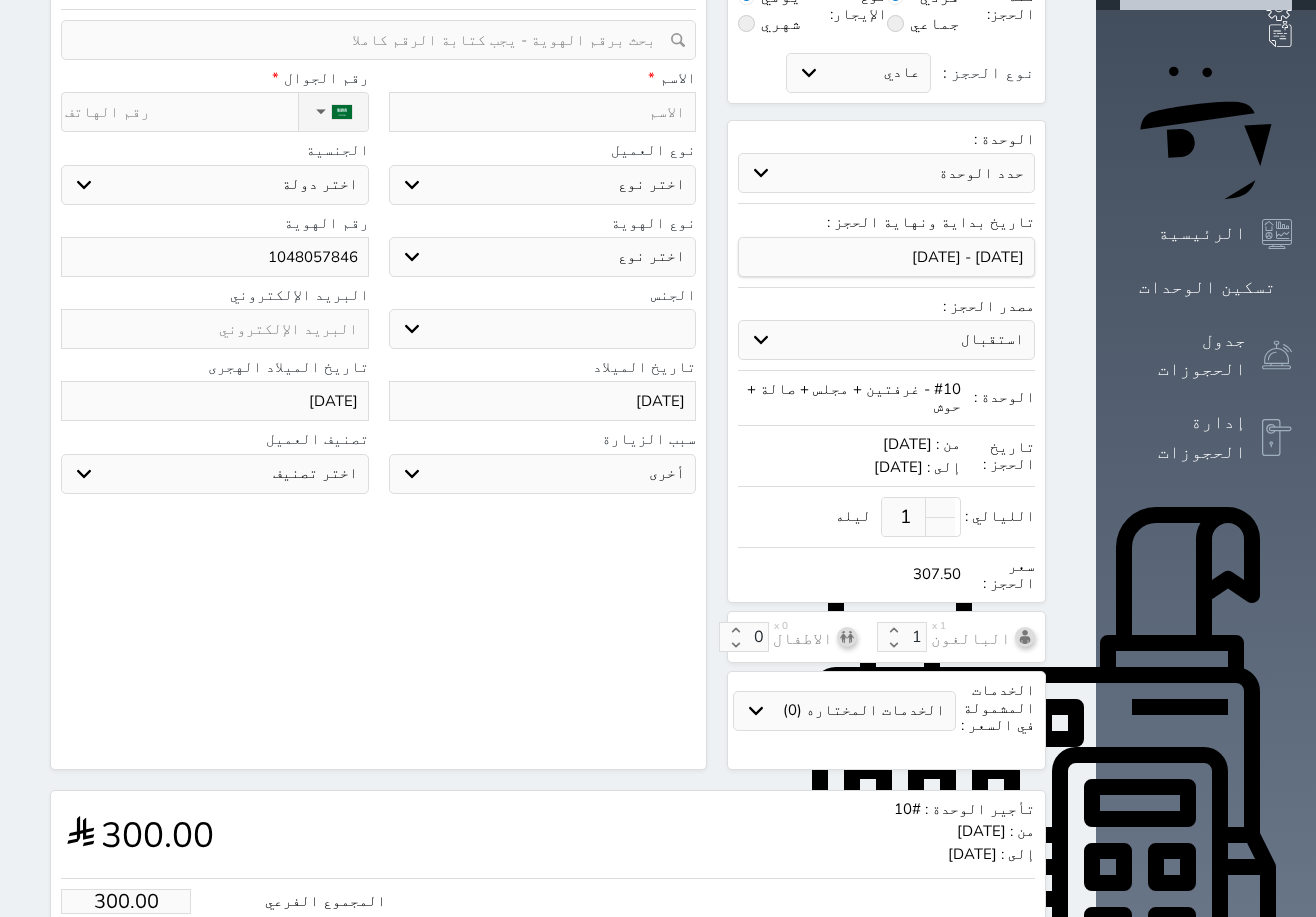 click on "ذكر   انثى" at bounding box center (543, 329) 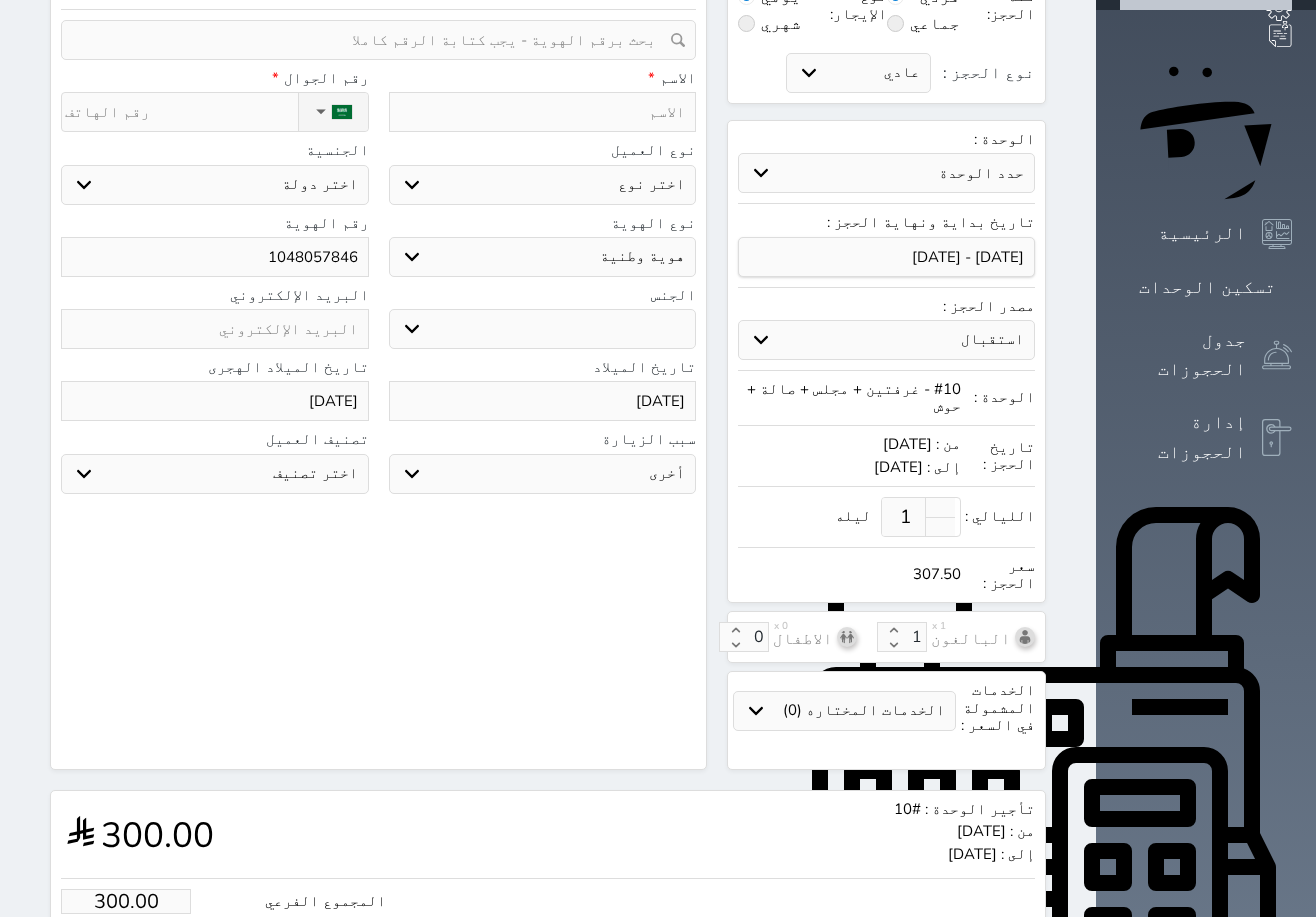 select 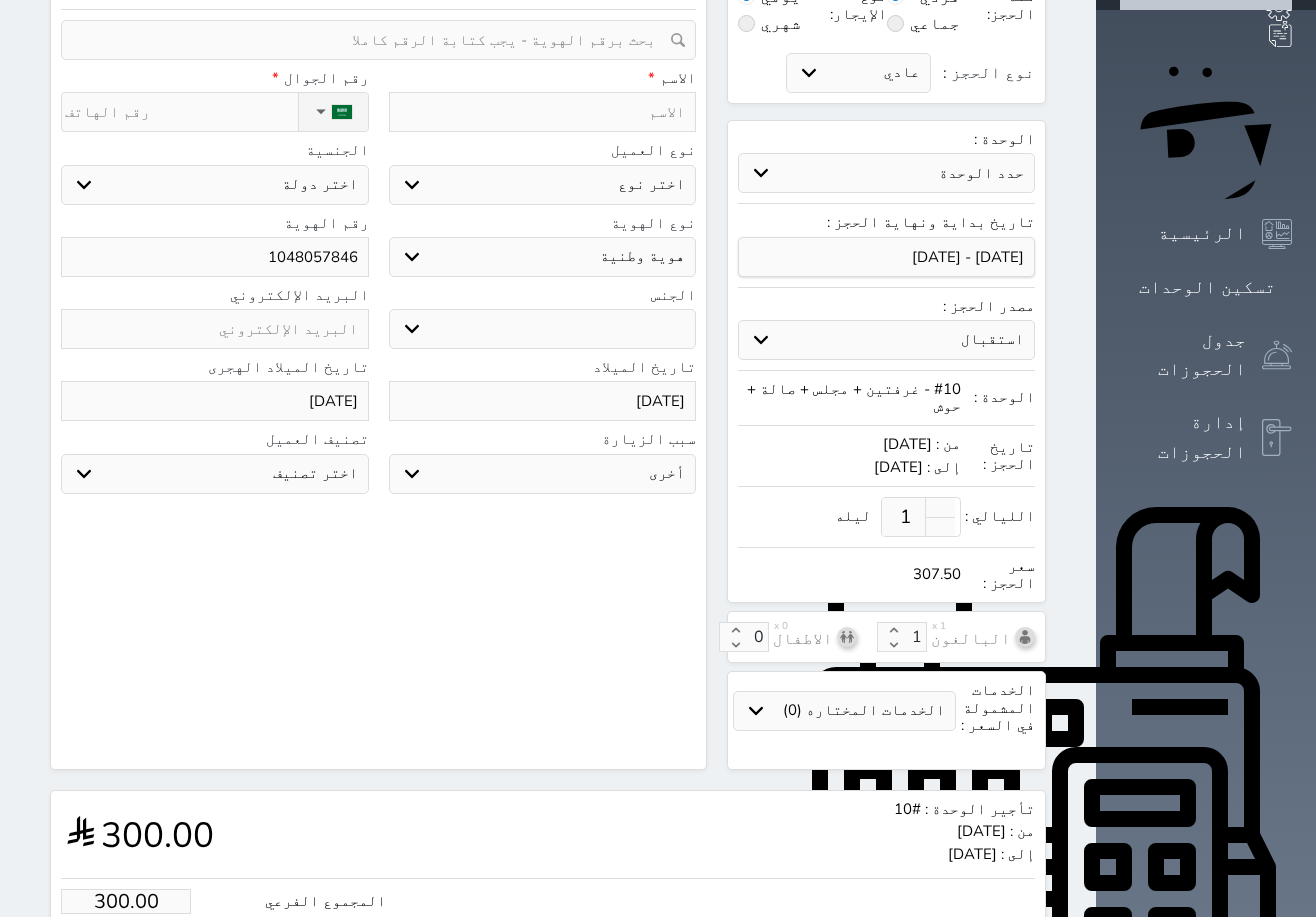click on "اختر نوع   مواطن مواطن خليجي زائر مقيم" at bounding box center (543, 185) 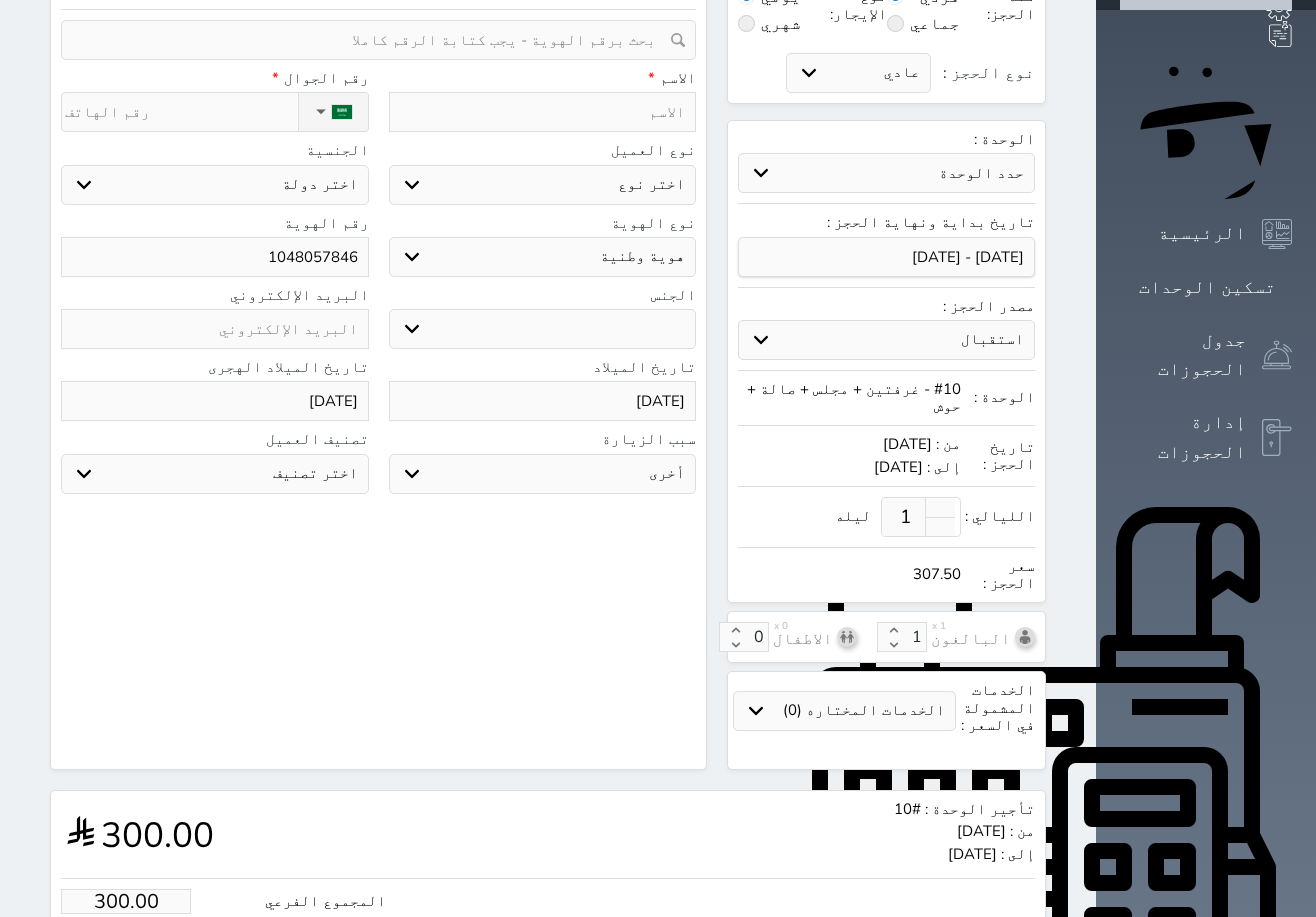 click on "اختر نوع   مواطن مواطن خليجي زائر مقيم" at bounding box center [543, 185] 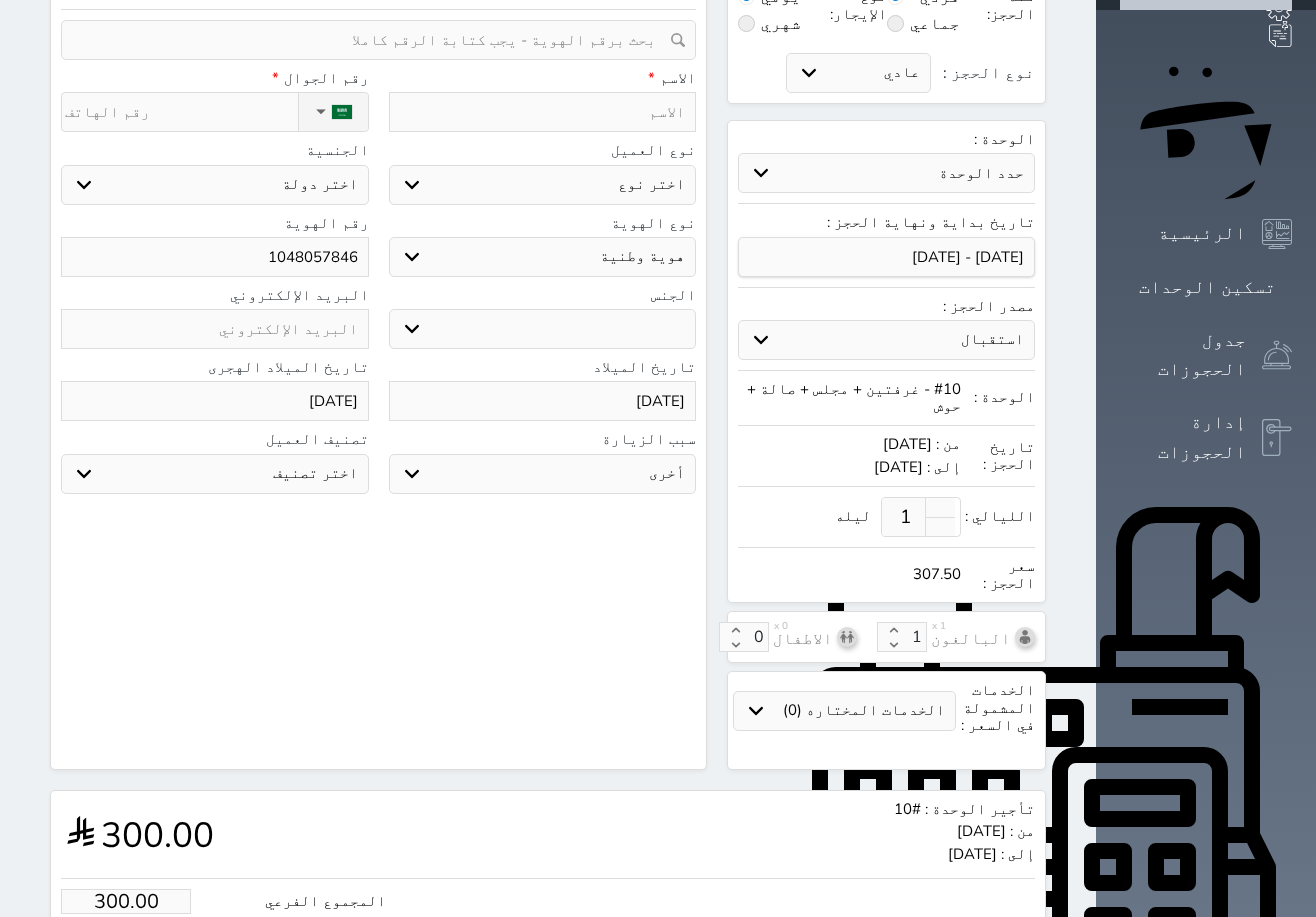 click at bounding box center (543, 112) 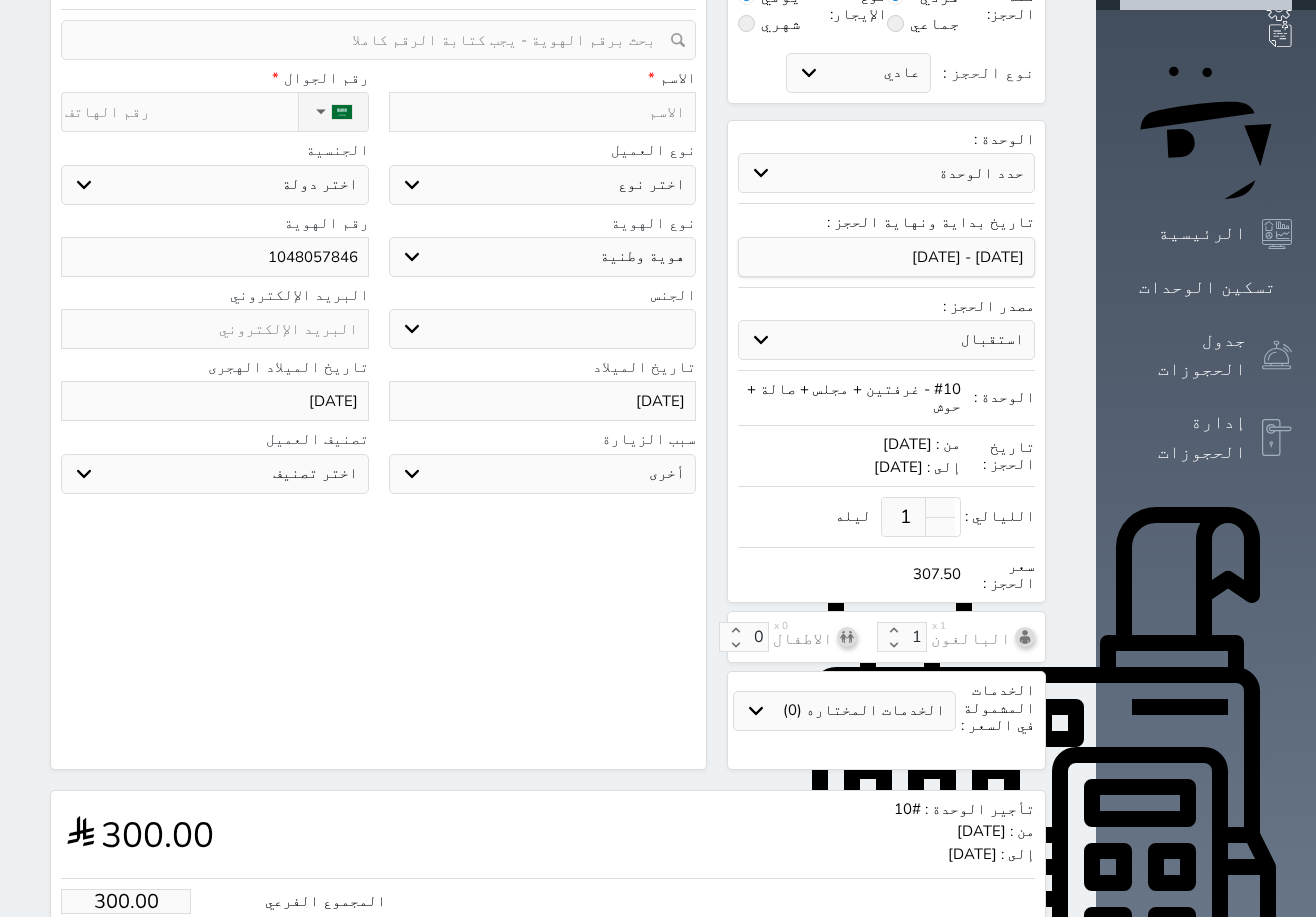 type on "ن" 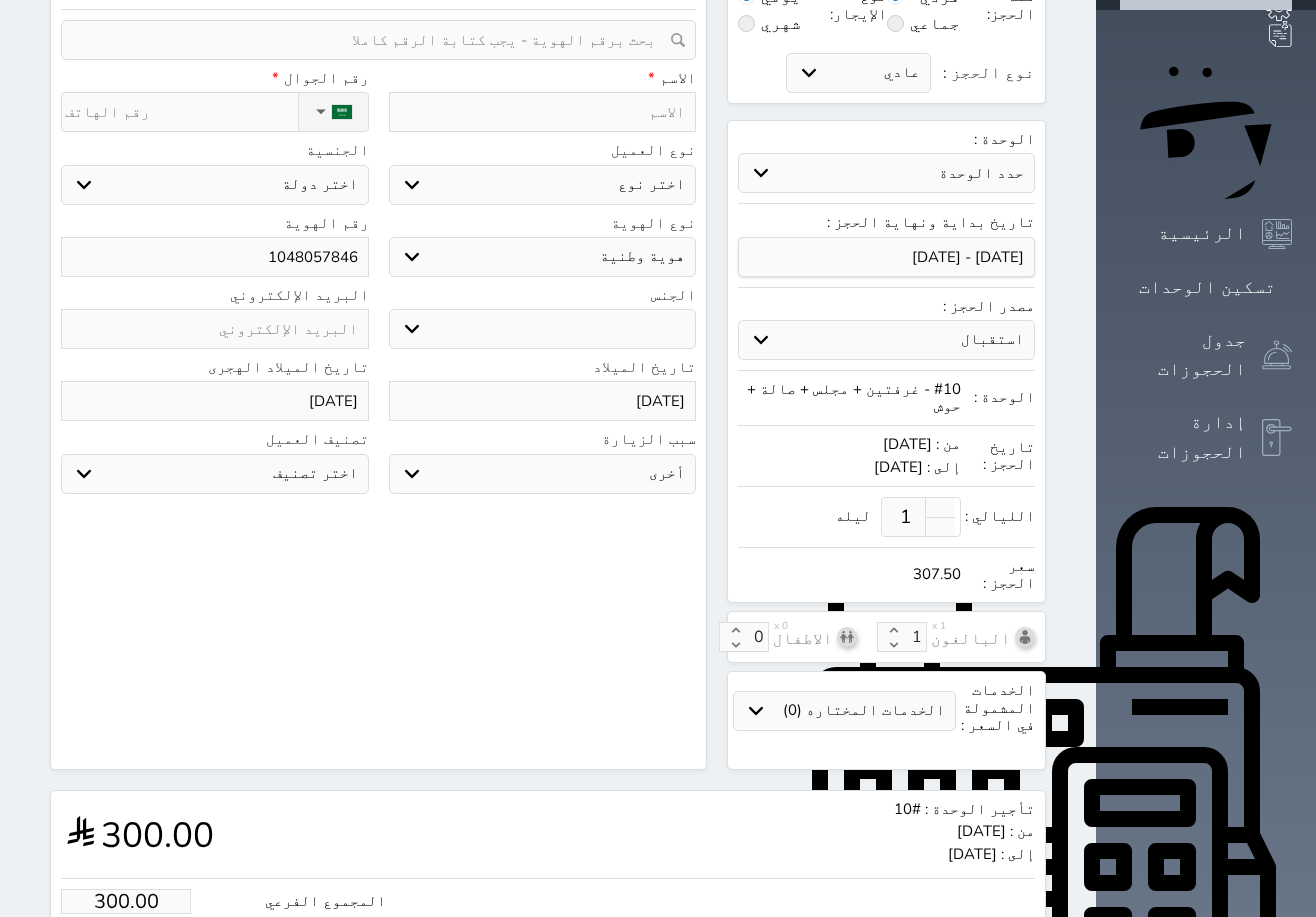 select 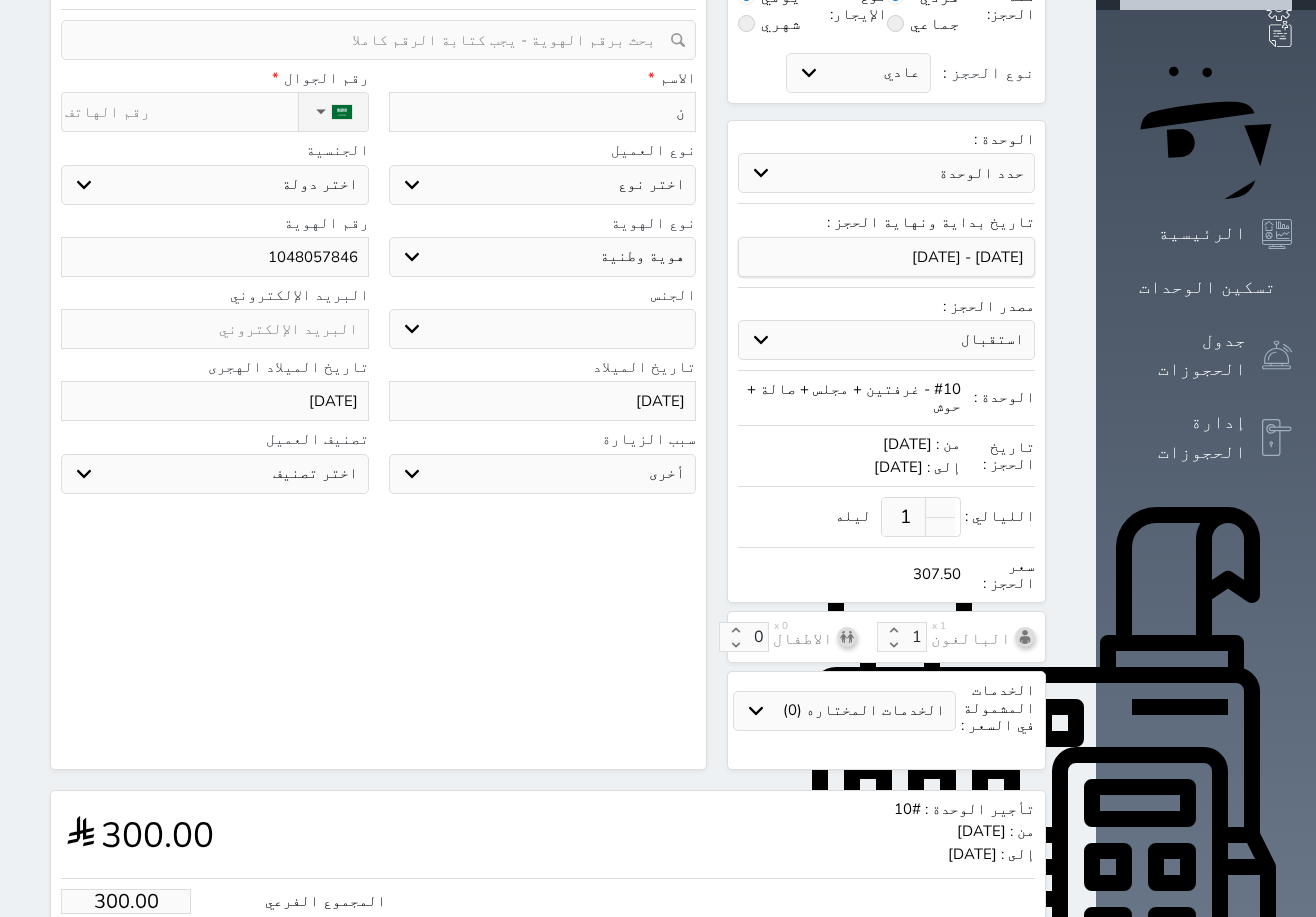 type on "نا" 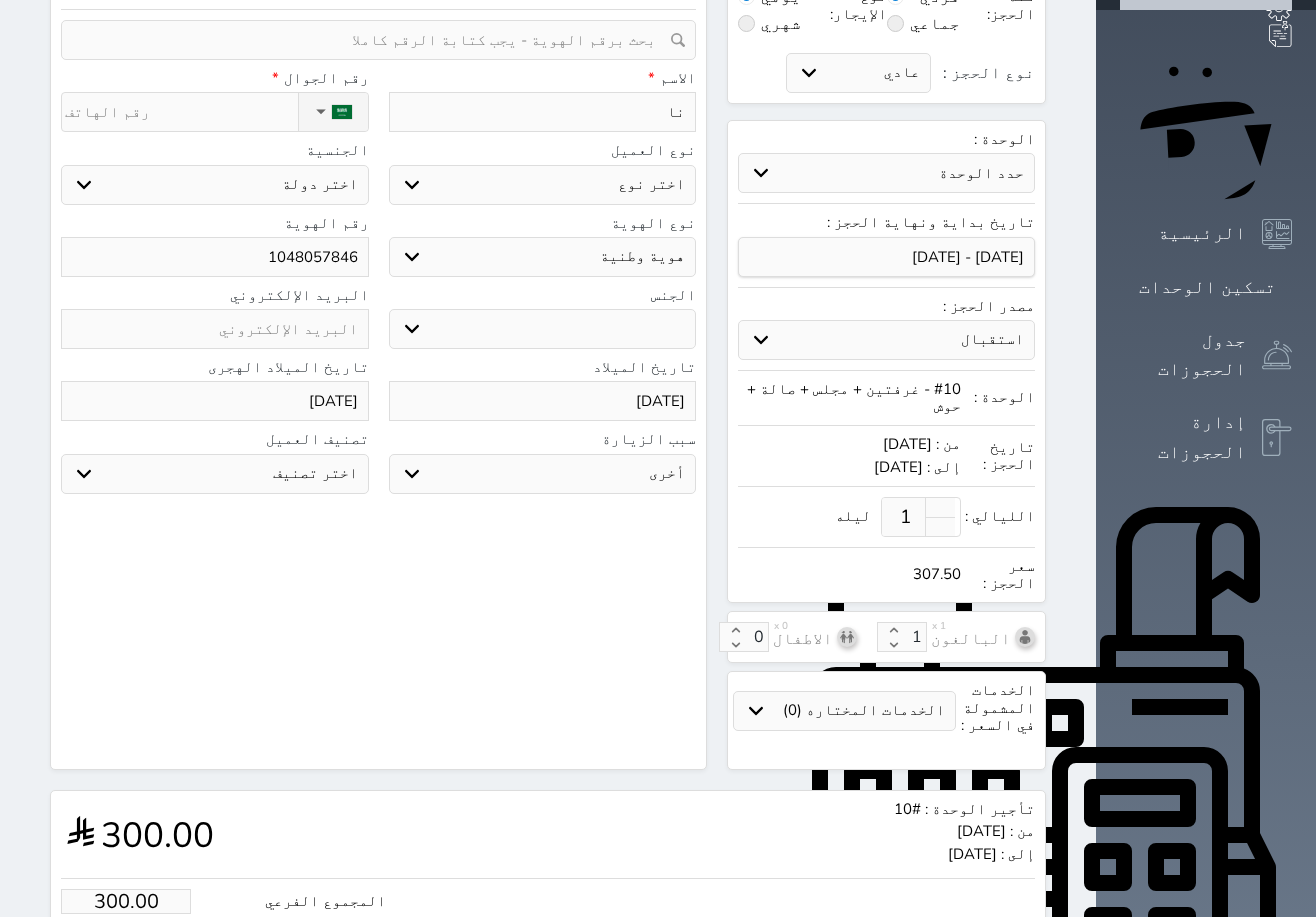 type on "ناص" 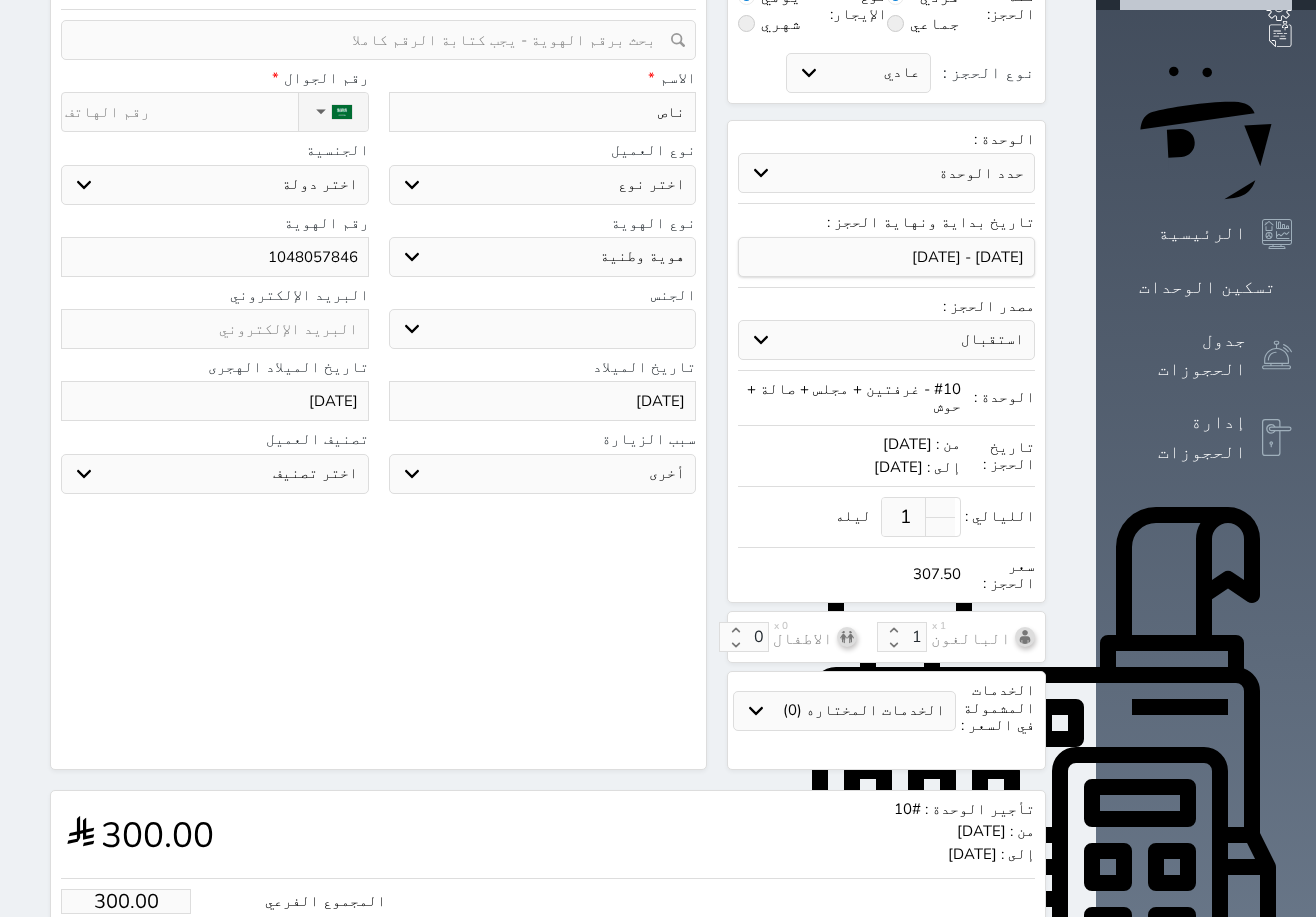 type on "ناصر" 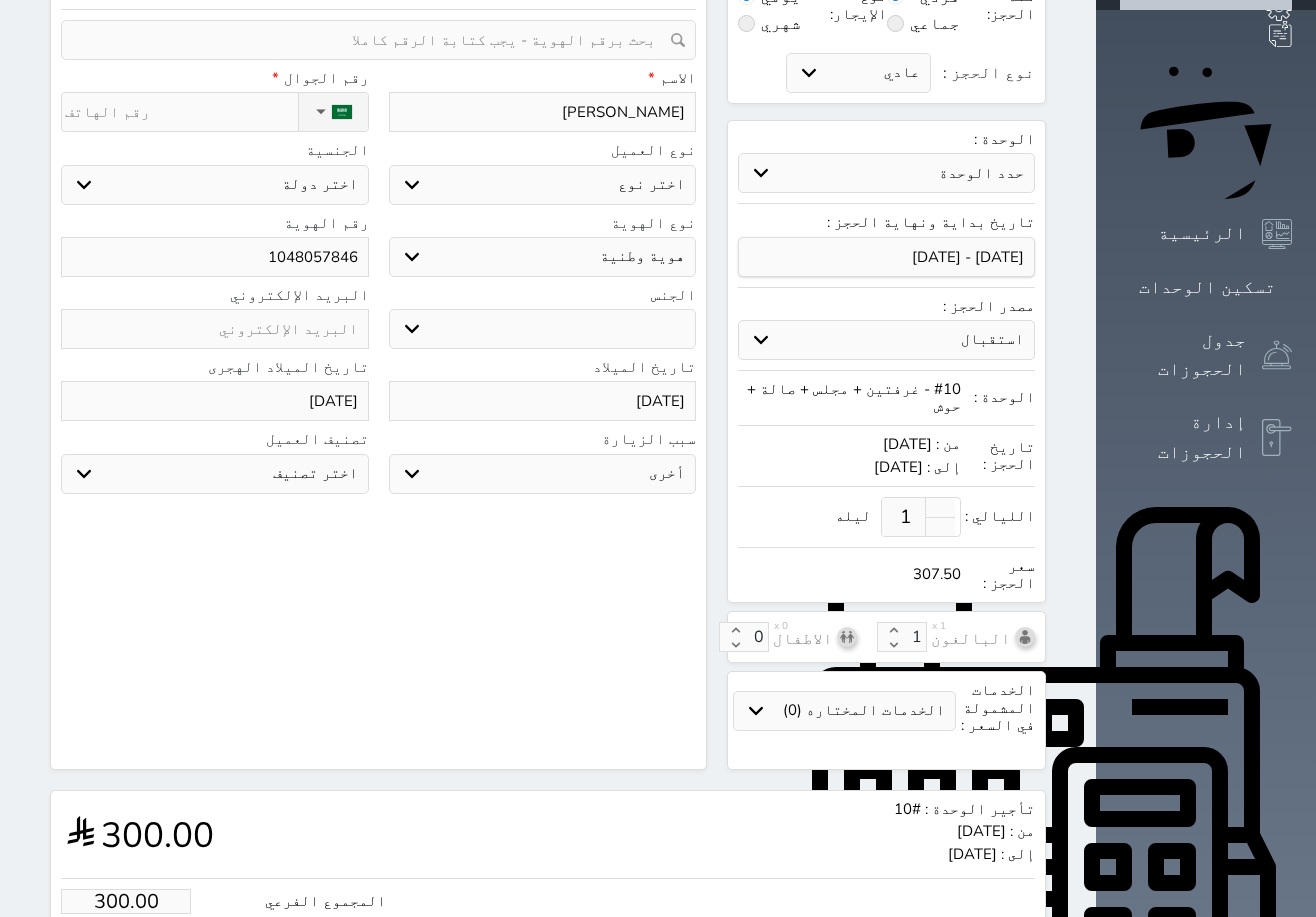 type on "ناصر" 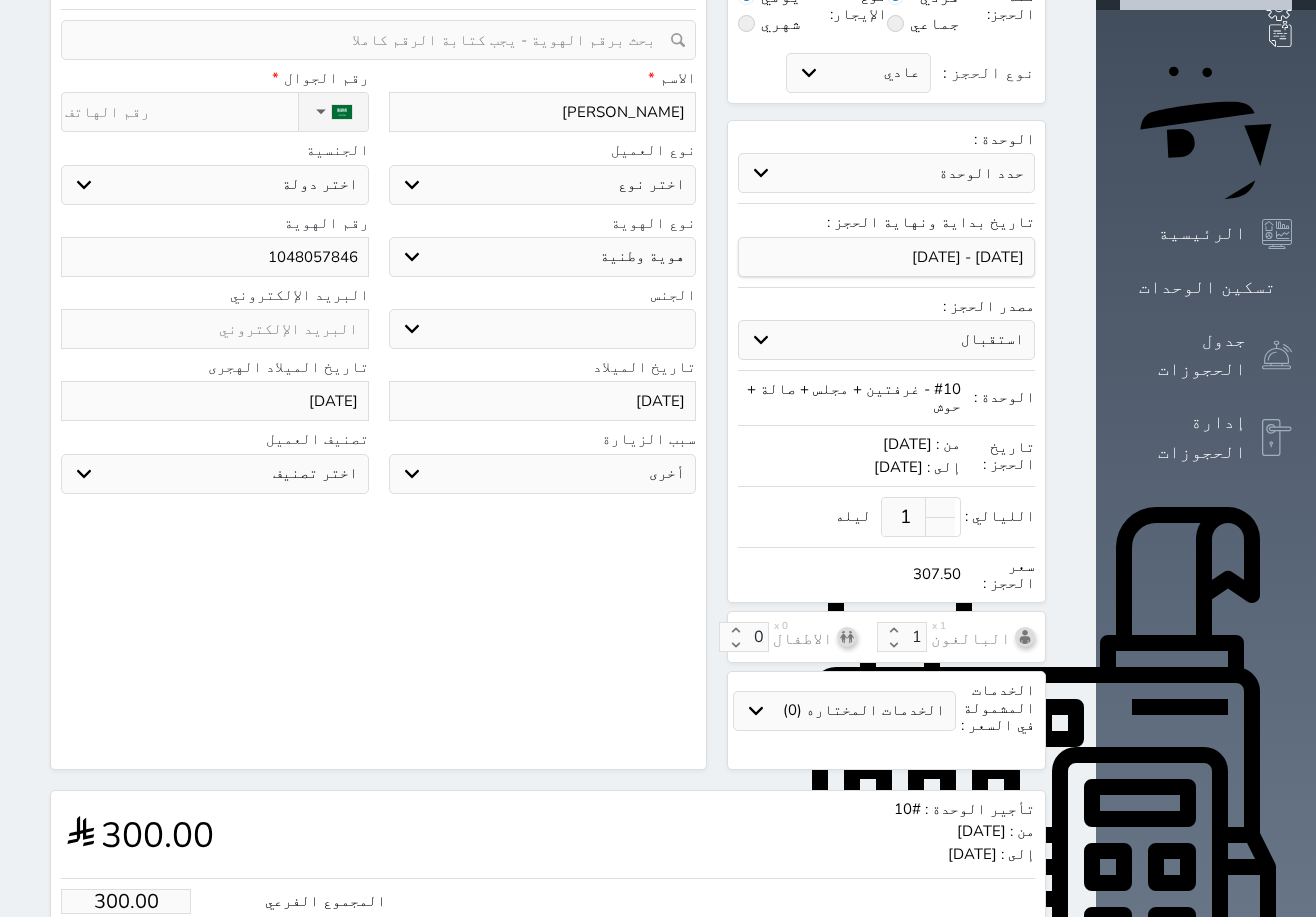 type on "ناصر فريح ا" 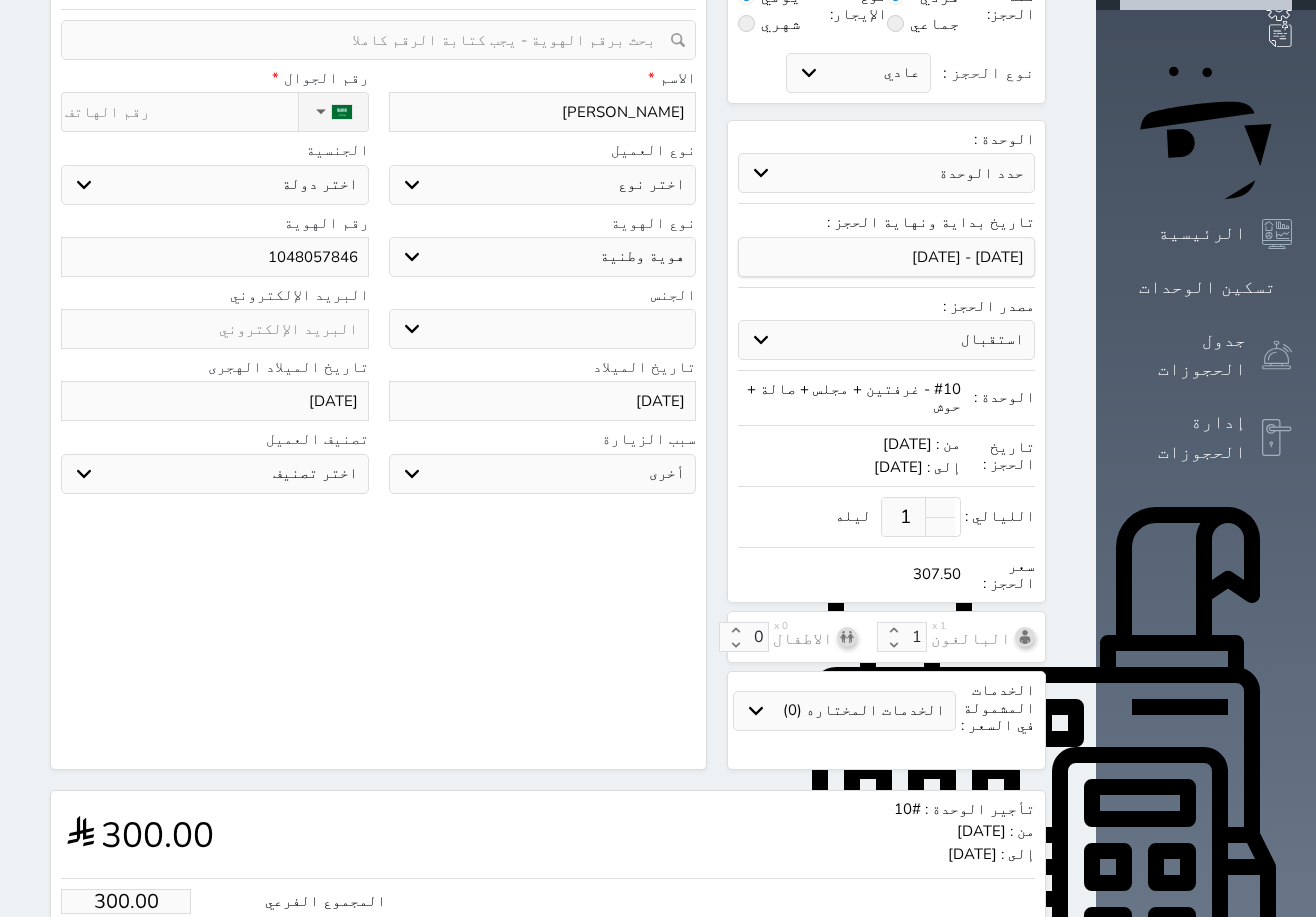 select 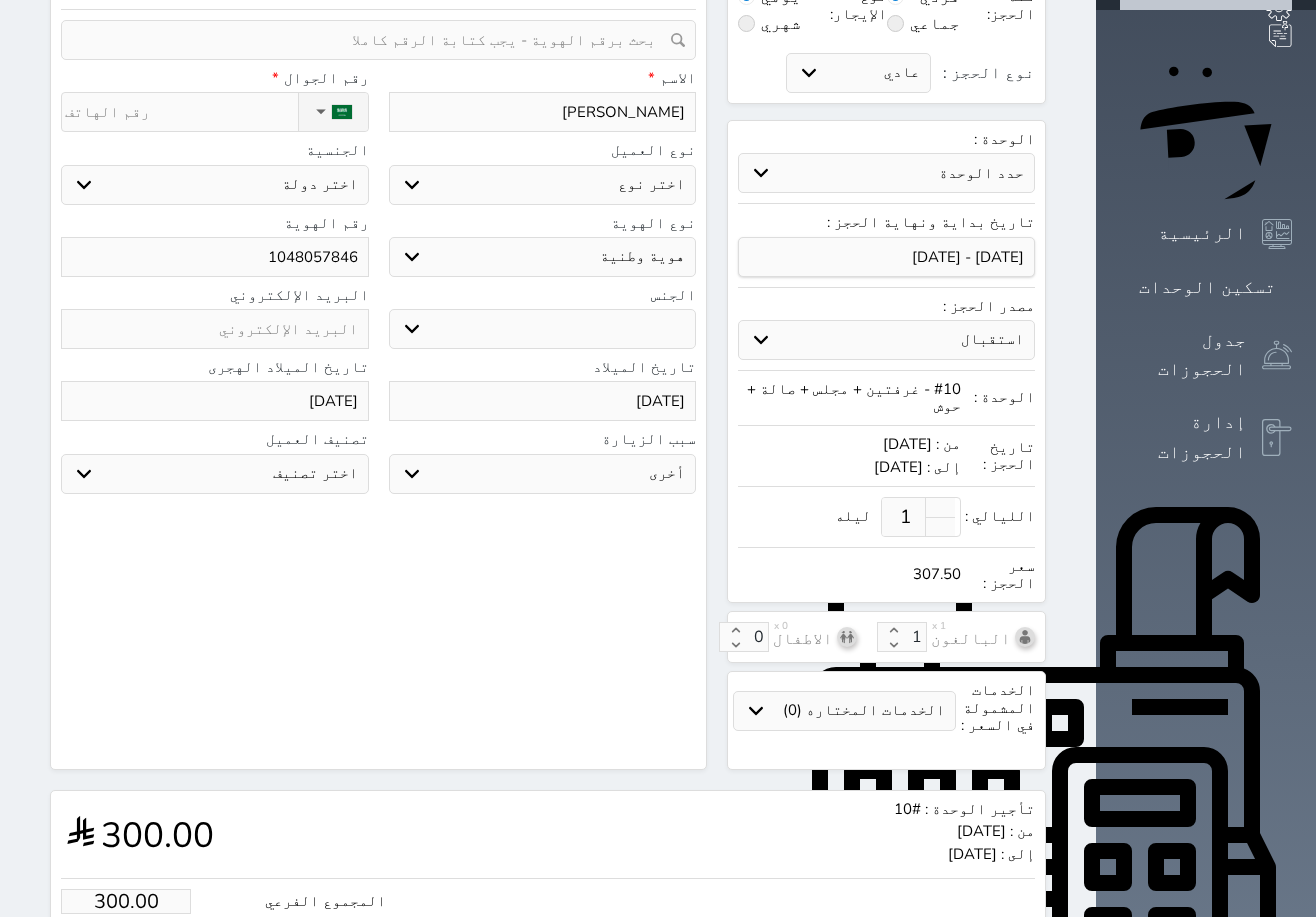 type on "ناصر فريح الح" 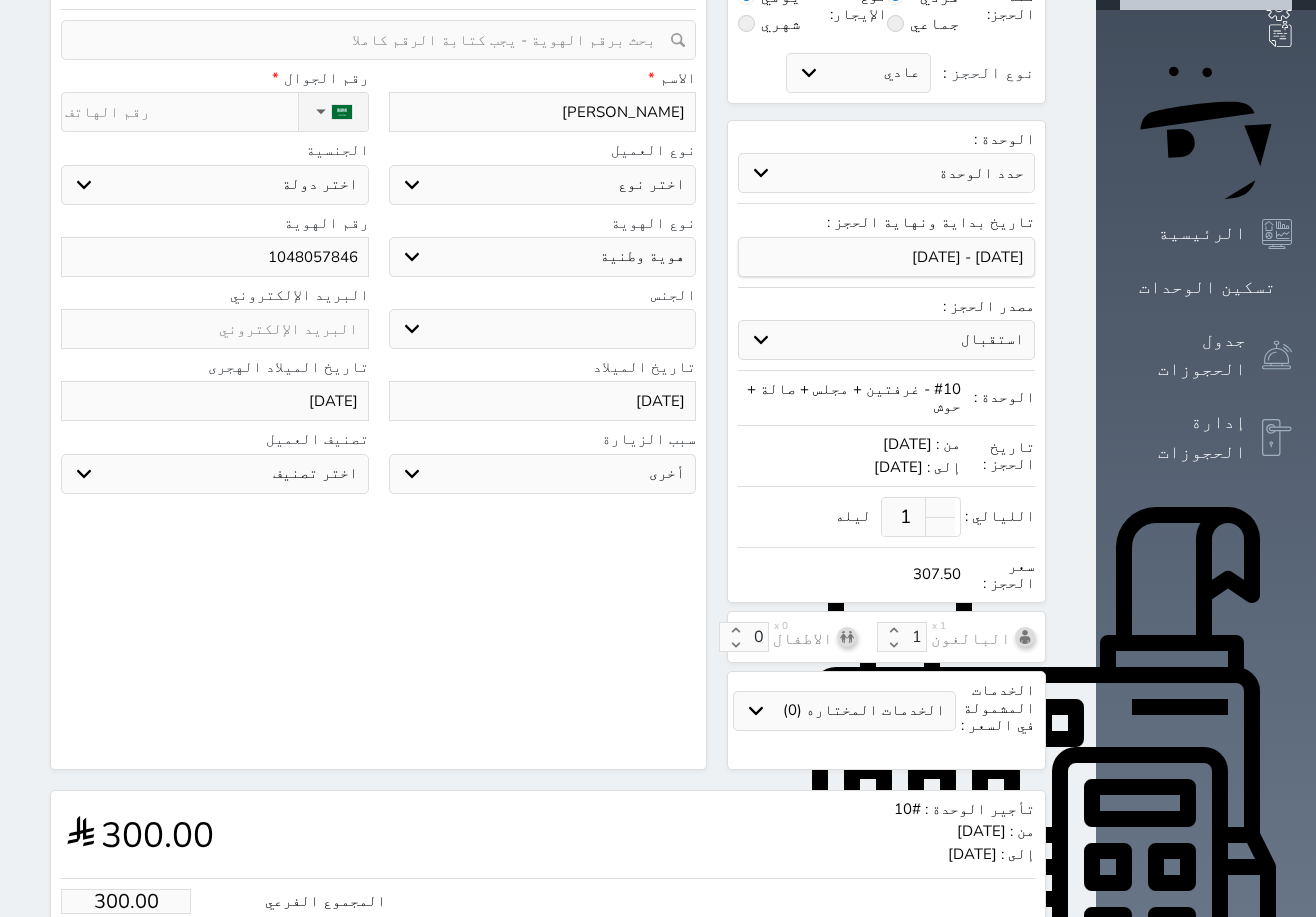 select 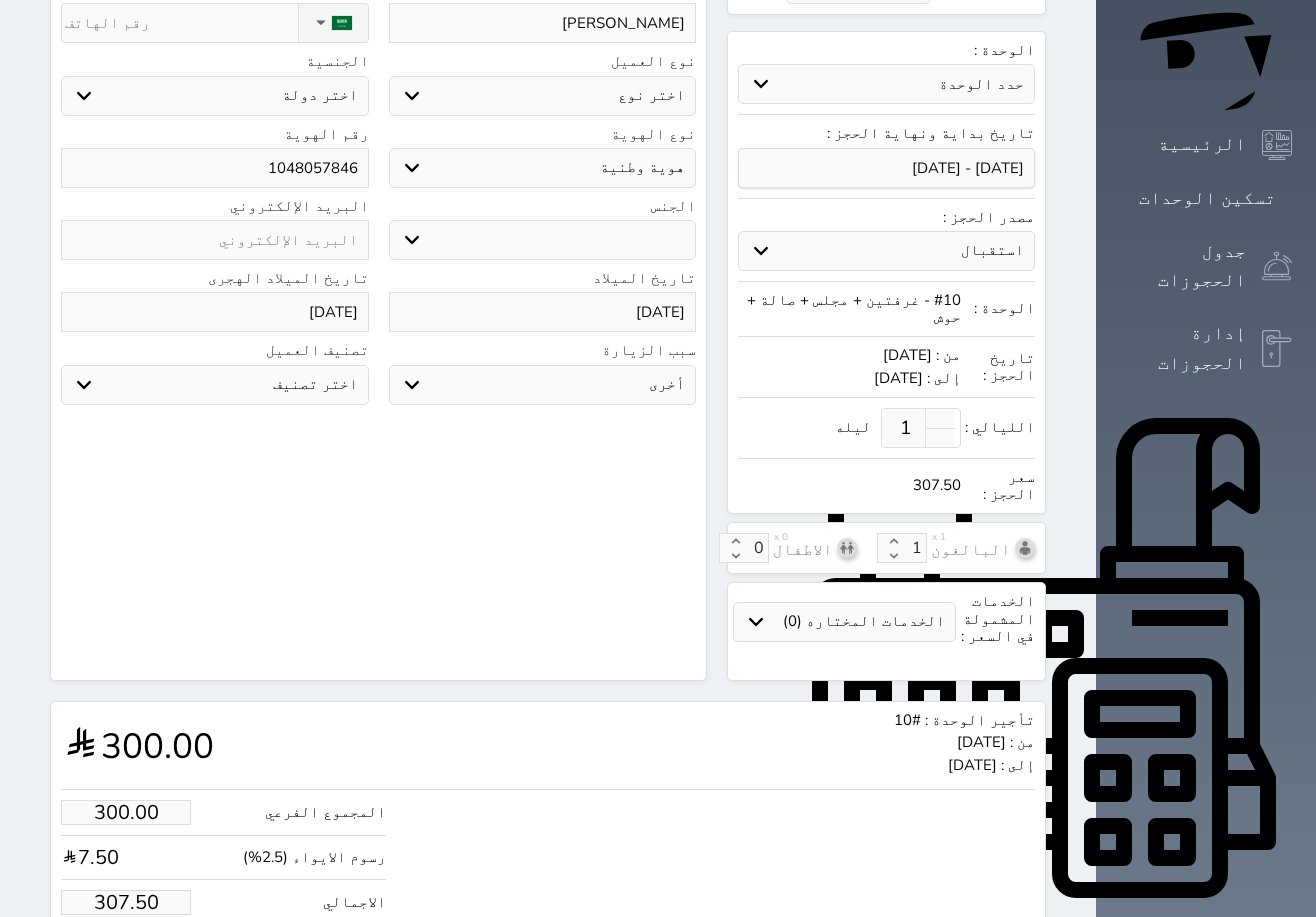 scroll, scrollTop: 288, scrollLeft: 0, axis: vertical 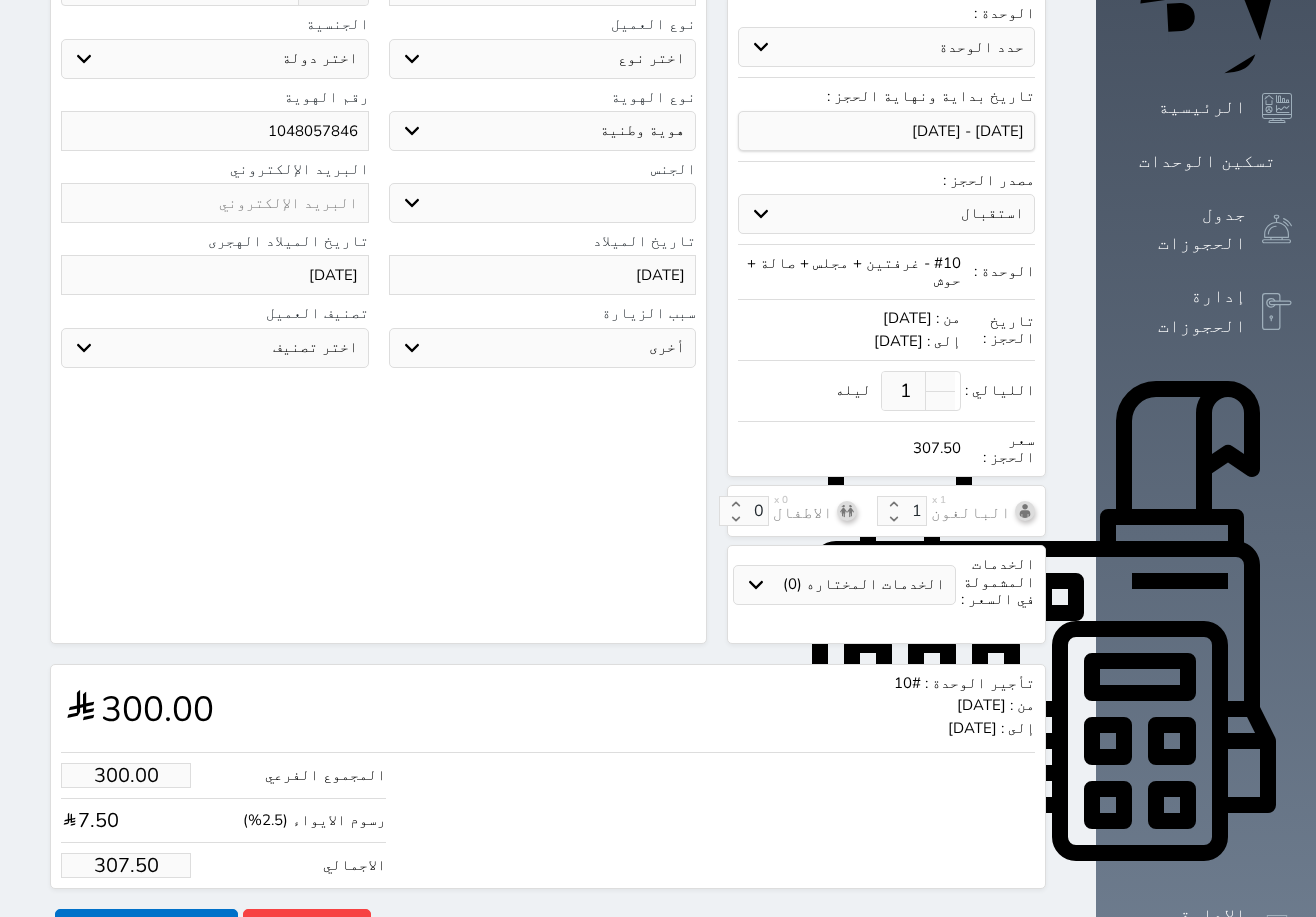 type on "ناصر فريح الحربي" 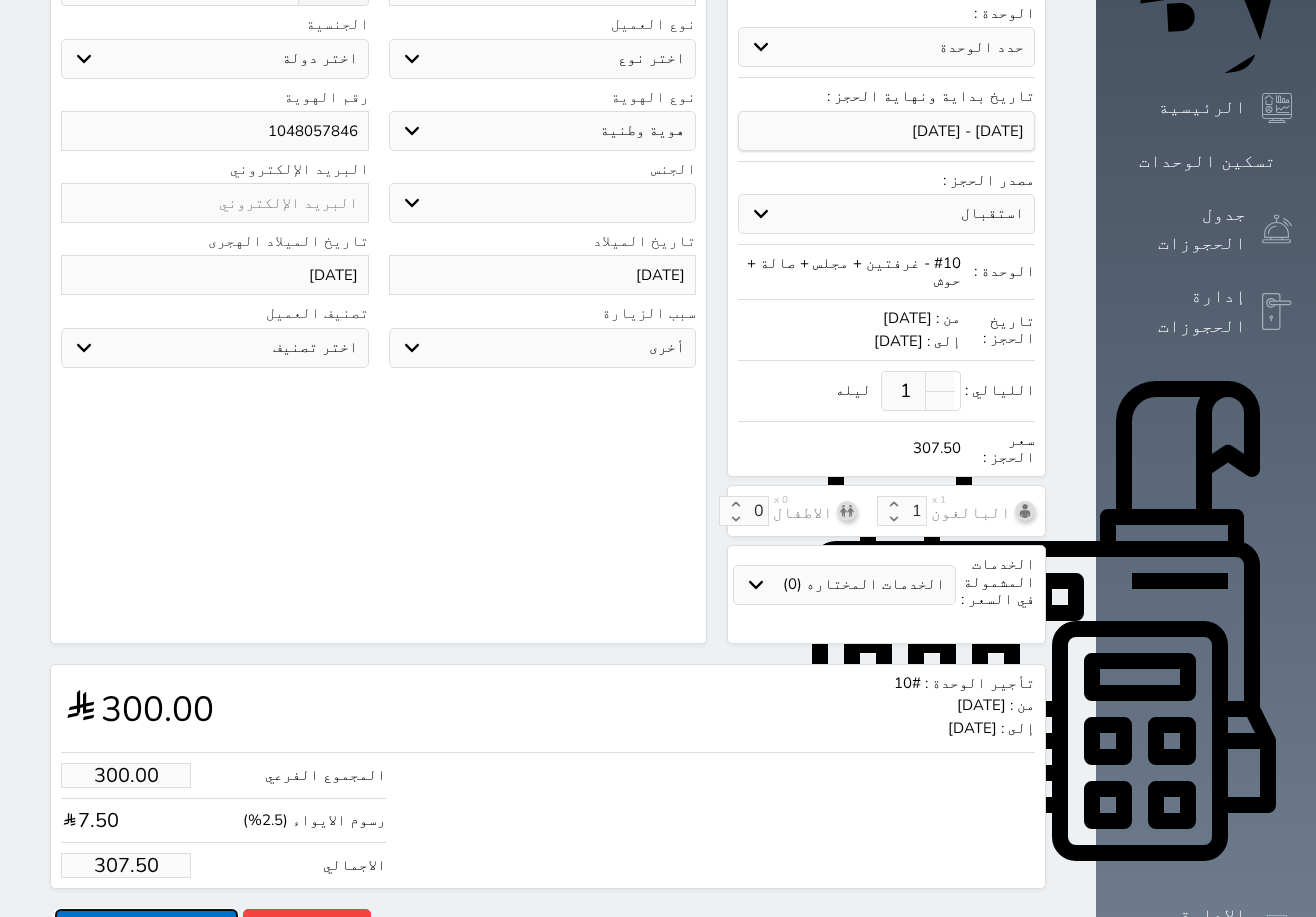 click on "حجز" at bounding box center [146, 926] 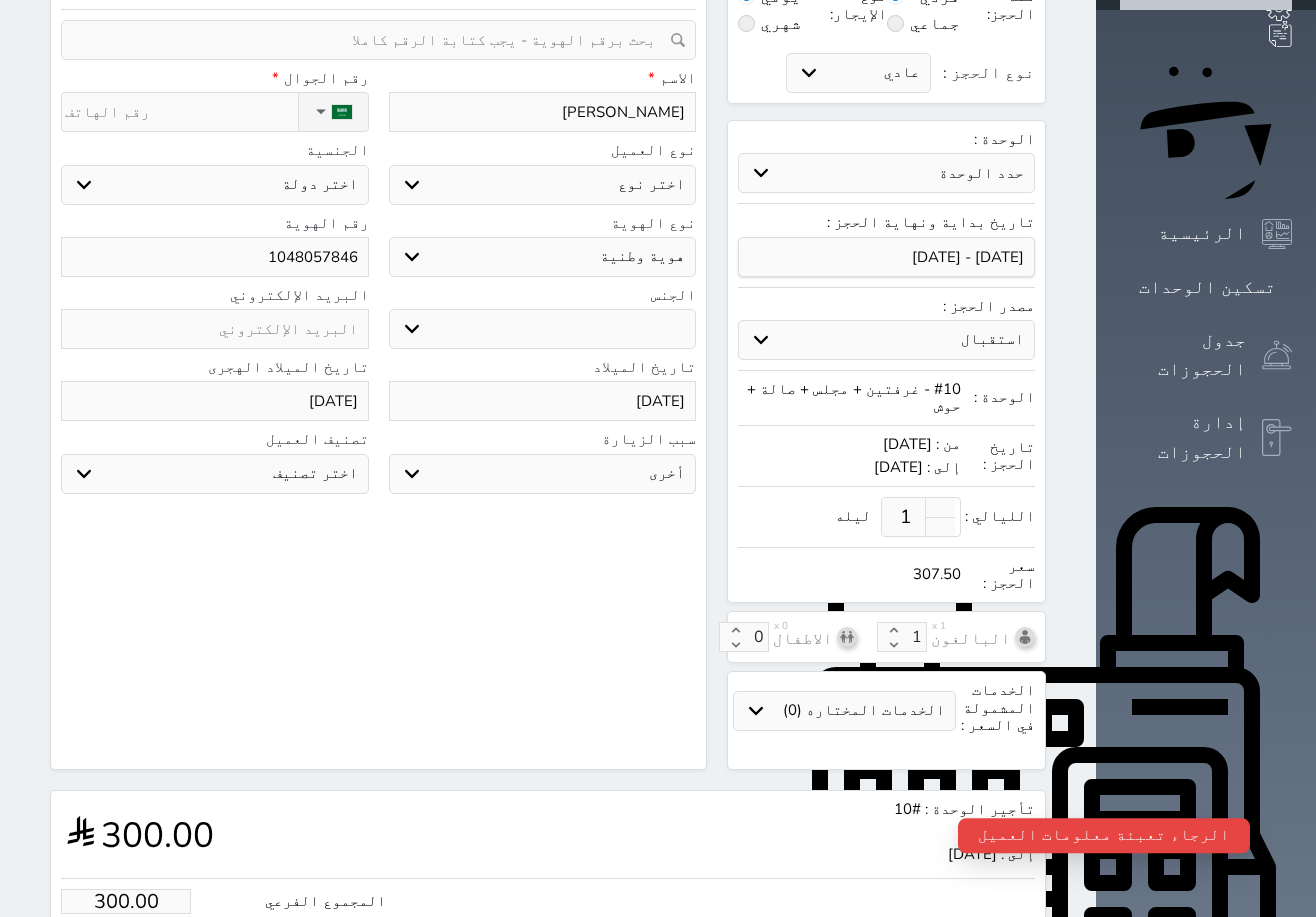 scroll, scrollTop: 0, scrollLeft: 0, axis: both 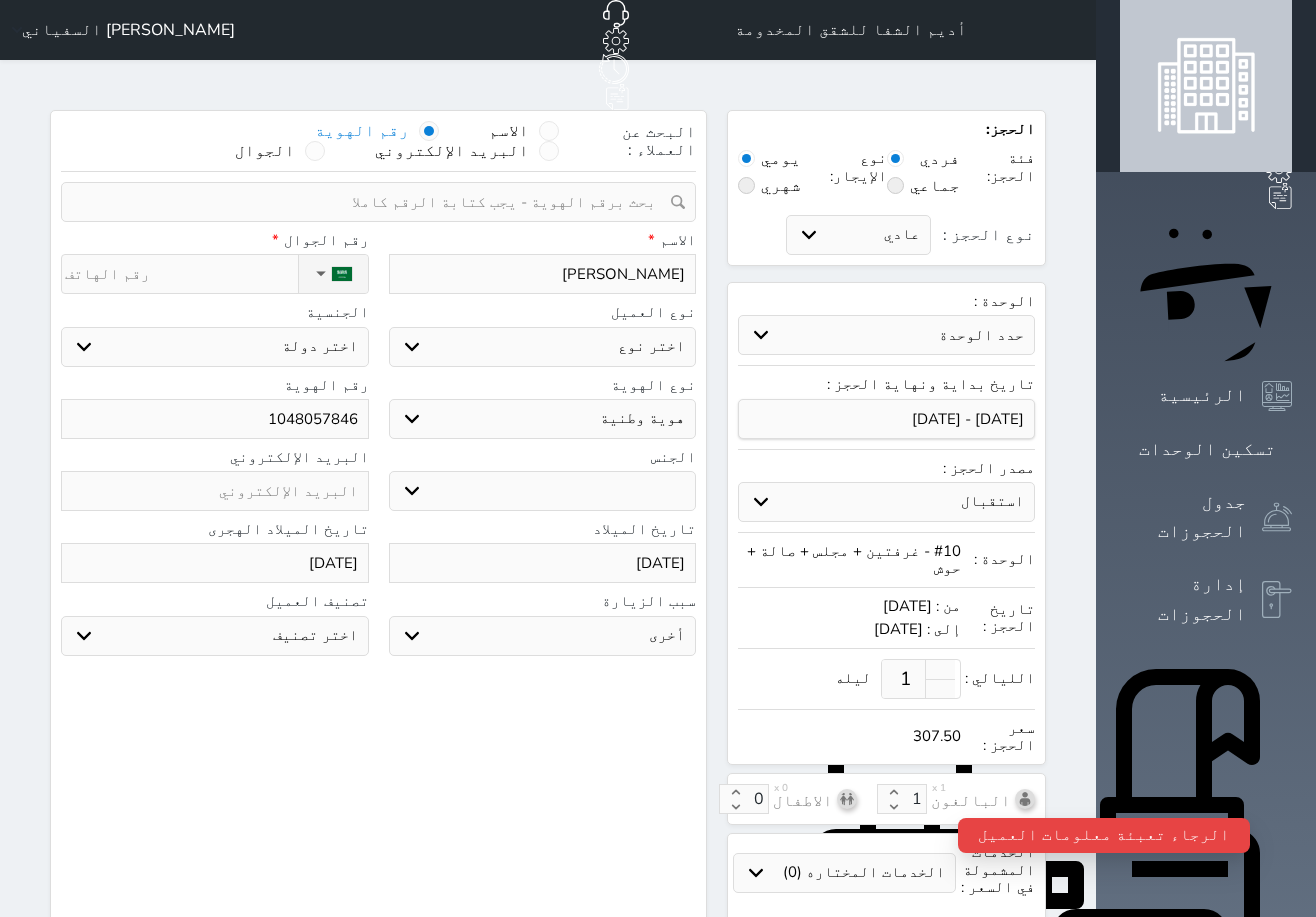 click on "اختر دولة
السعودية" at bounding box center [215, 347] 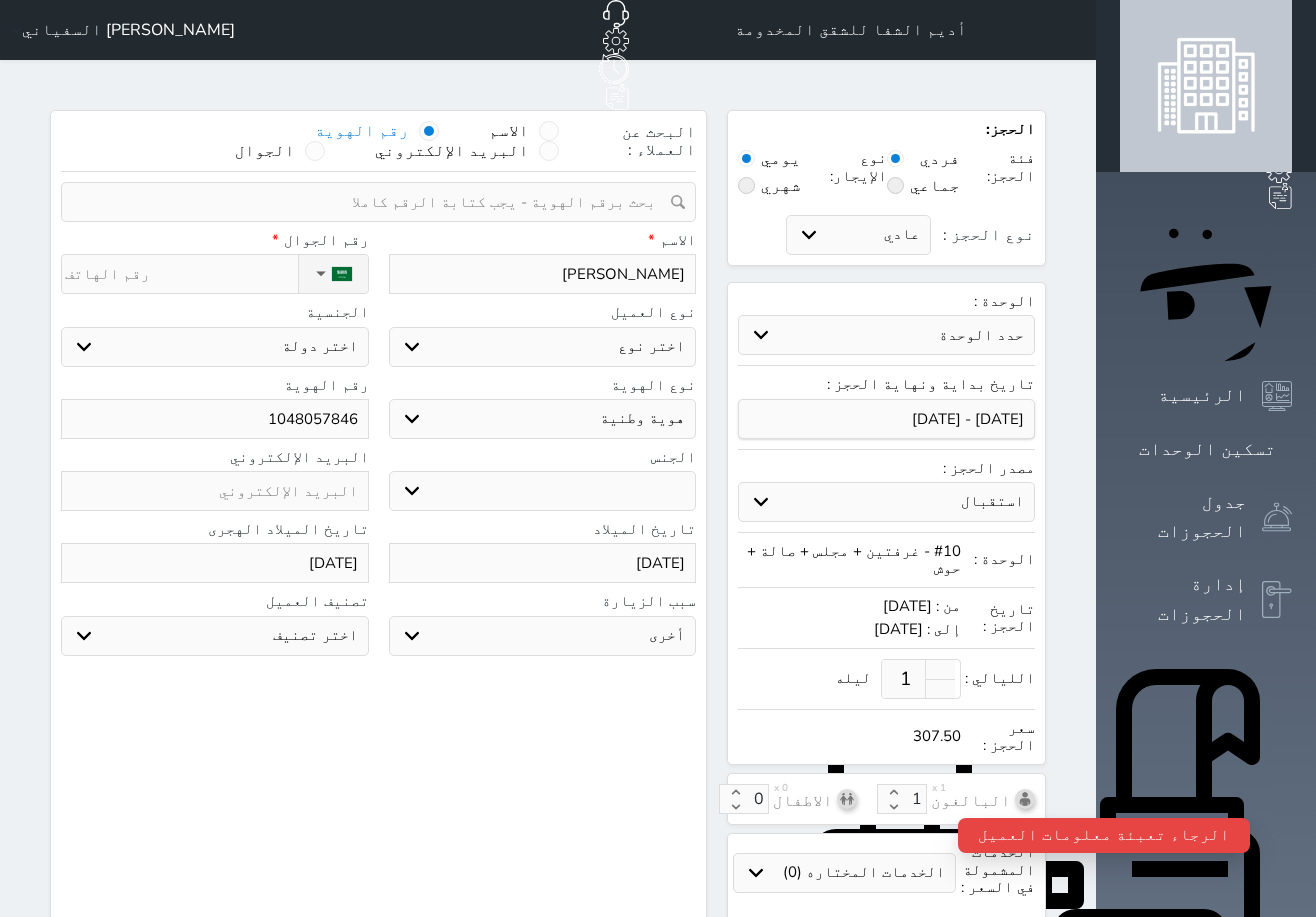 select on "113" 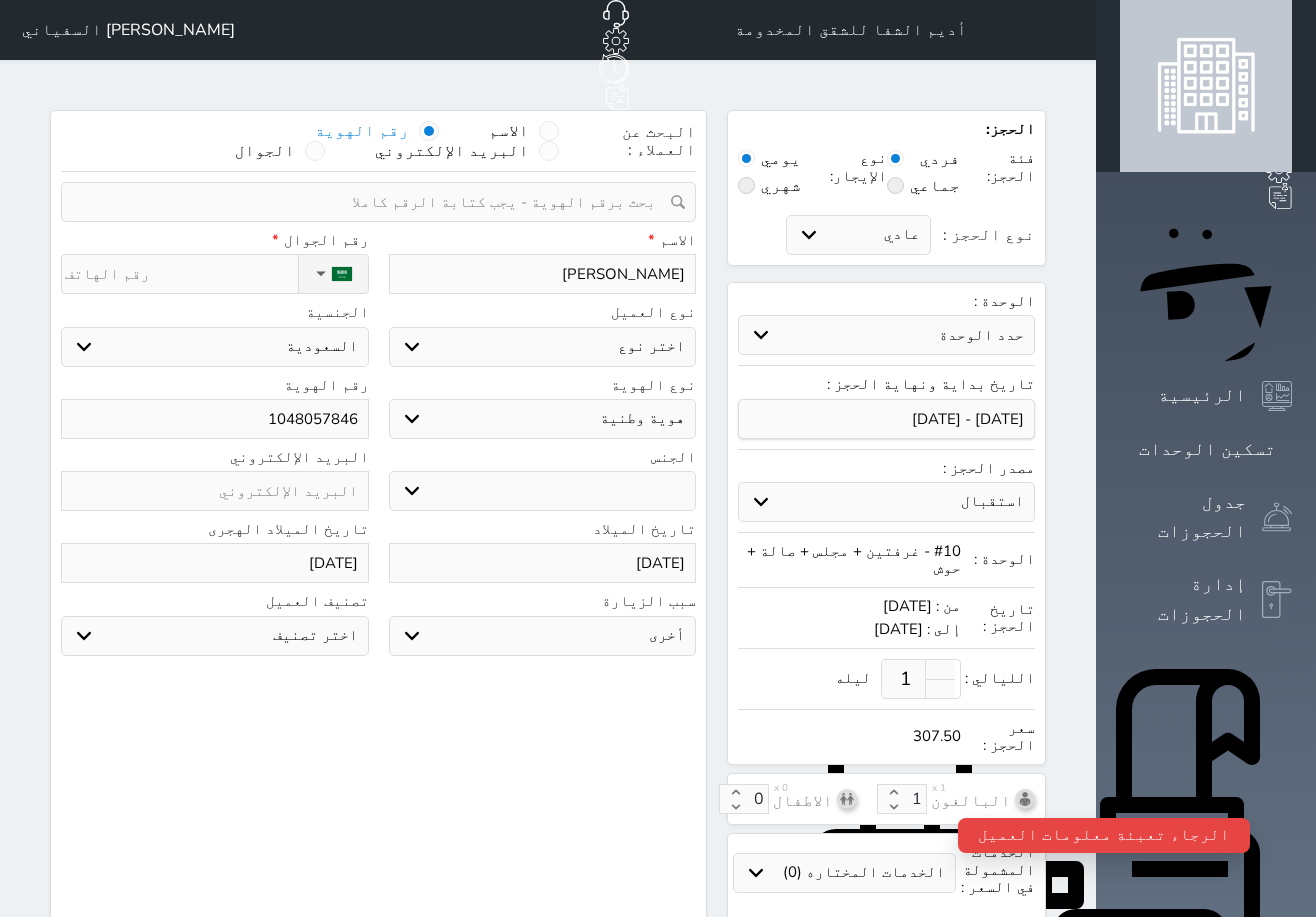 select 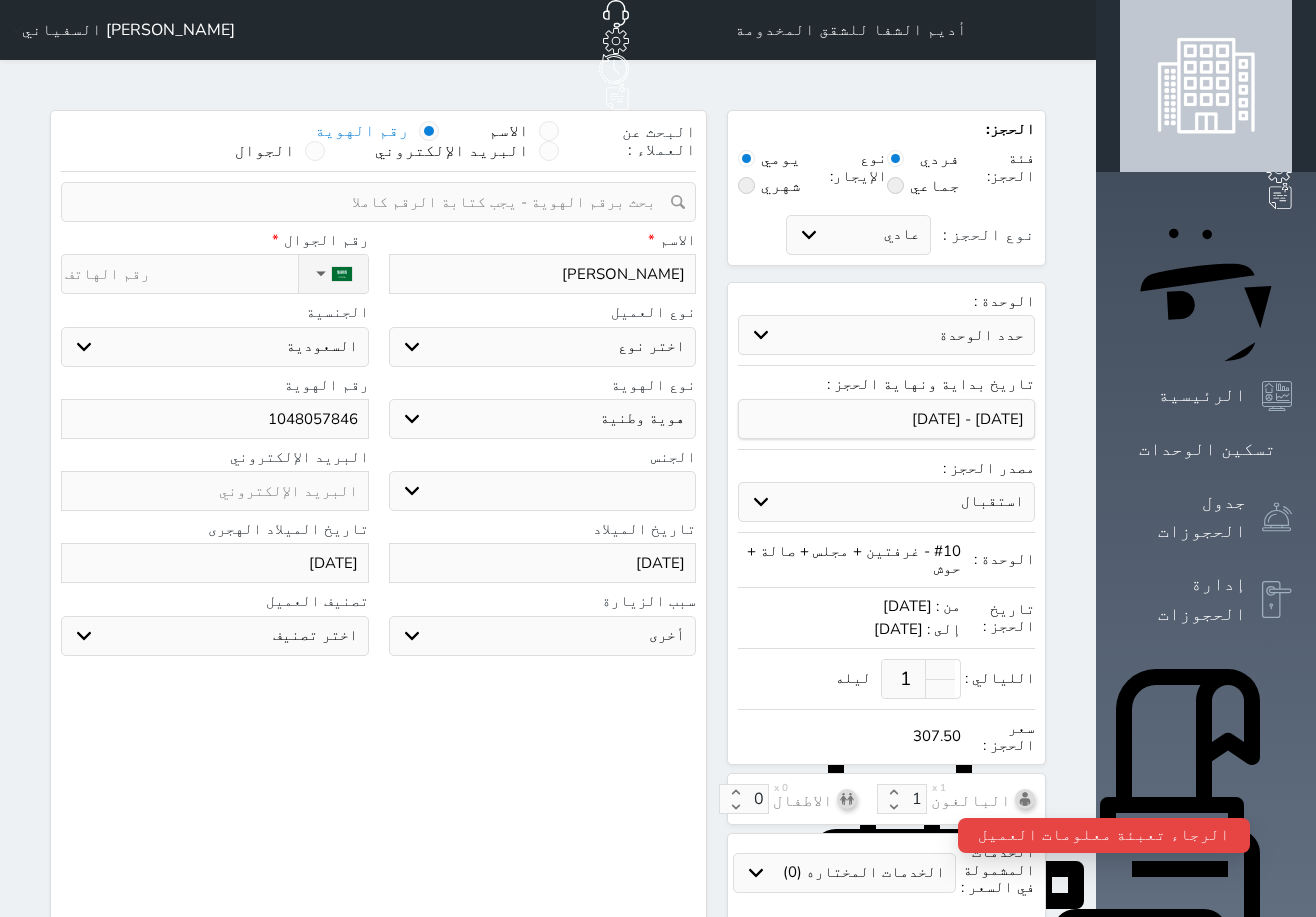 click on "نوع الحجز :" at bounding box center [181, 274] 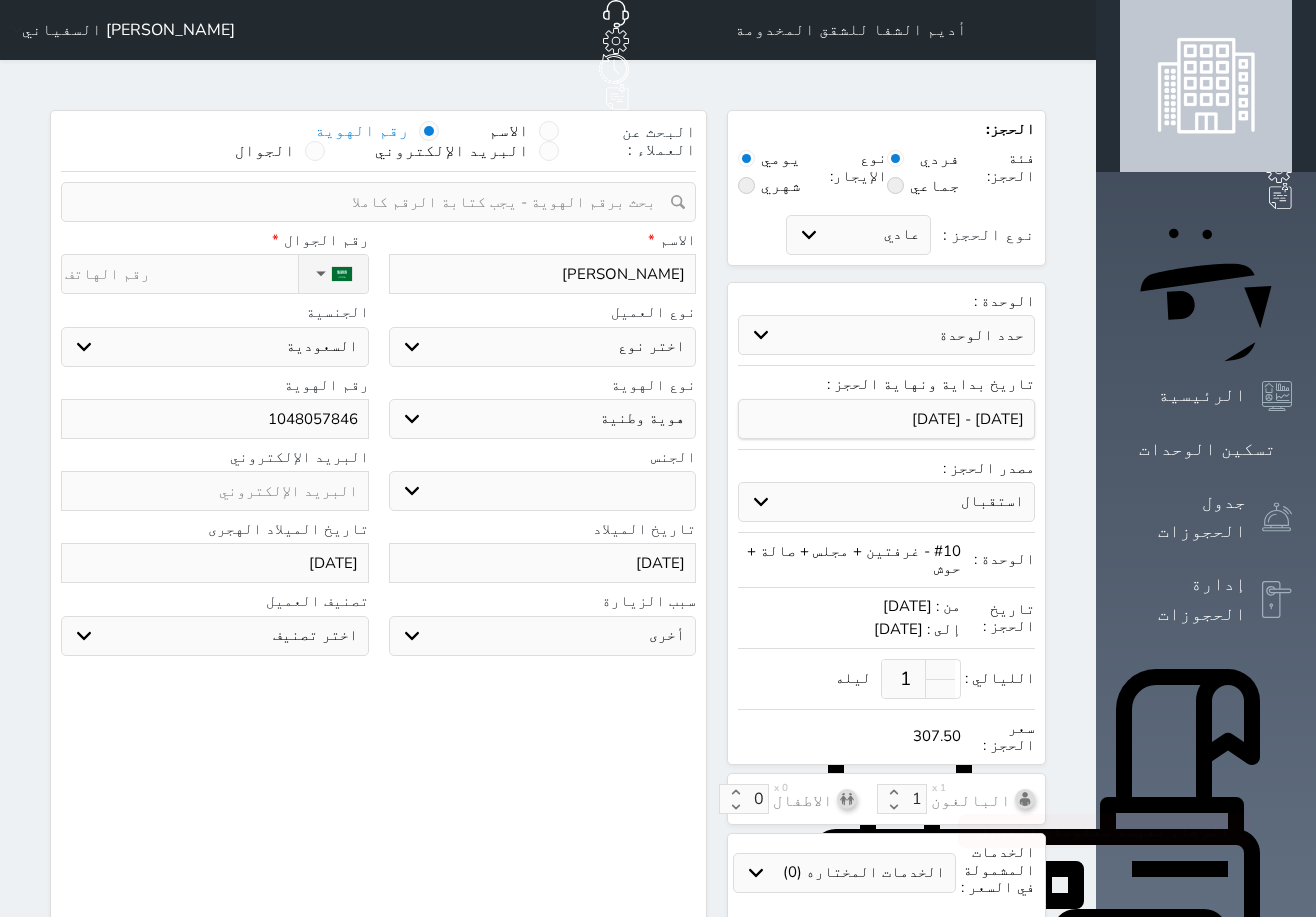 type on "0" 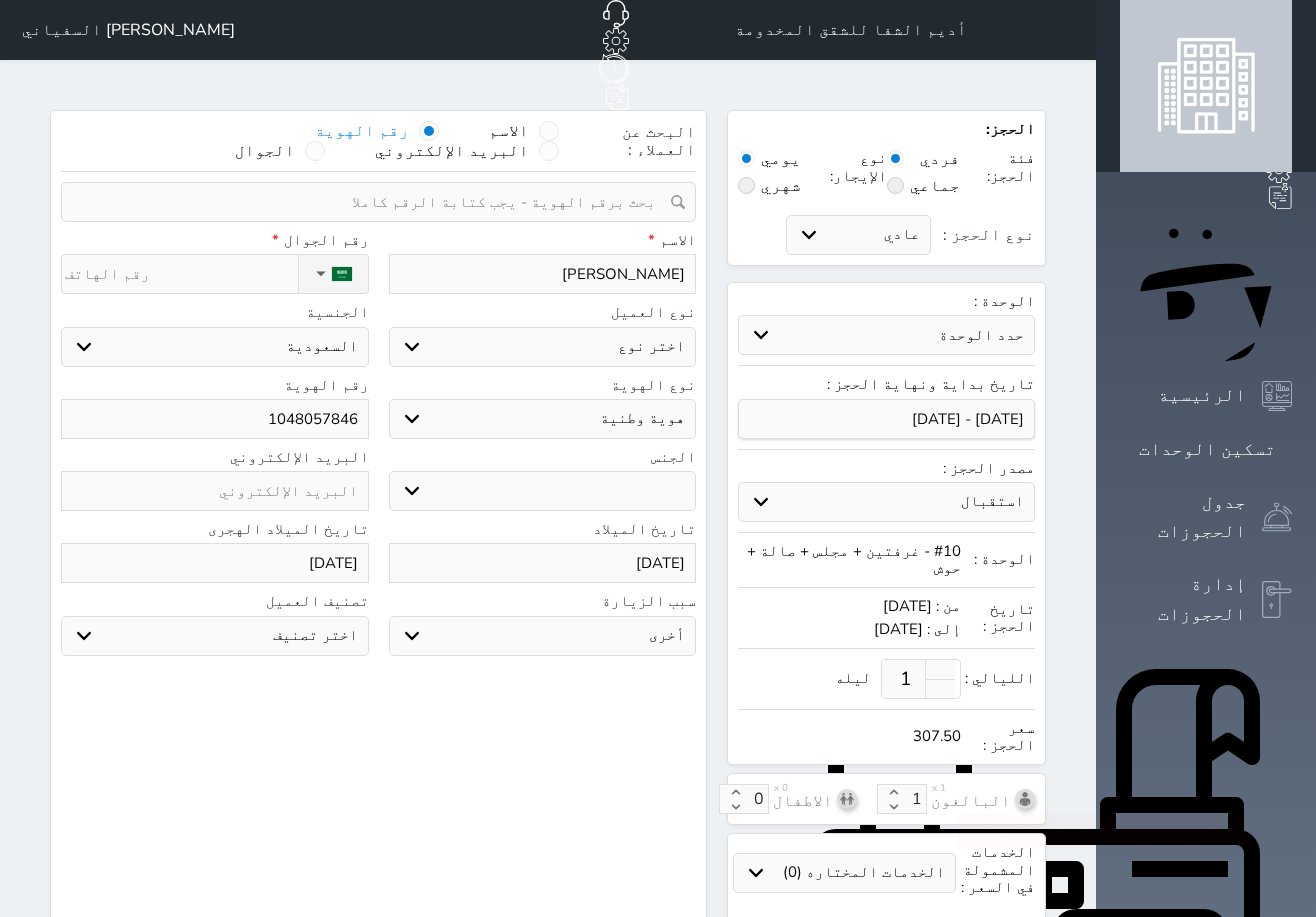 select 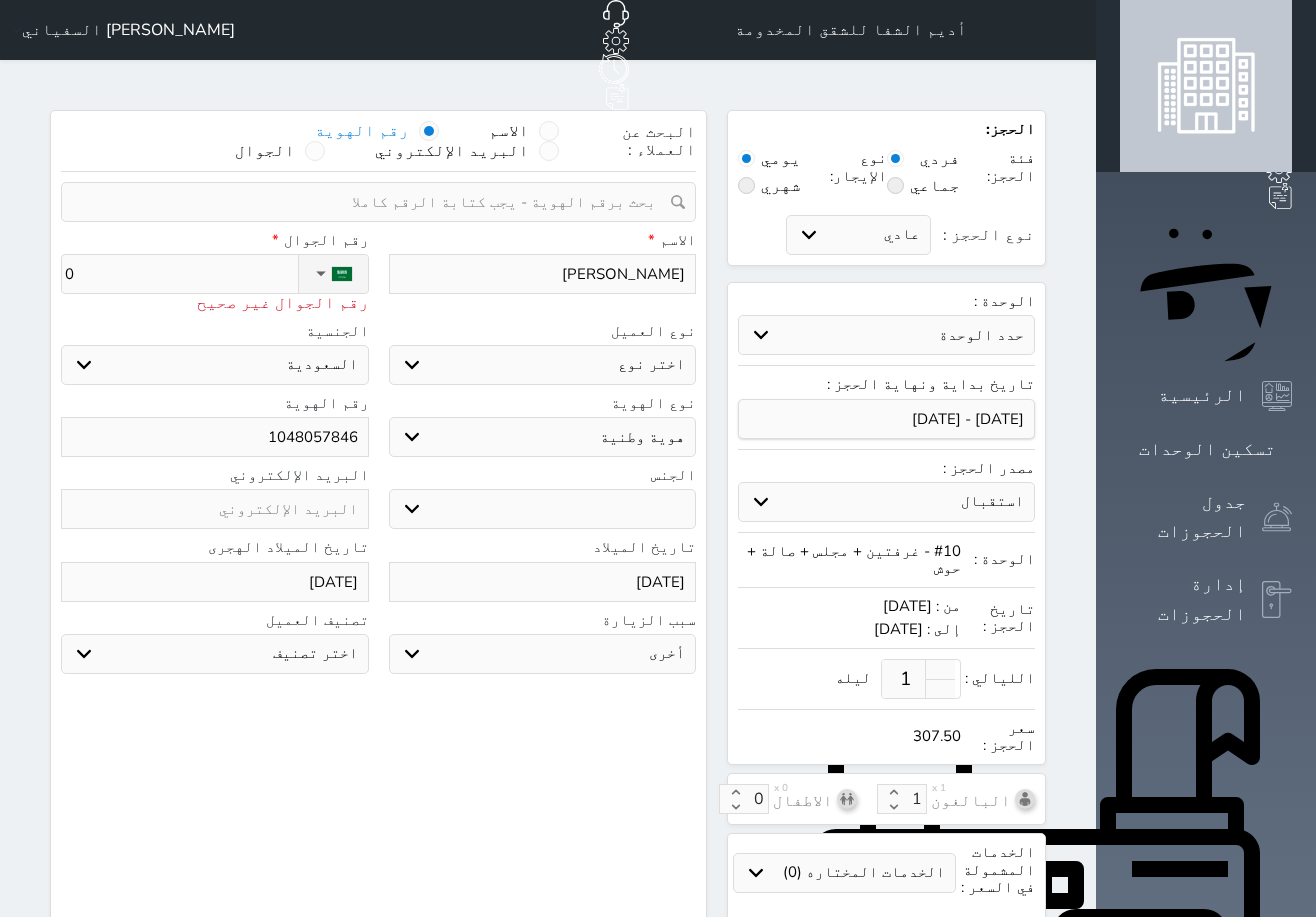 type on "05" 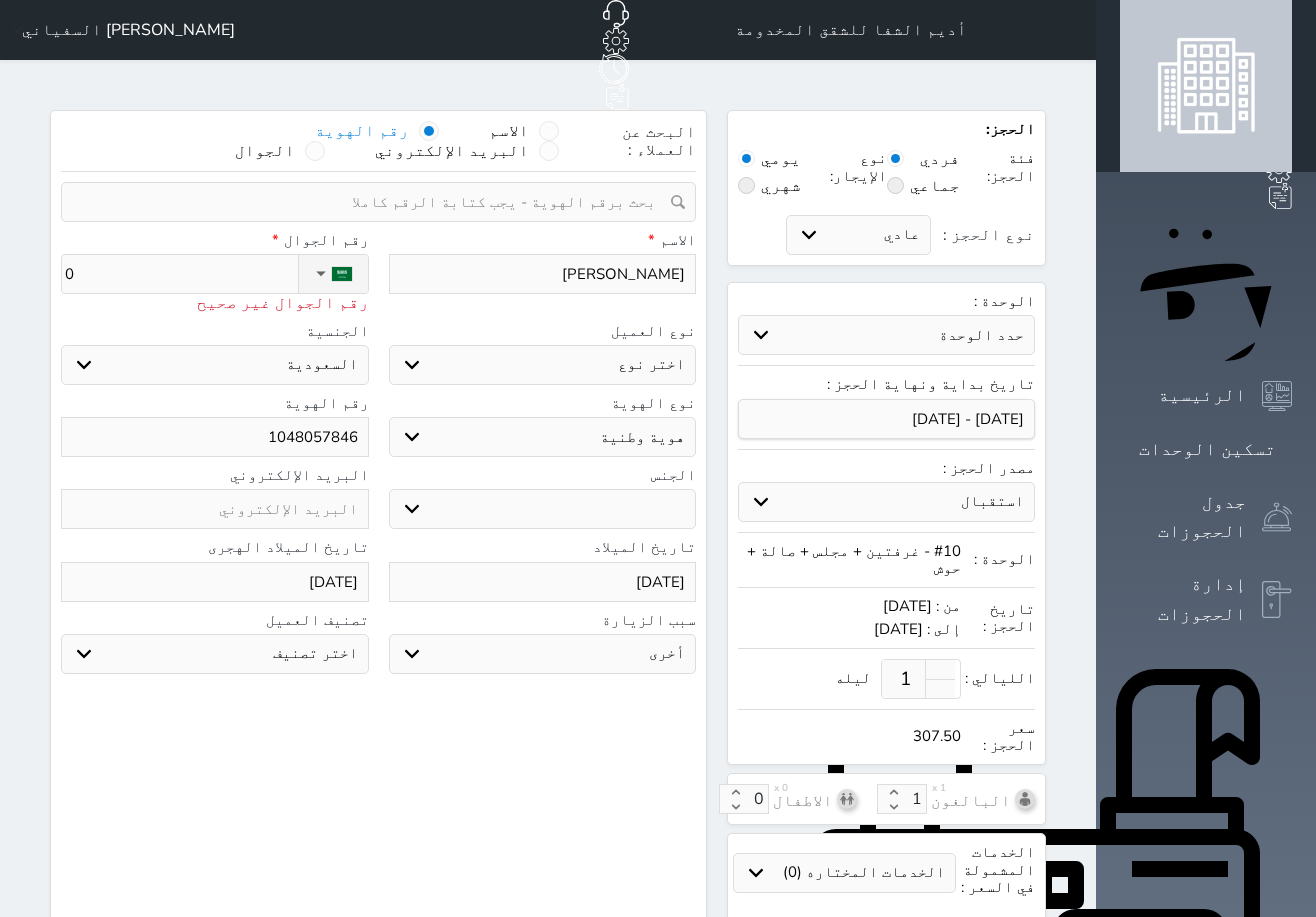 select 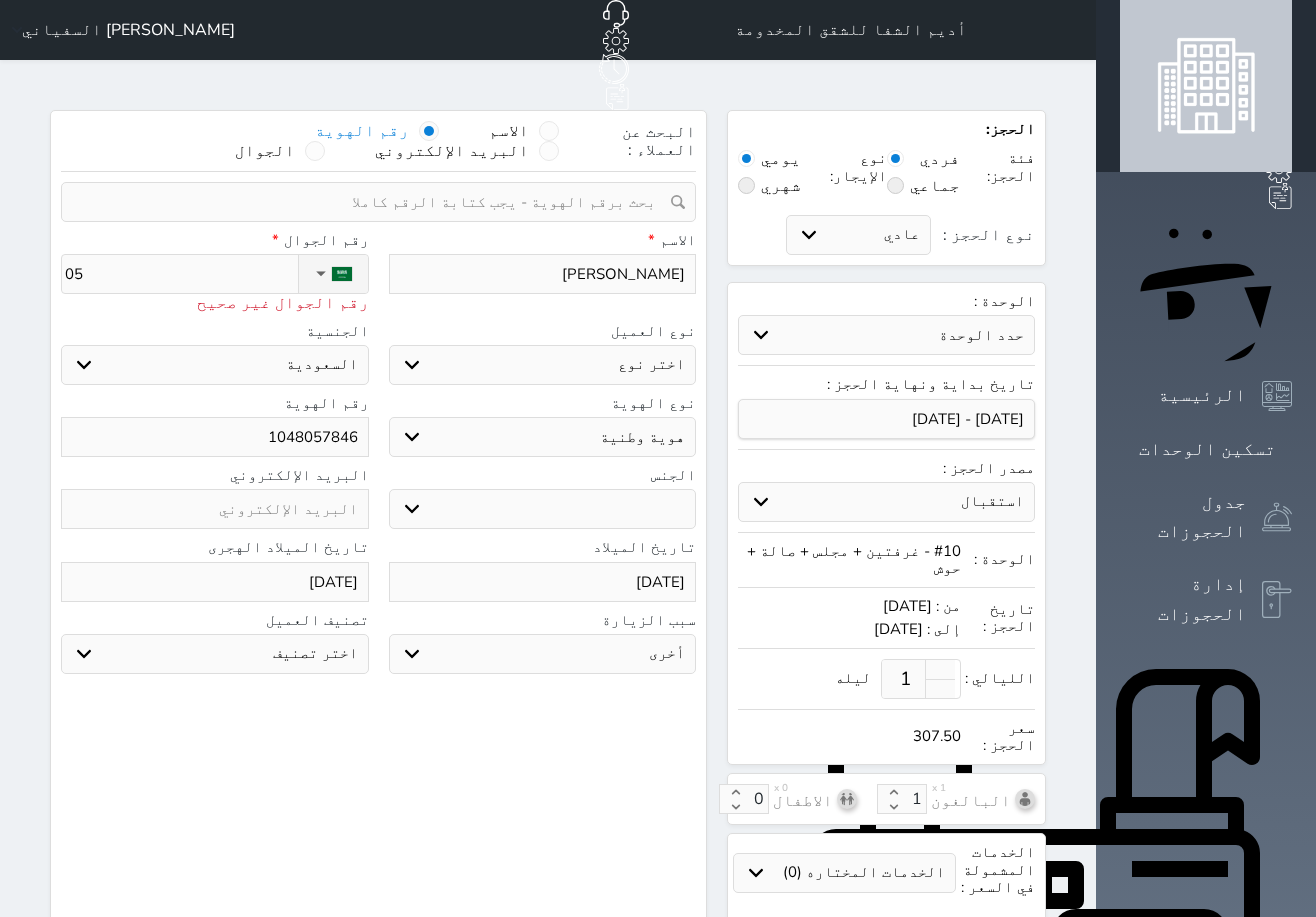 type on "050" 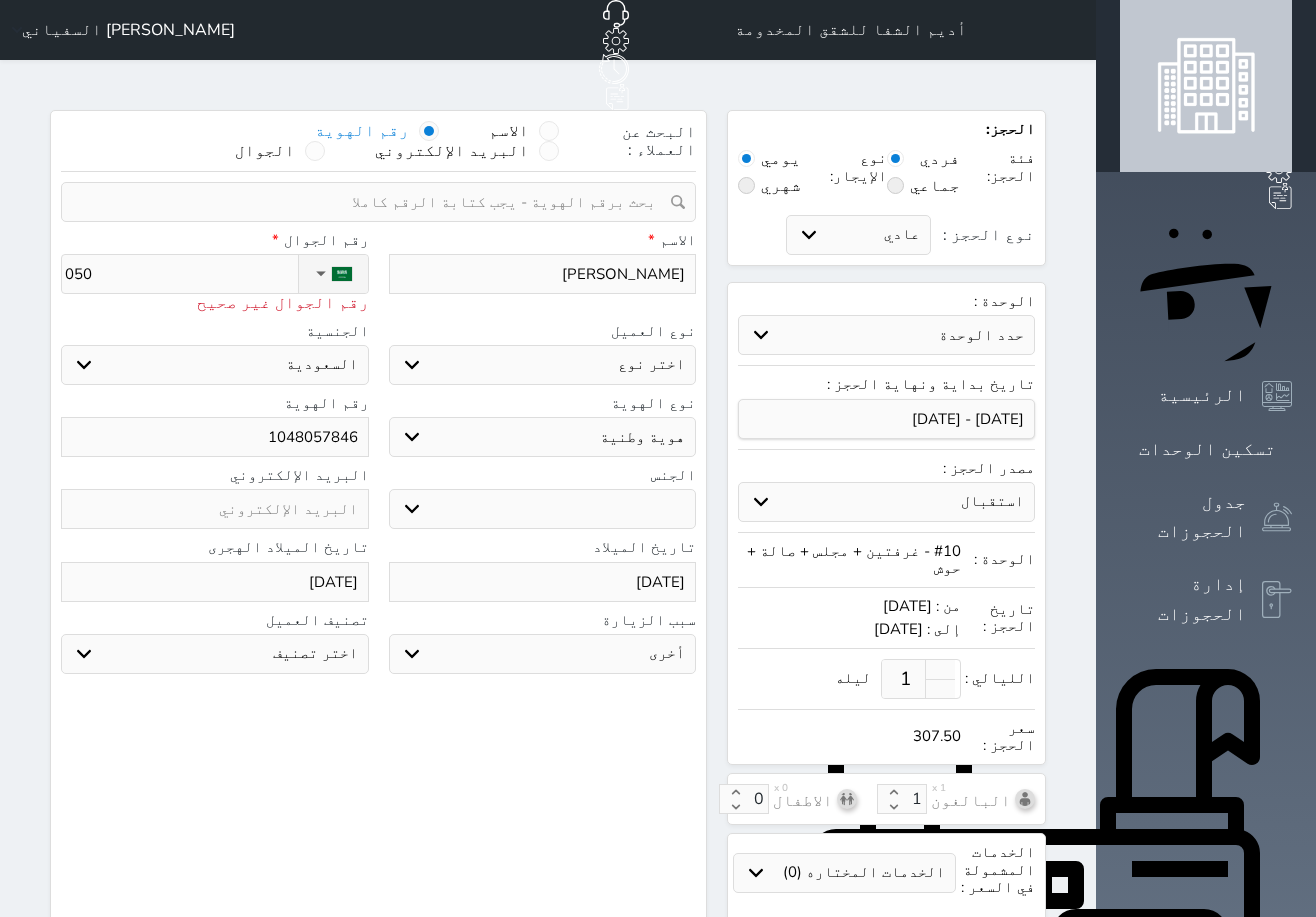 type on "0509" 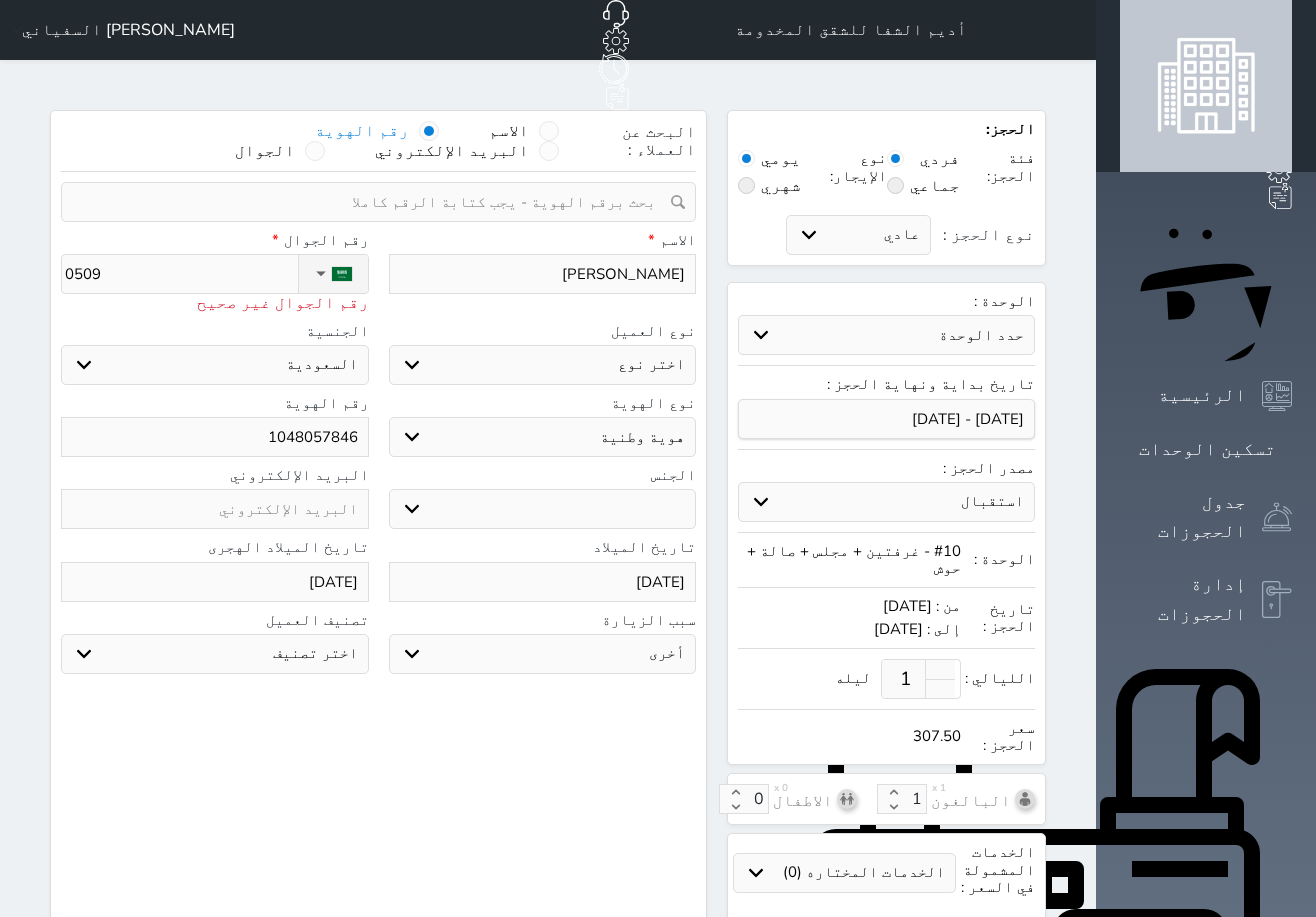 type on "05094" 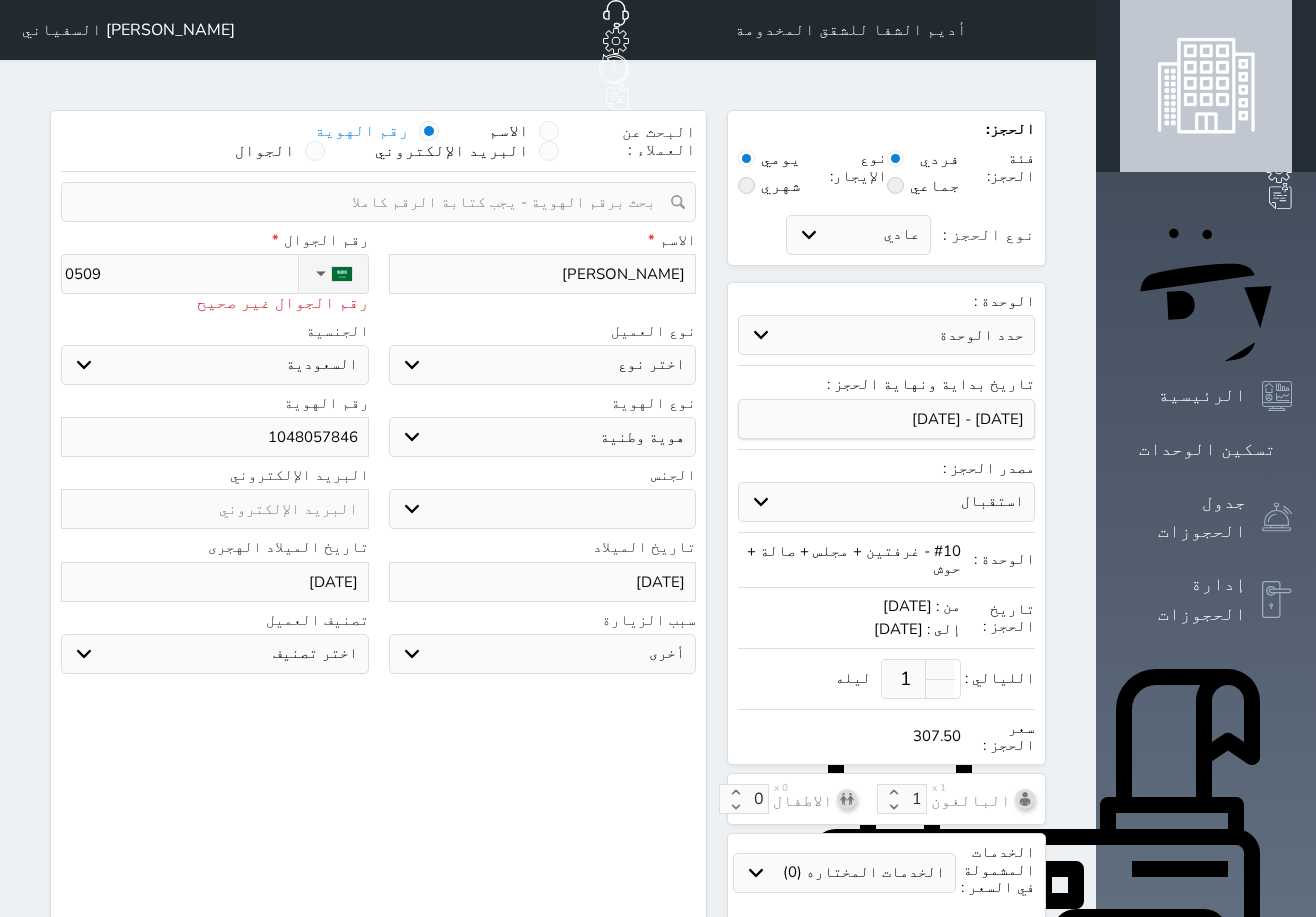 select 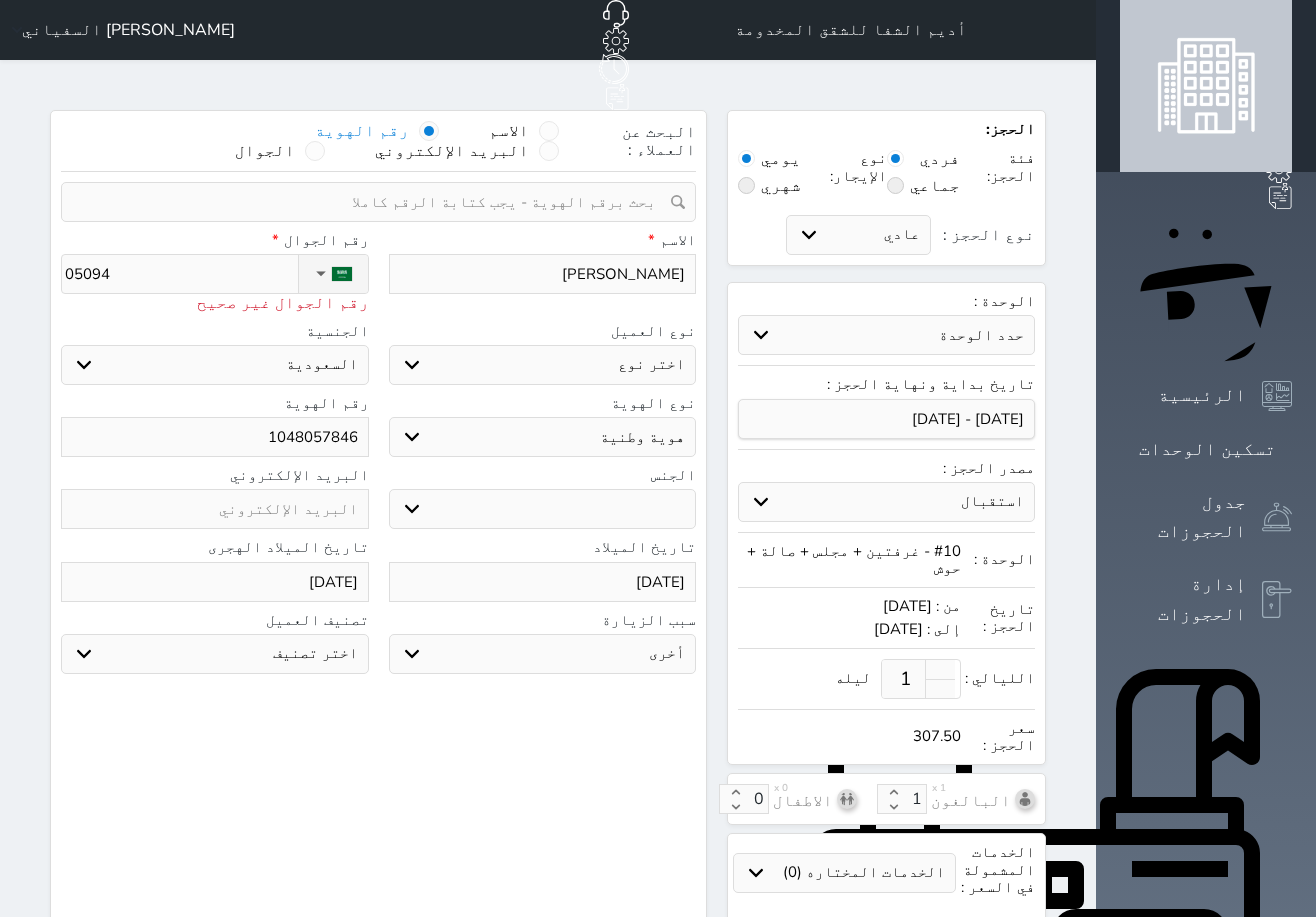 type on "050943" 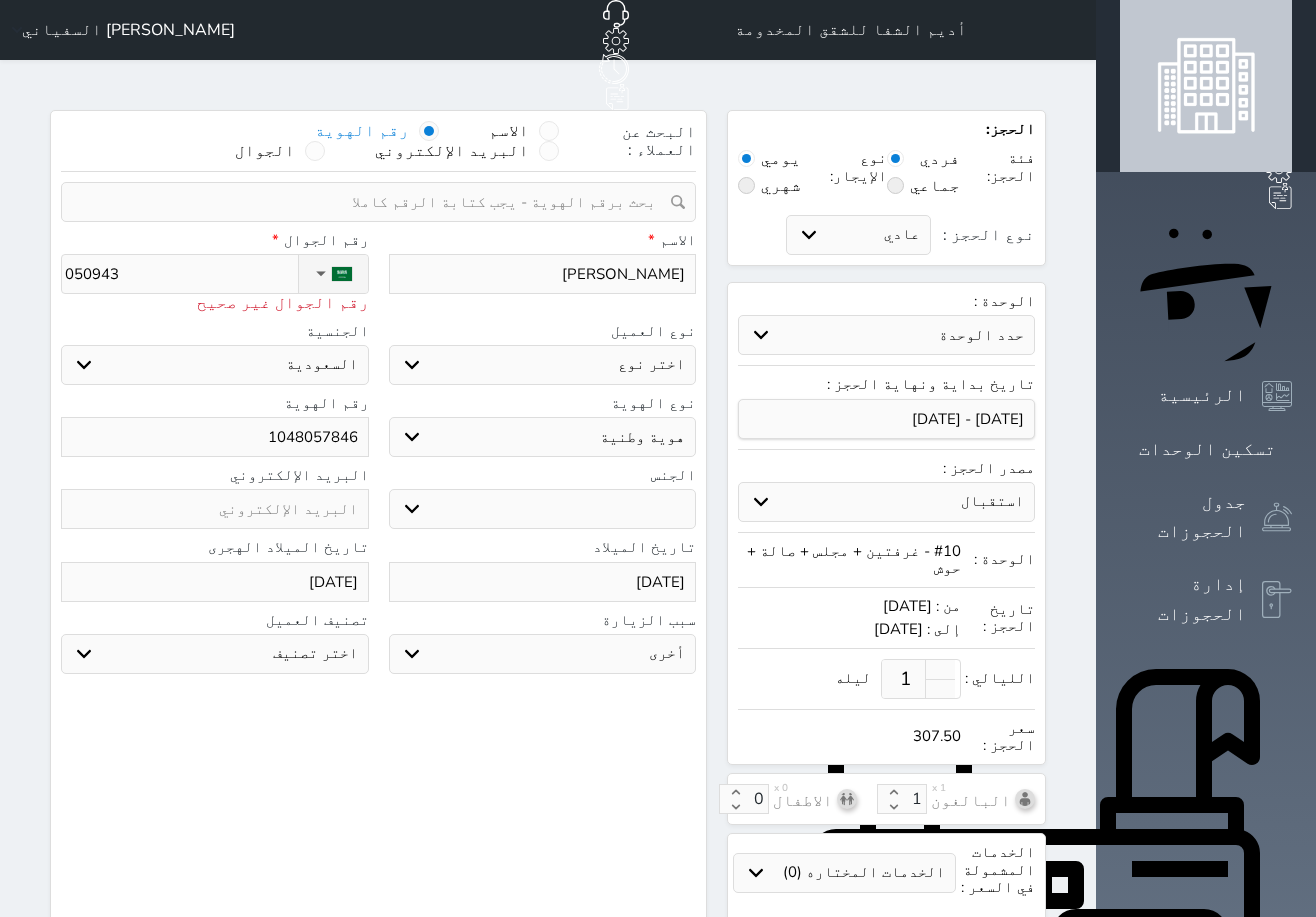 type on "0509434" 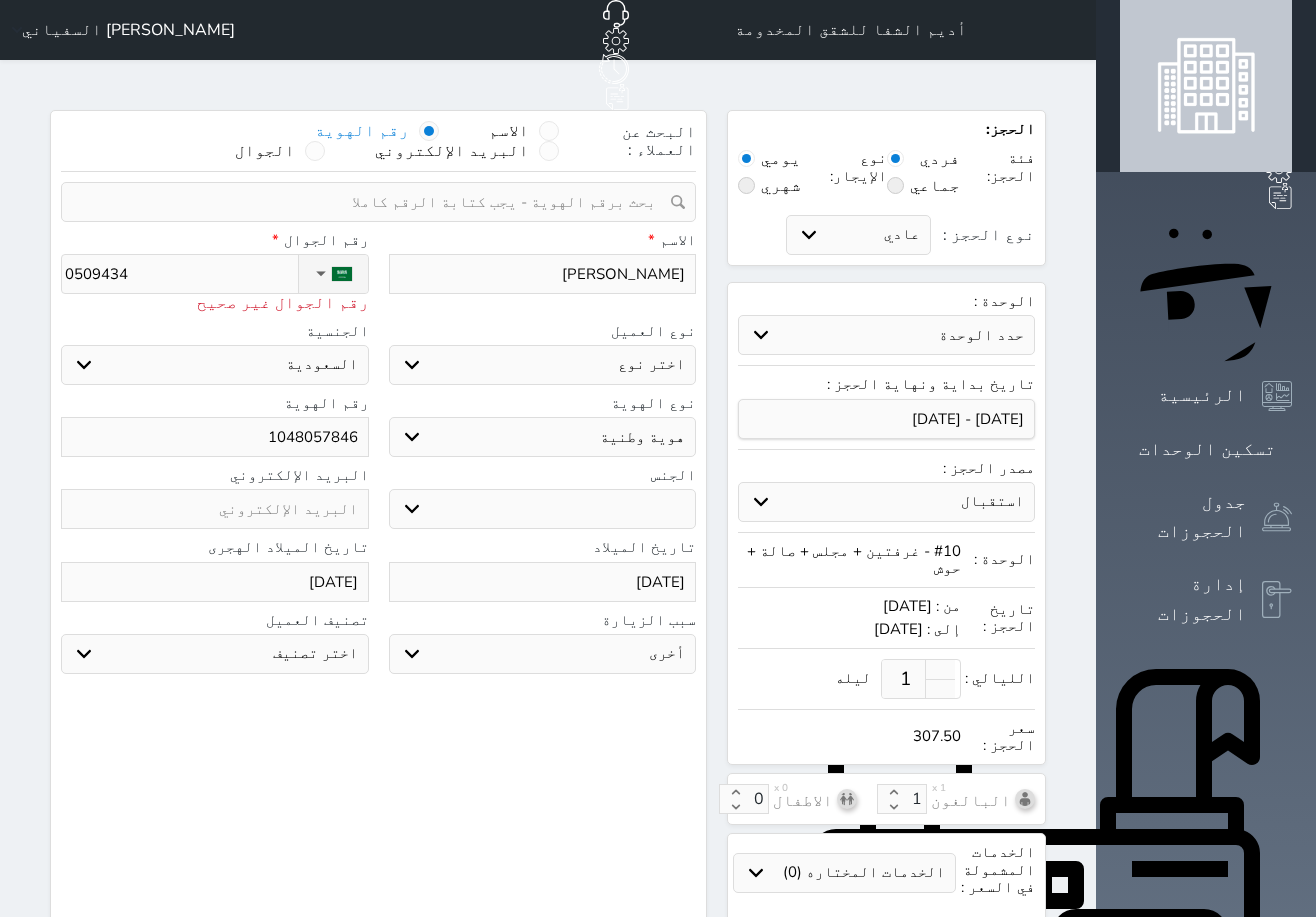 select 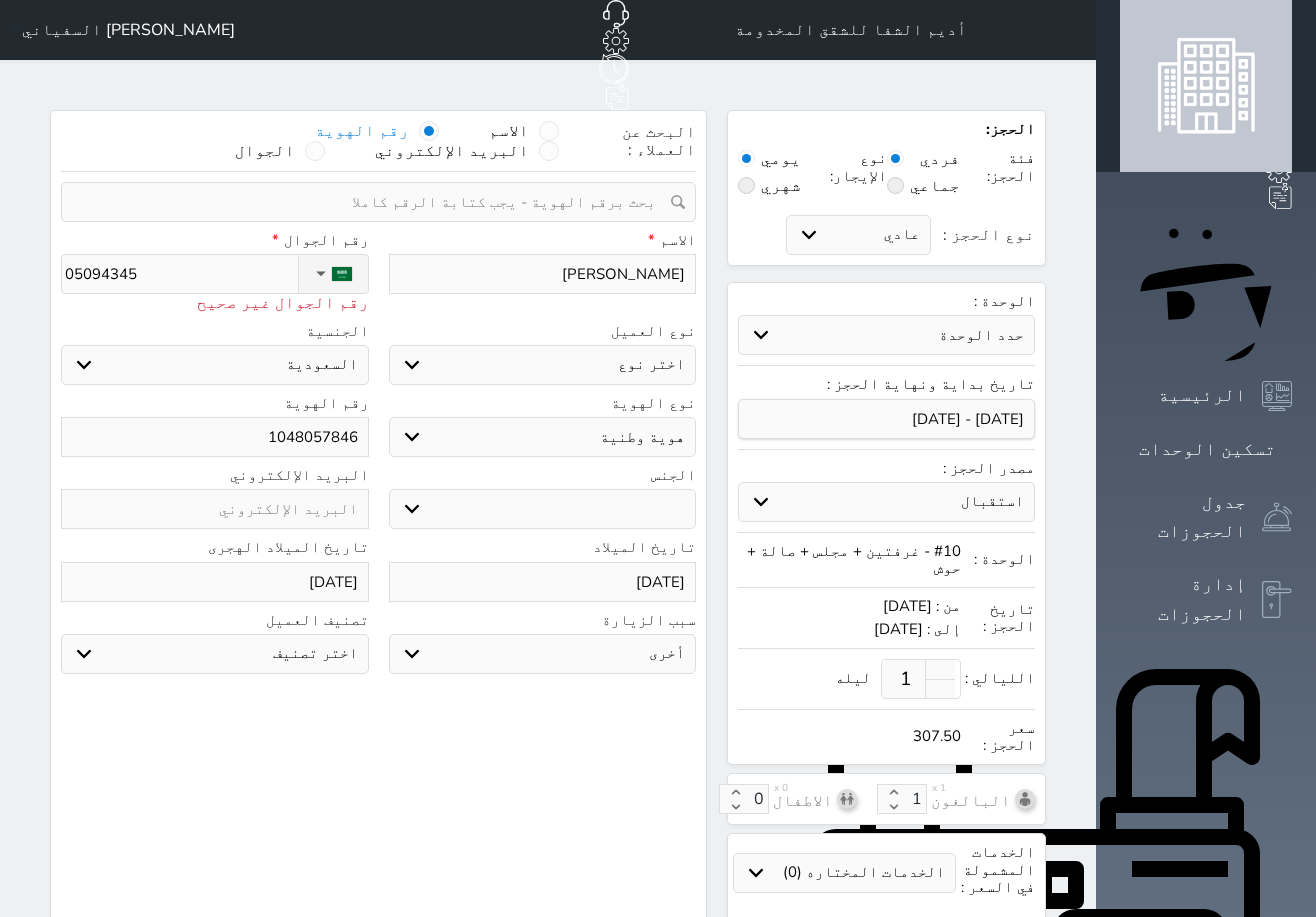 type on "050943455" 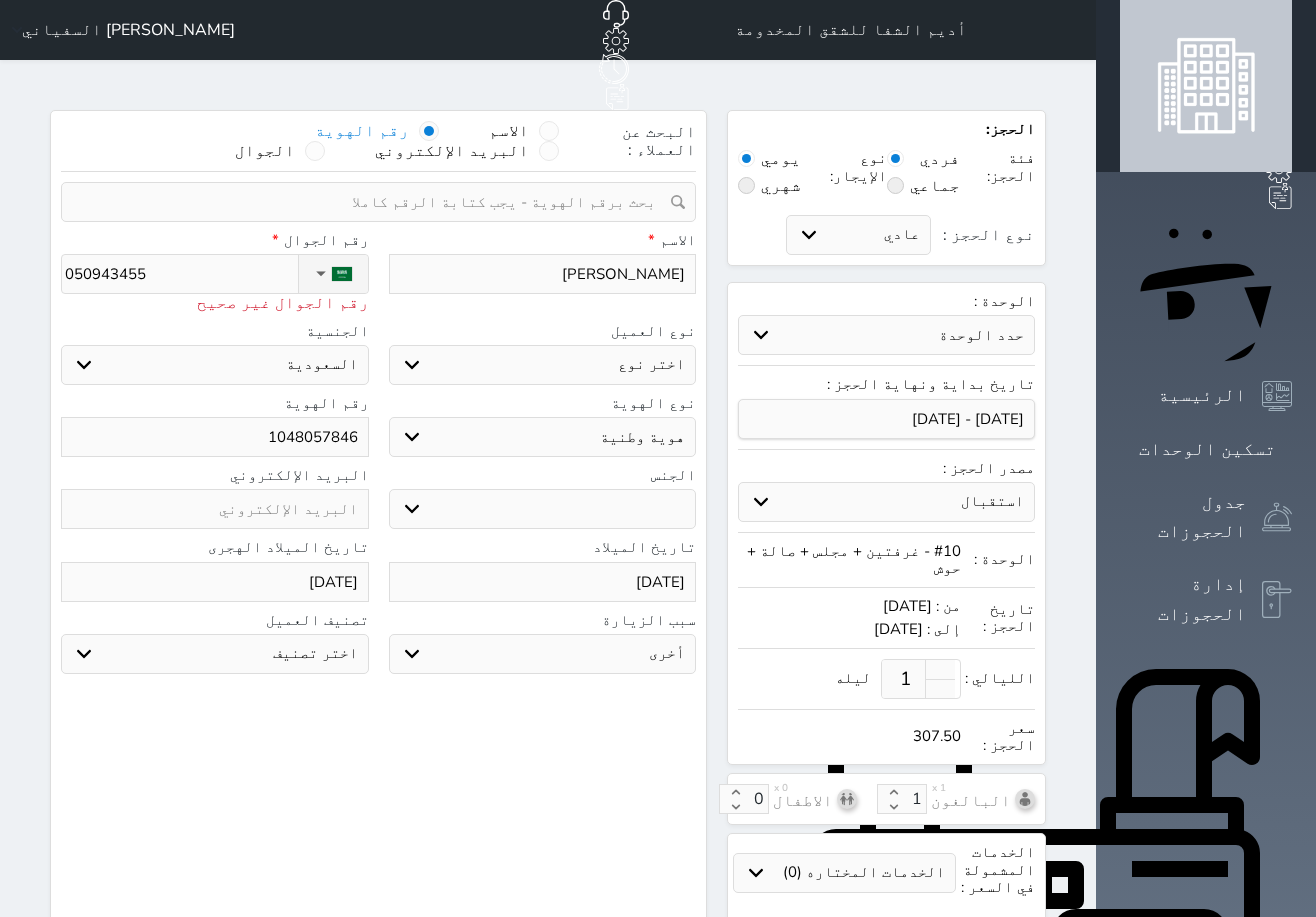 type on "+966 50 943 4556" 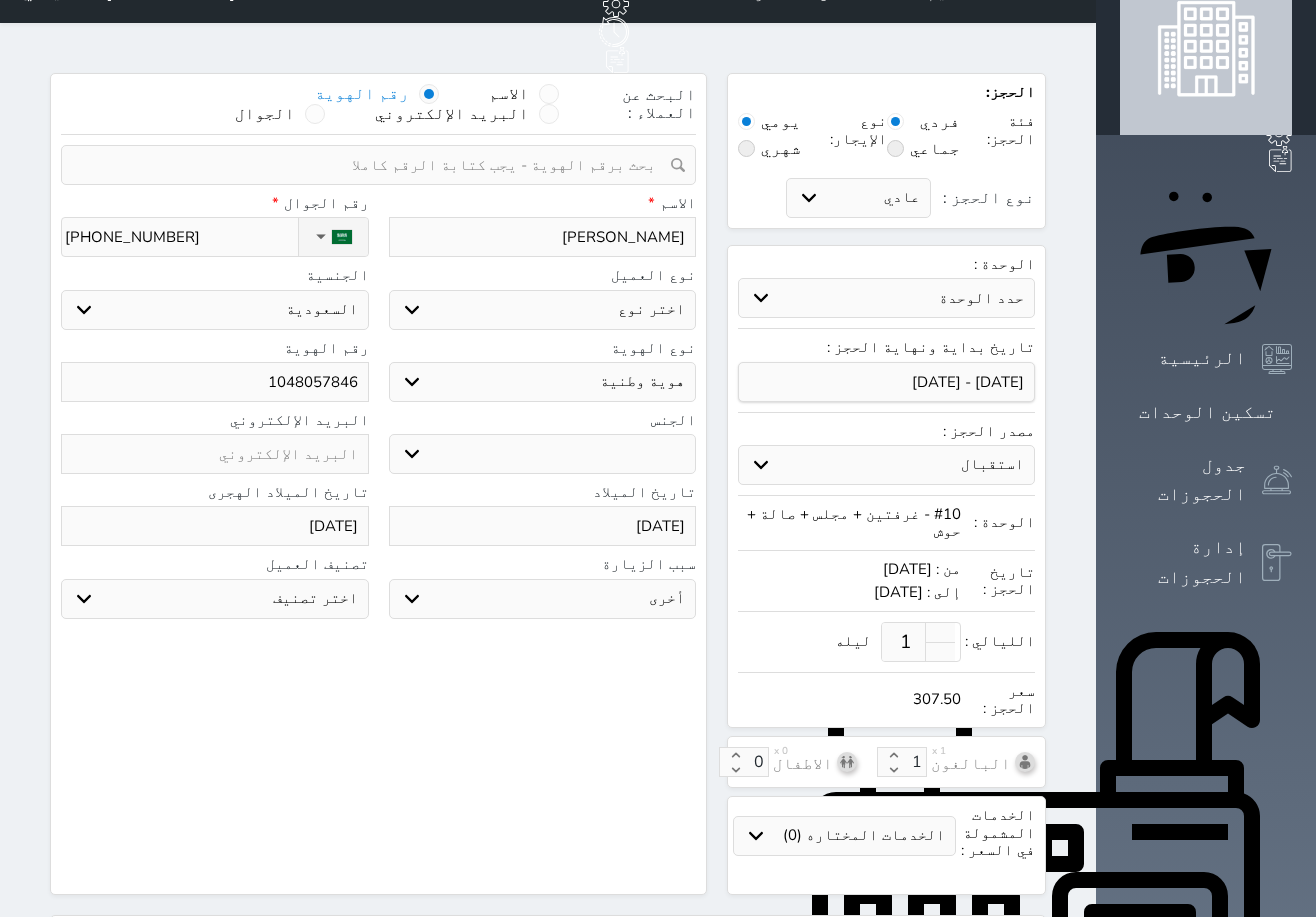 scroll, scrollTop: 288, scrollLeft: 0, axis: vertical 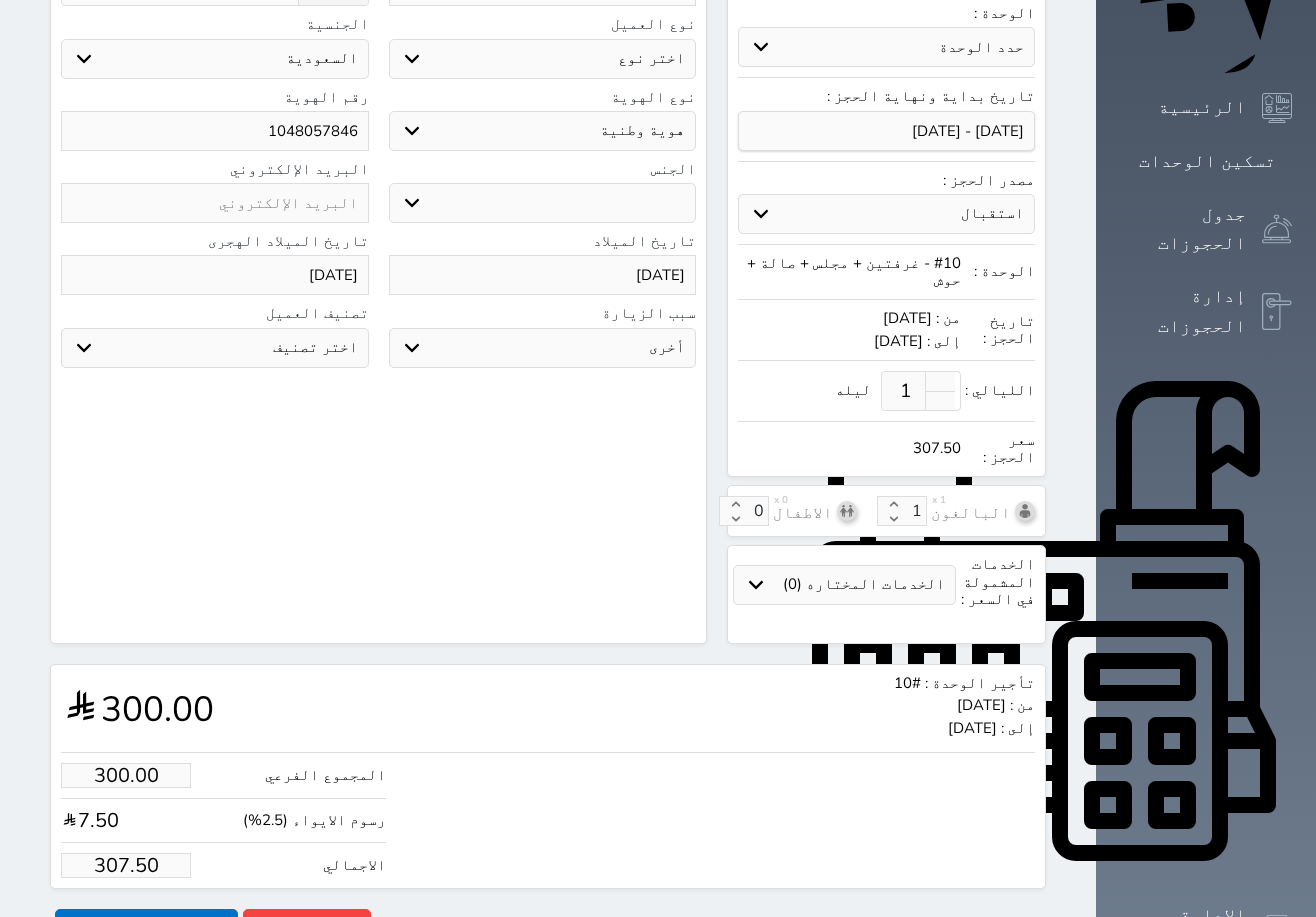 type on "+966 50 943 4556" 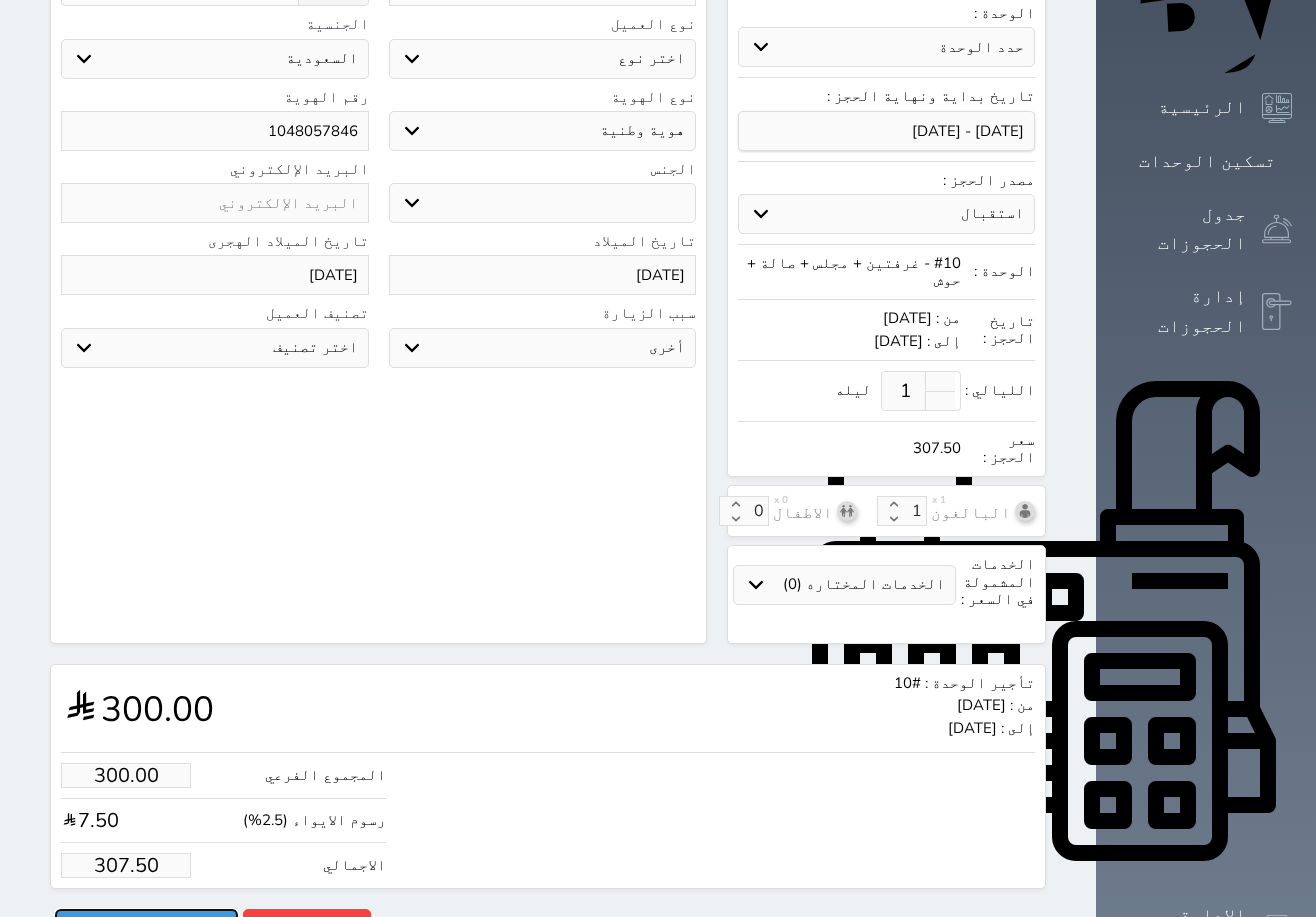 click on "حجز" at bounding box center [146, 926] 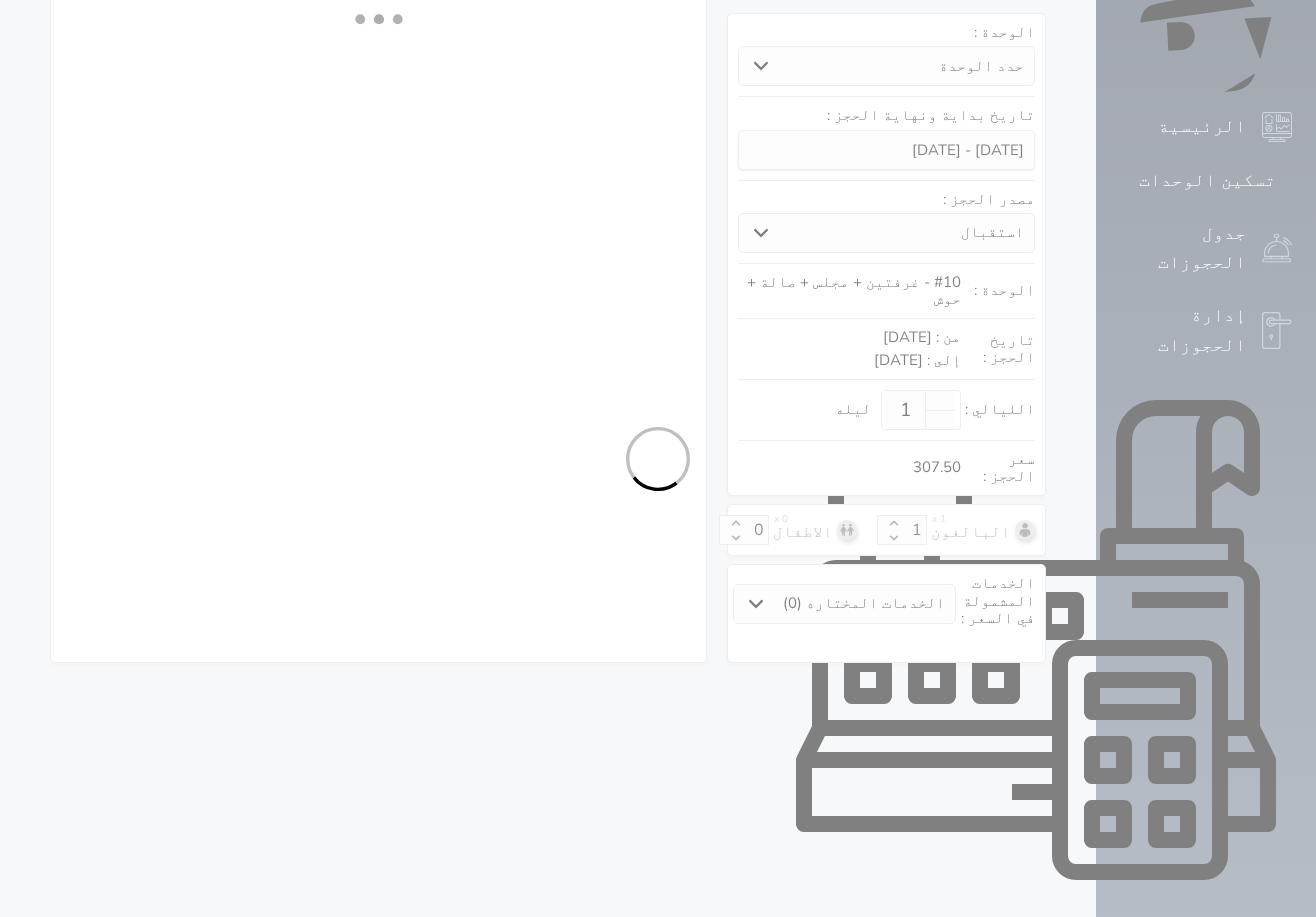 select on "113" 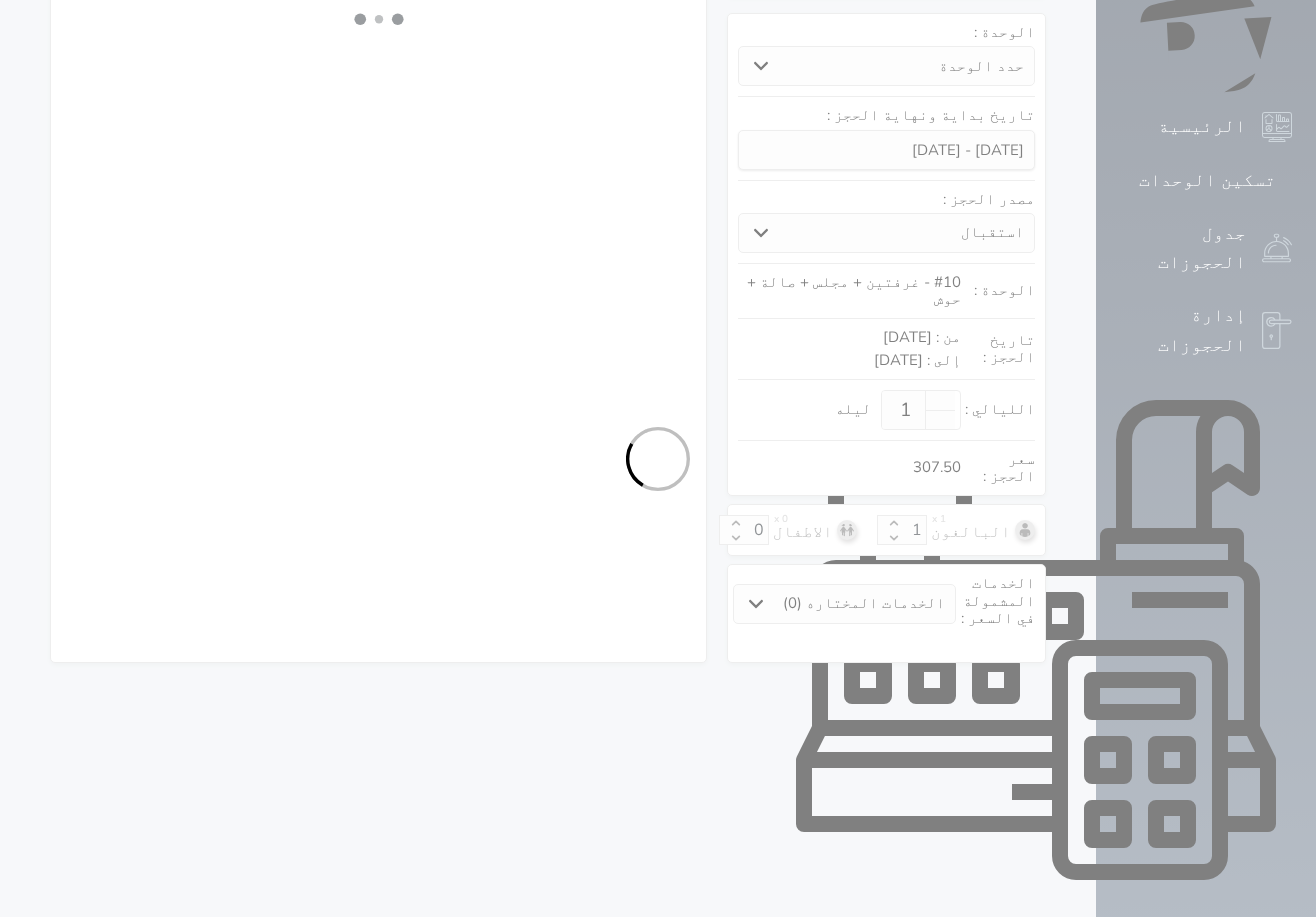 select on "1" 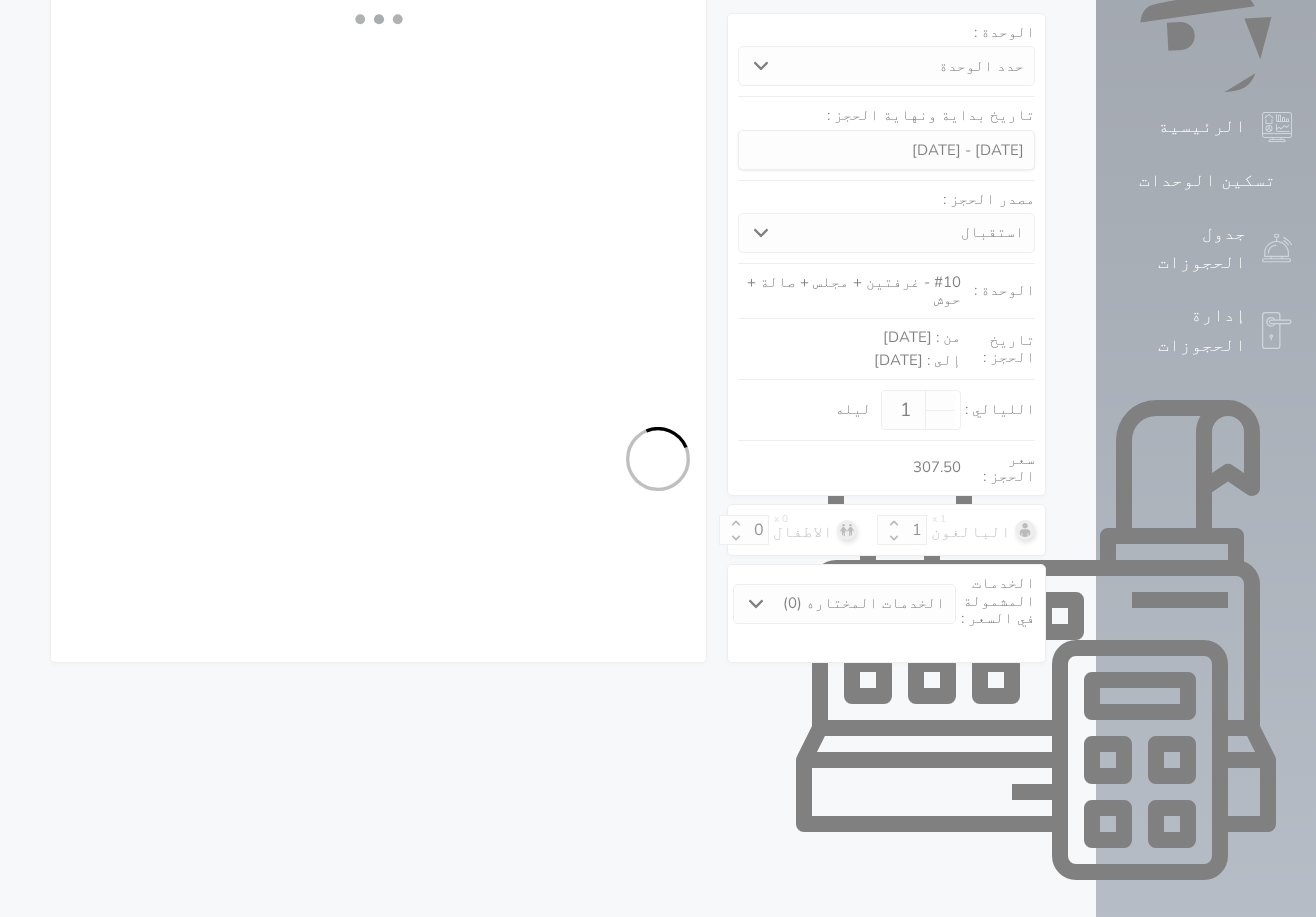 select on "7" 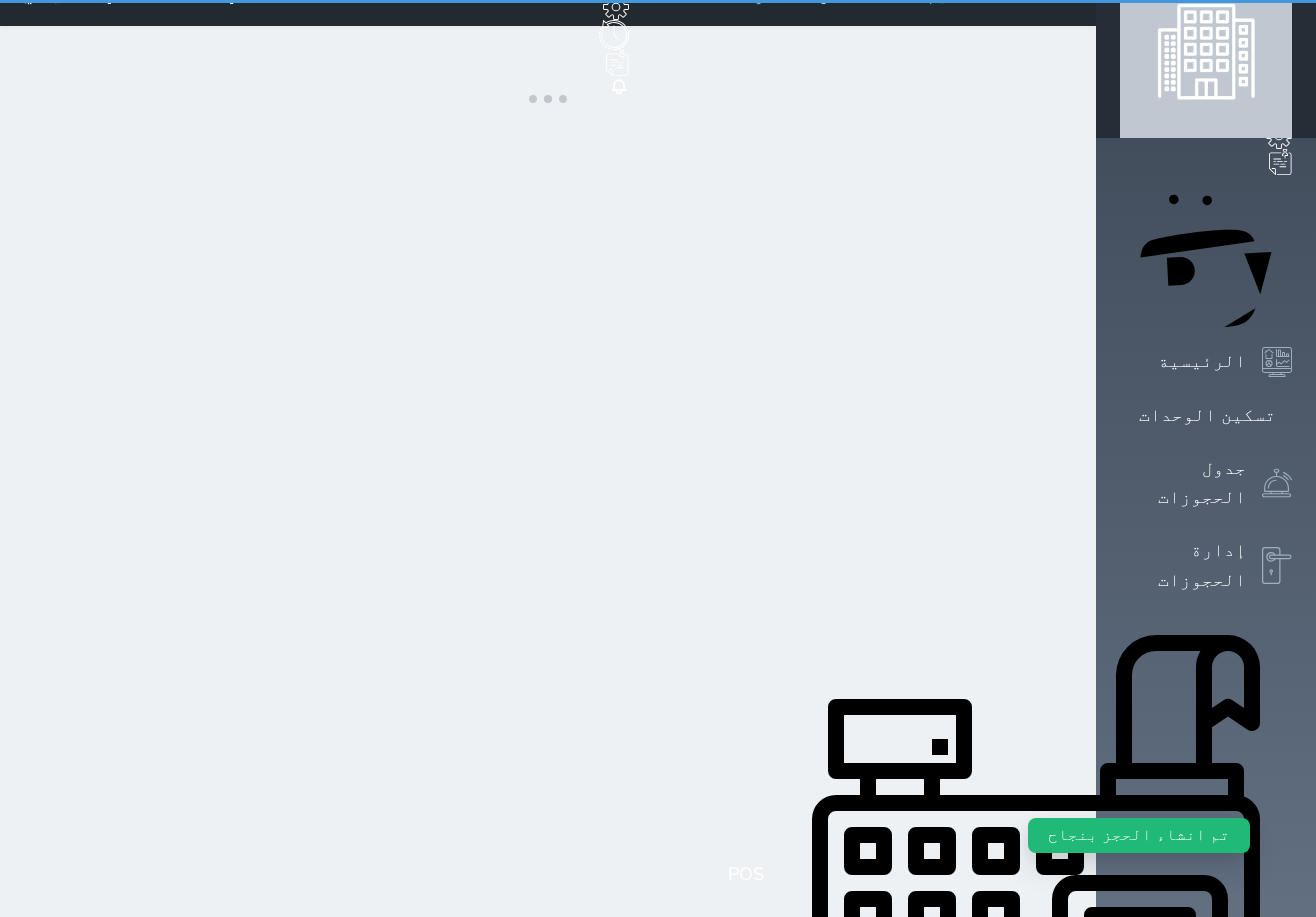 scroll, scrollTop: 0, scrollLeft: 0, axis: both 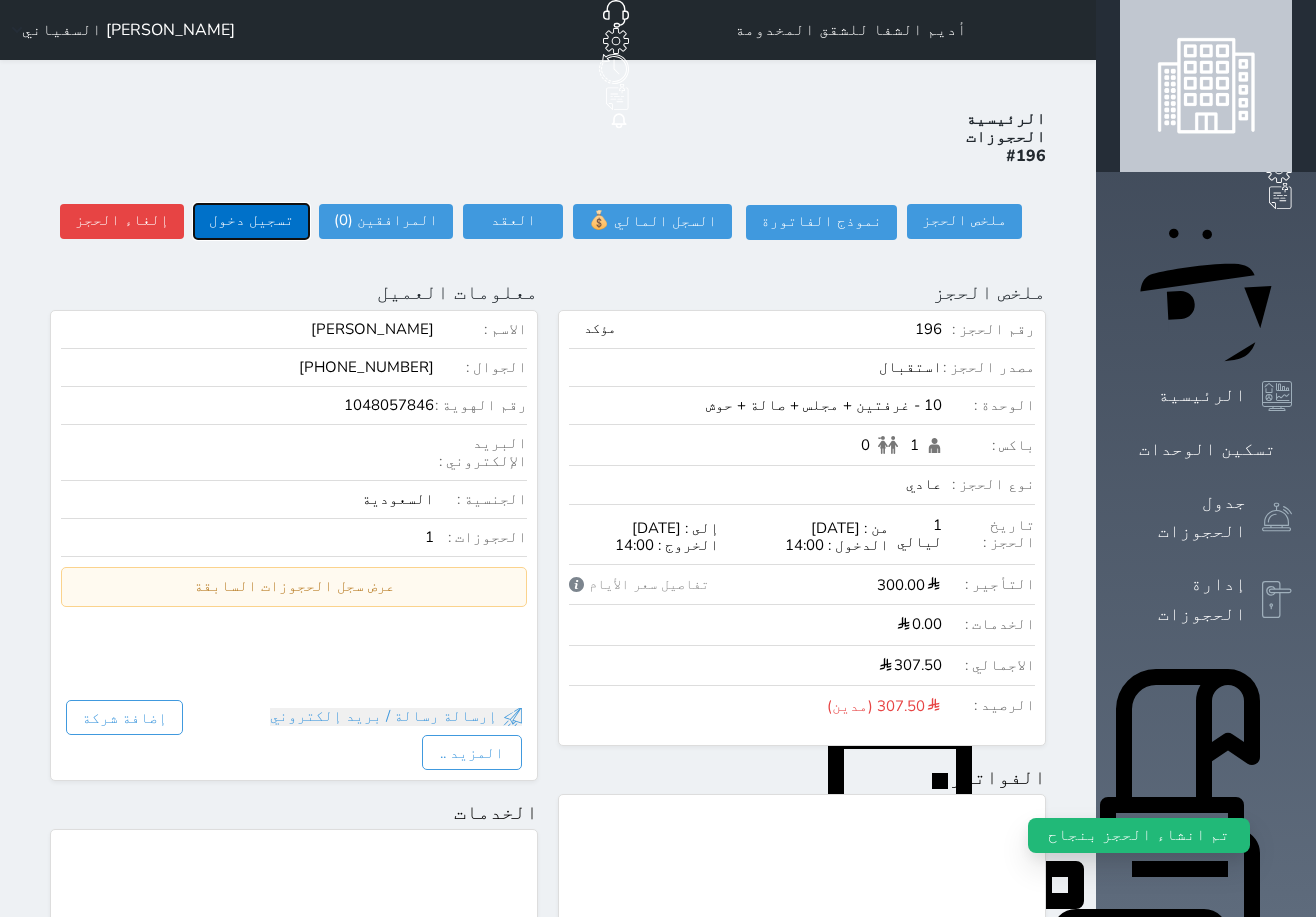 click on "تسجيل دخول" at bounding box center (251, 221) 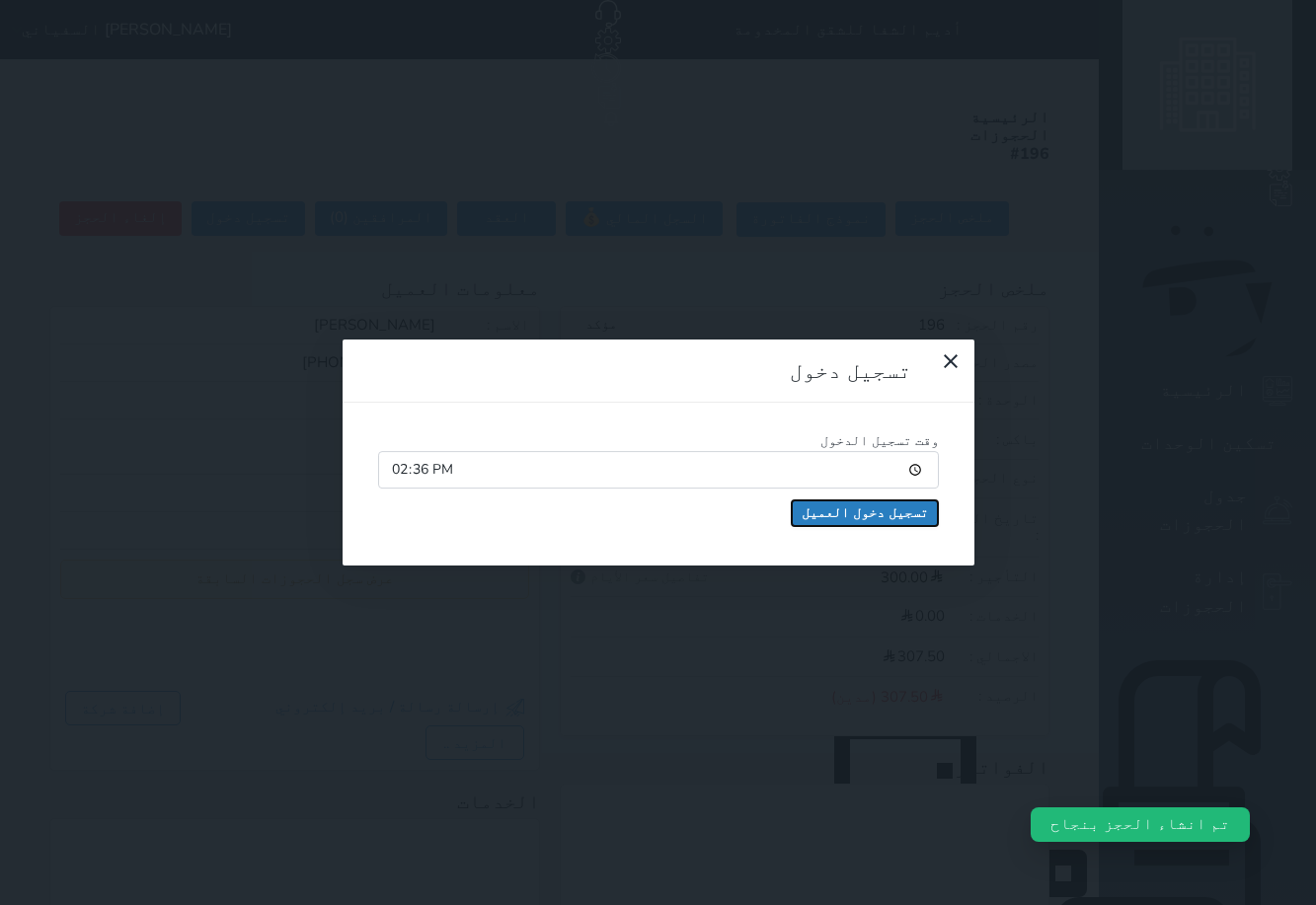 click on "تسجيل دخول العميل" at bounding box center (865, 513) 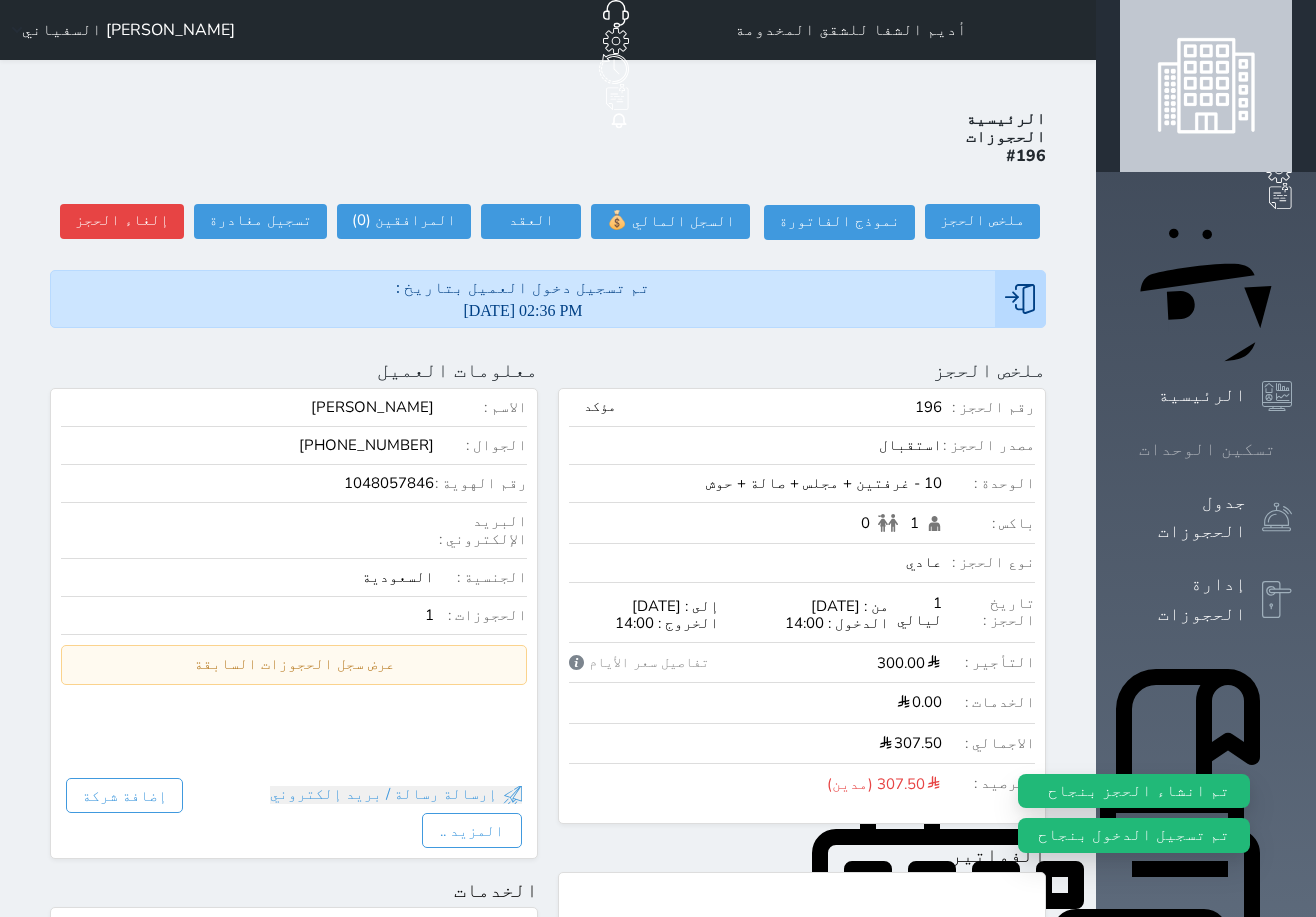 click 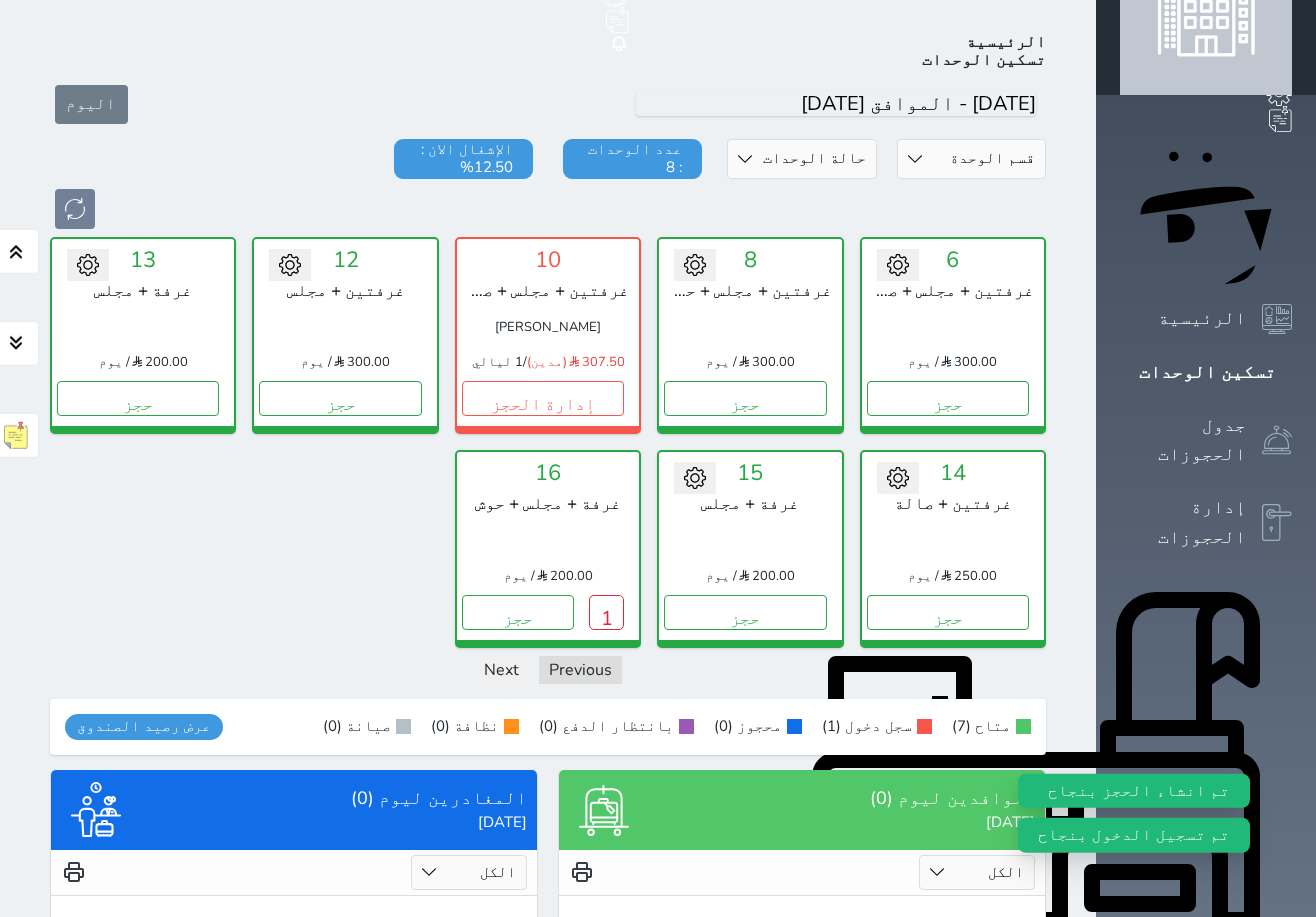 scroll, scrollTop: 78, scrollLeft: 0, axis: vertical 